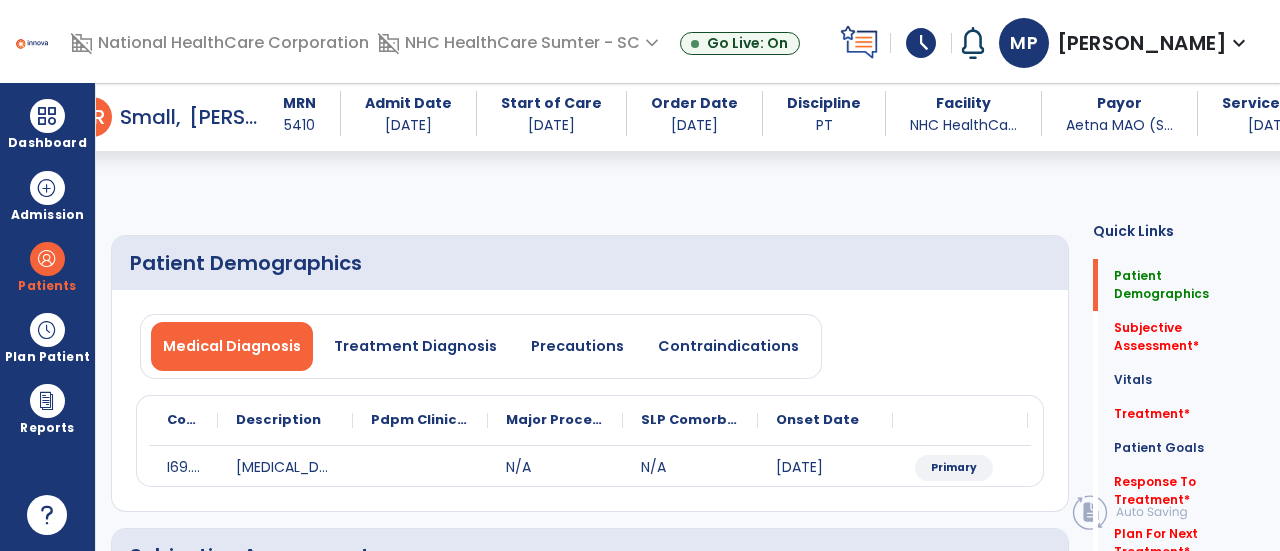 select on "*" 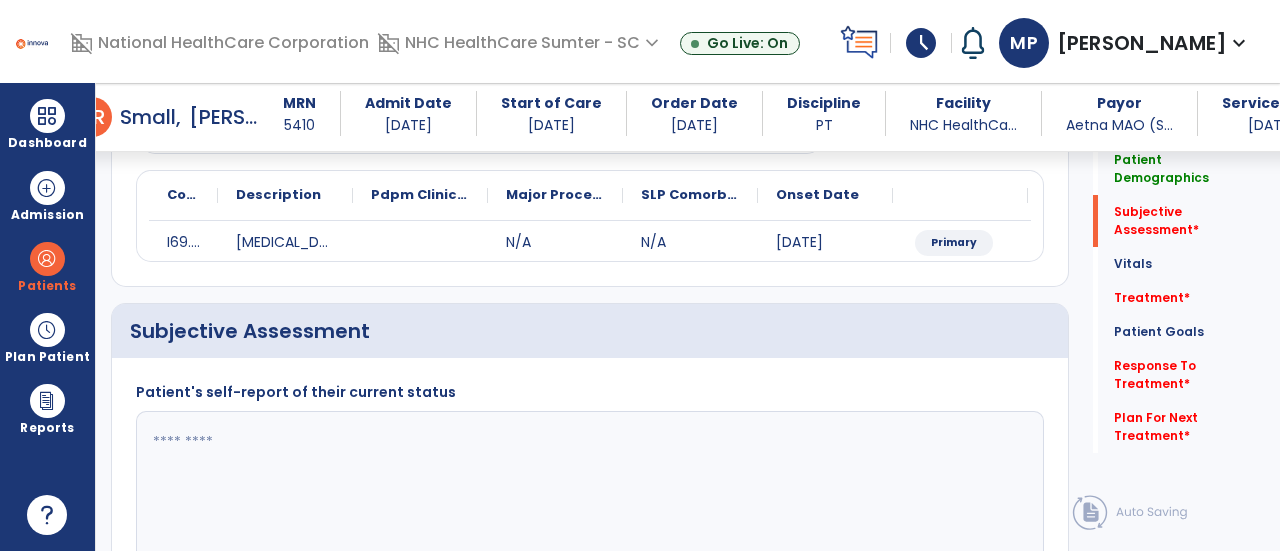 scroll, scrollTop: 287, scrollLeft: 0, axis: vertical 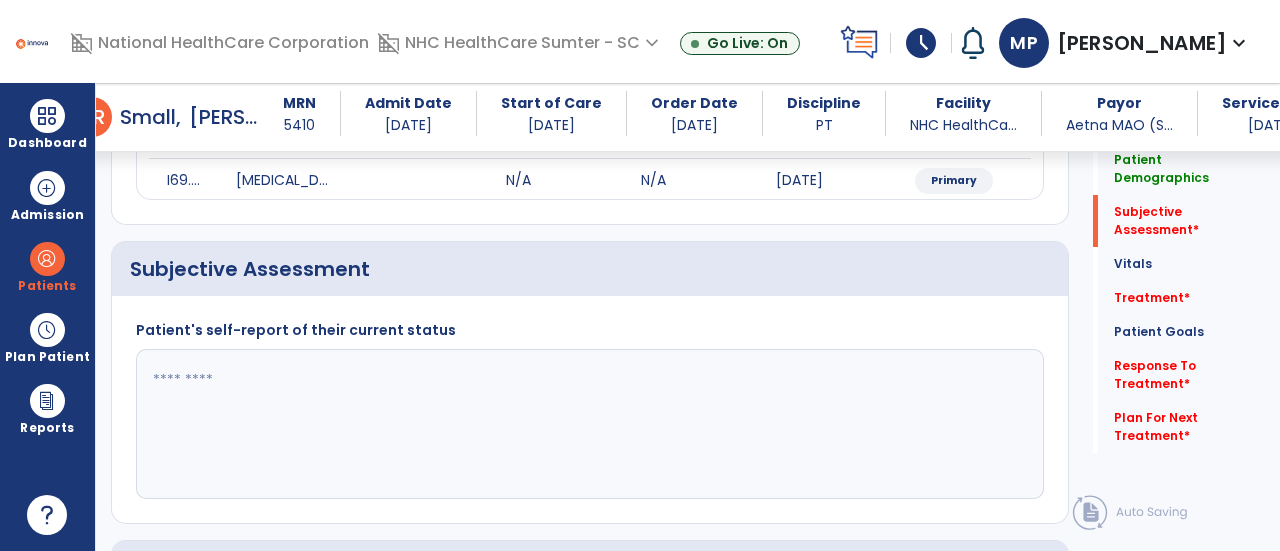 click 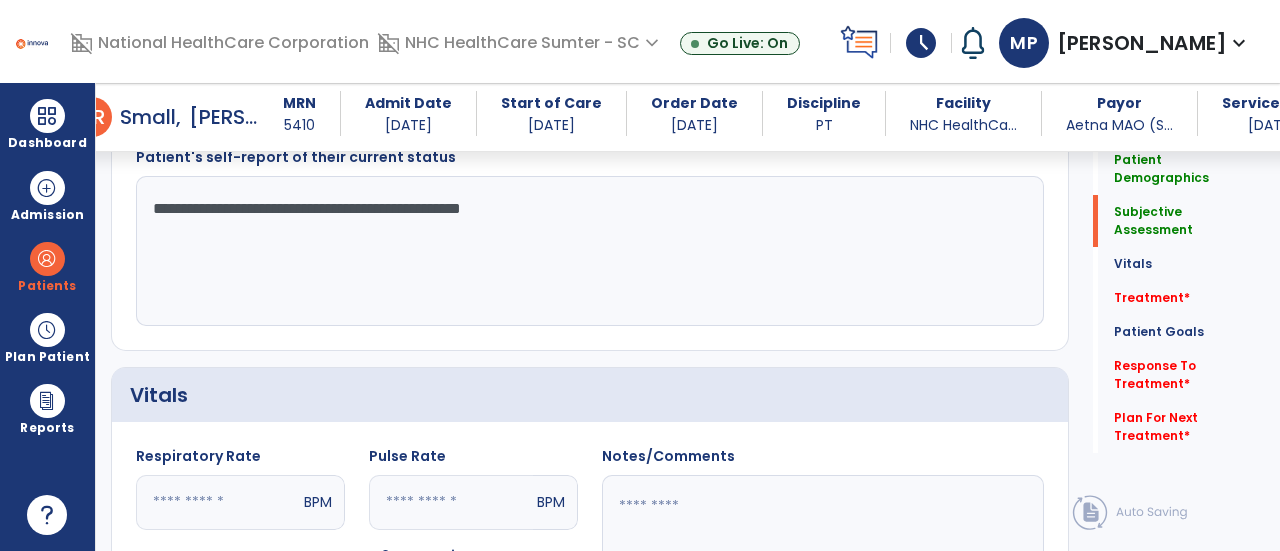 scroll, scrollTop: 464, scrollLeft: 0, axis: vertical 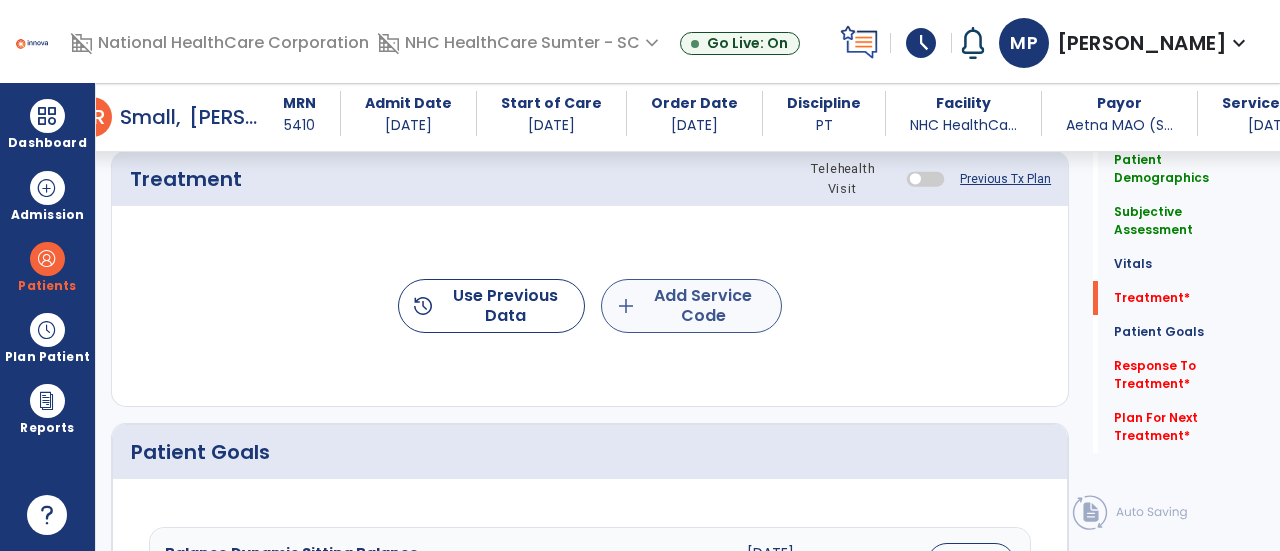 type on "**********" 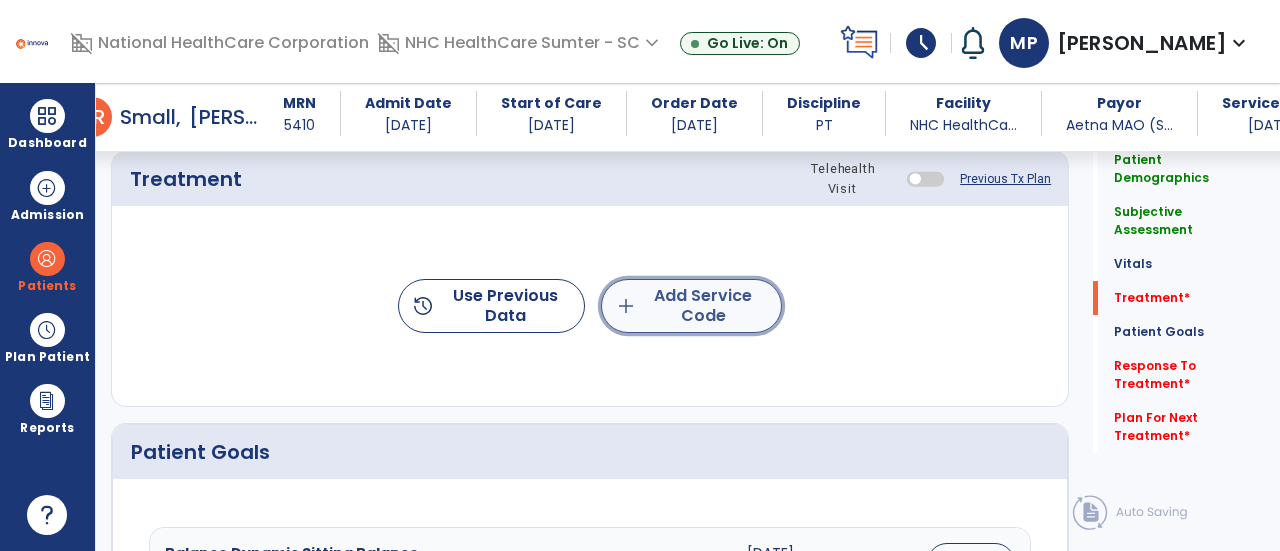 click on "add  Add Service Code" 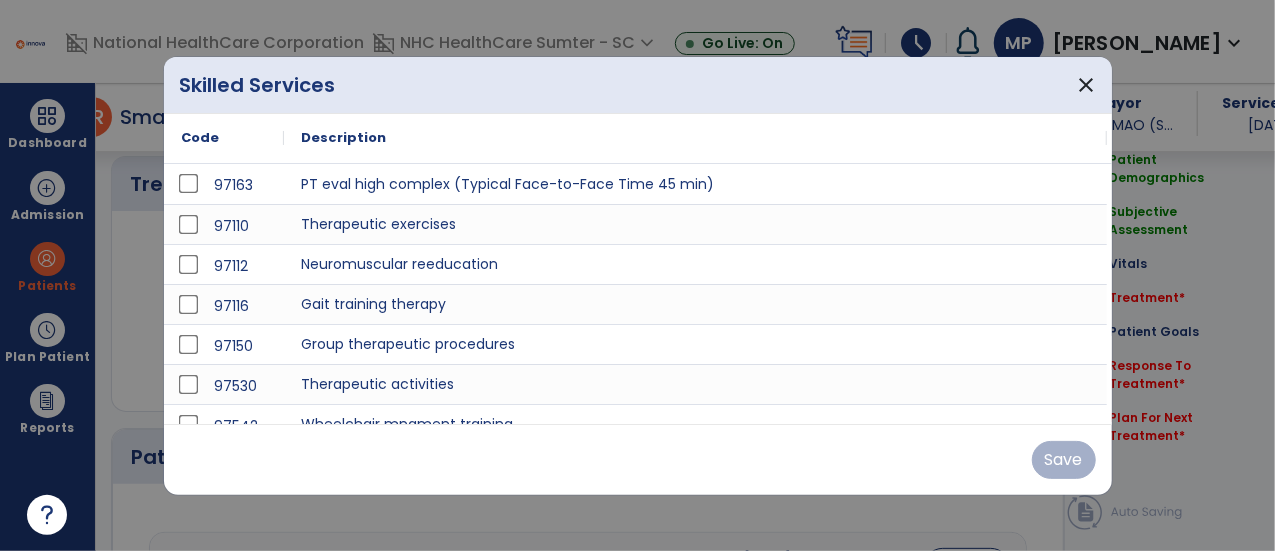 scroll, scrollTop: 1098, scrollLeft: 0, axis: vertical 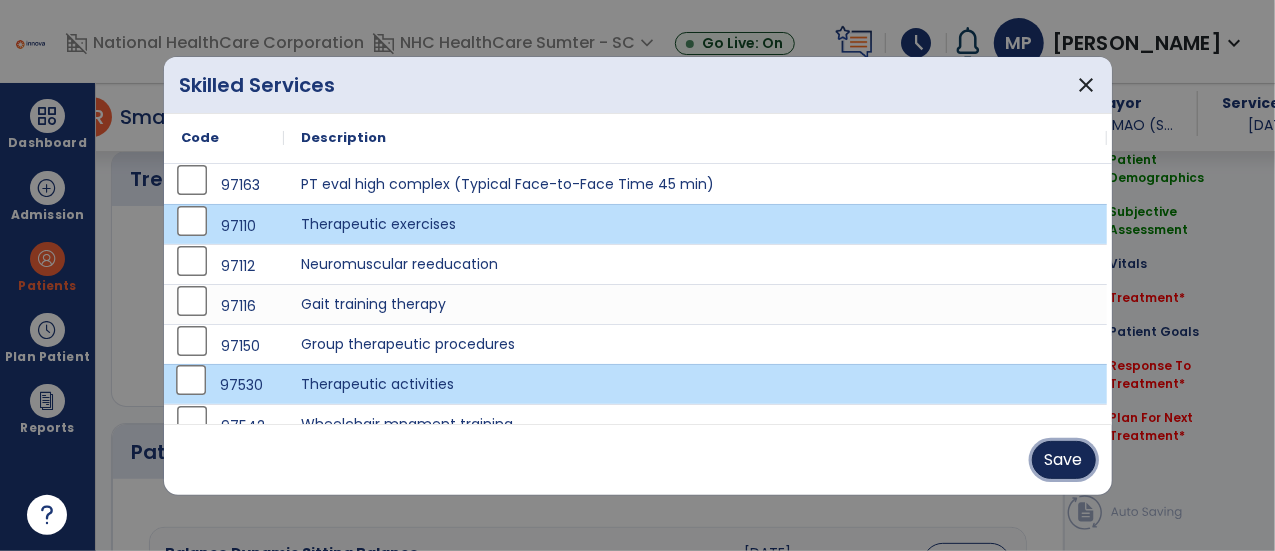 click on "Save" at bounding box center [1064, 460] 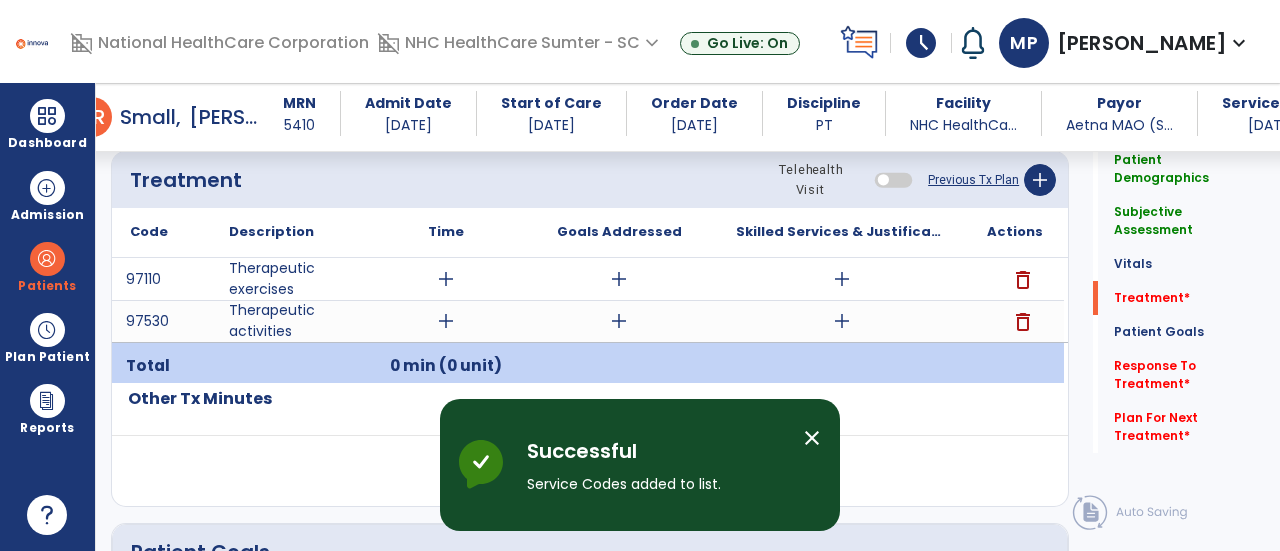 click on "close" at bounding box center [812, 438] 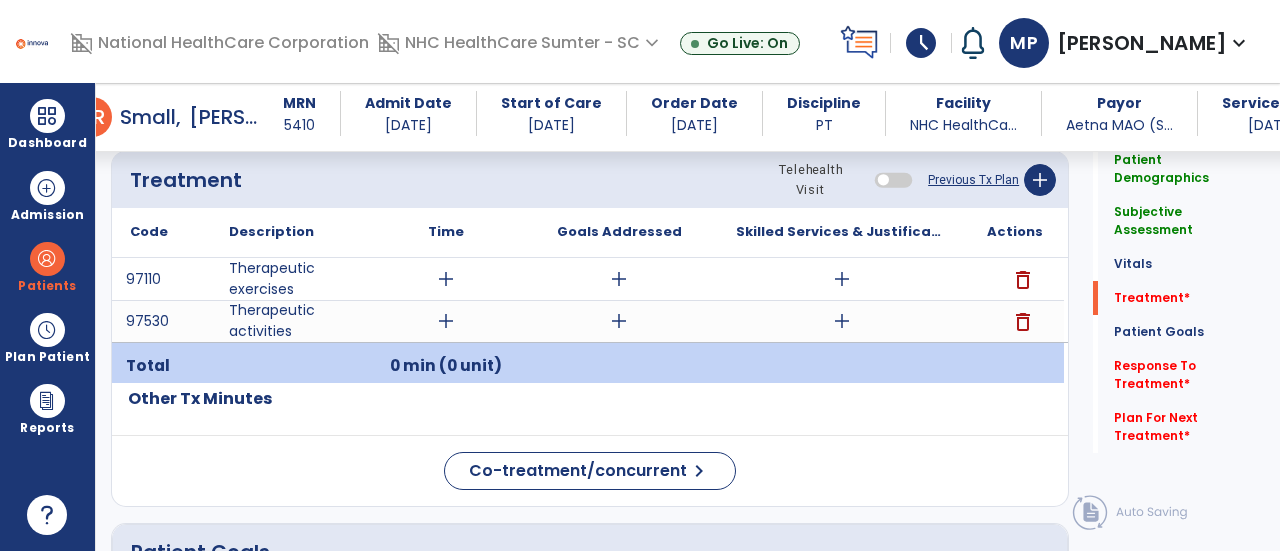 click on "add" at bounding box center [446, 321] 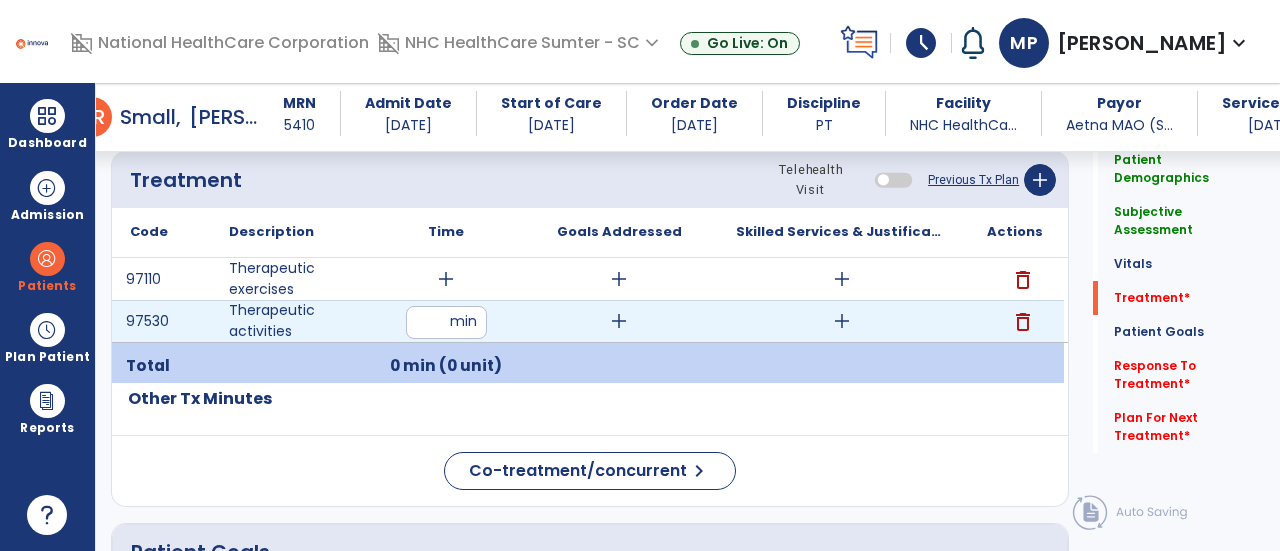 type on "**" 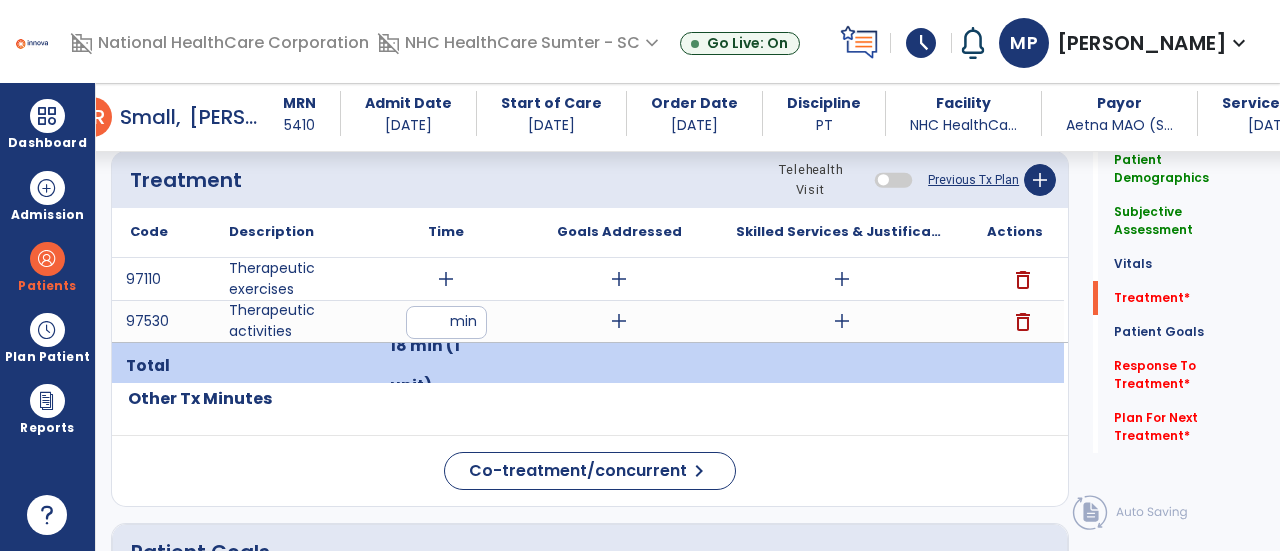 click on "add" at bounding box center (446, 279) 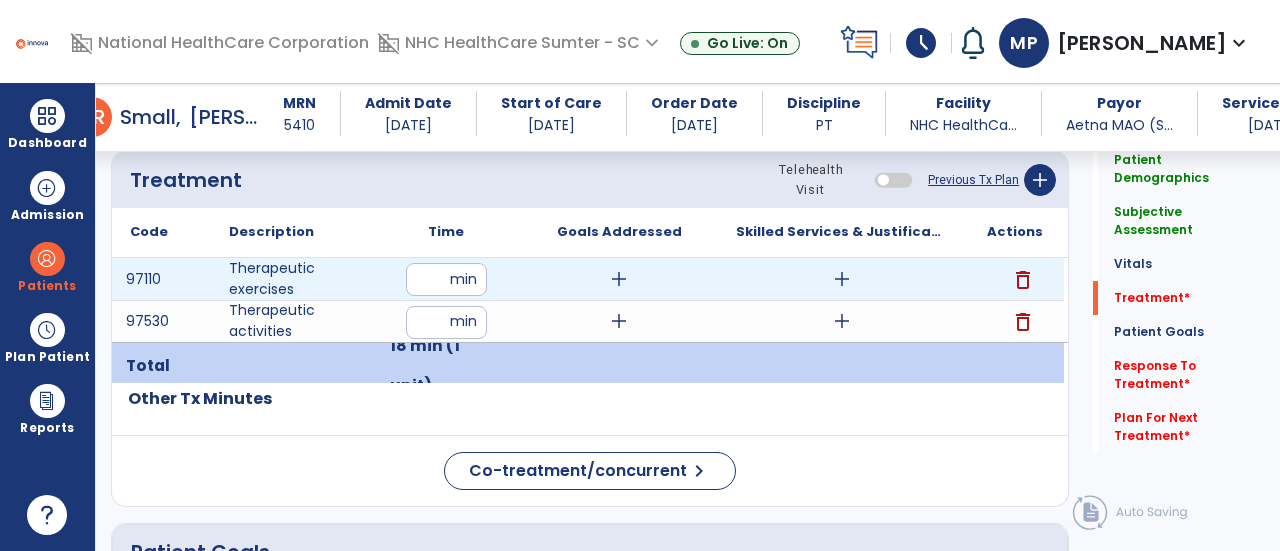 type on "**" 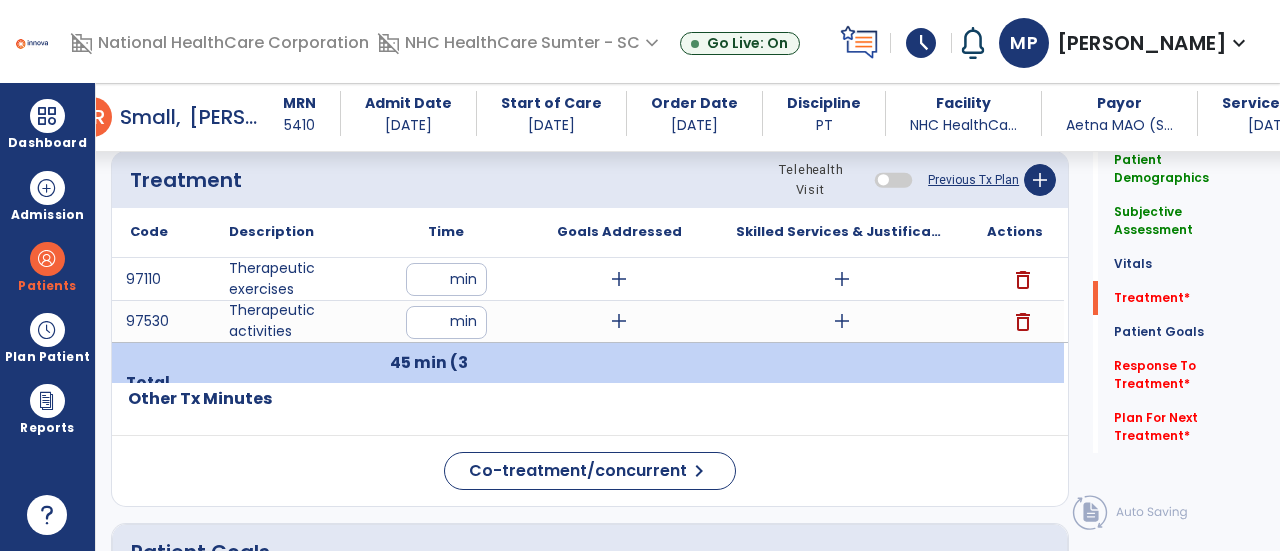 click on "add" at bounding box center [841, 279] 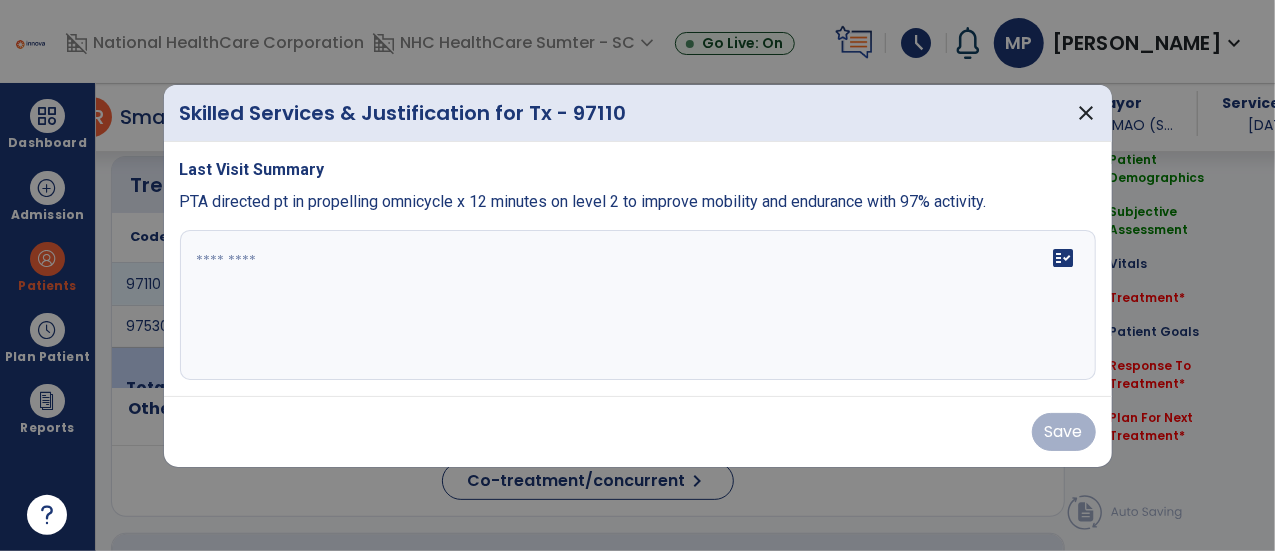 scroll, scrollTop: 1098, scrollLeft: 0, axis: vertical 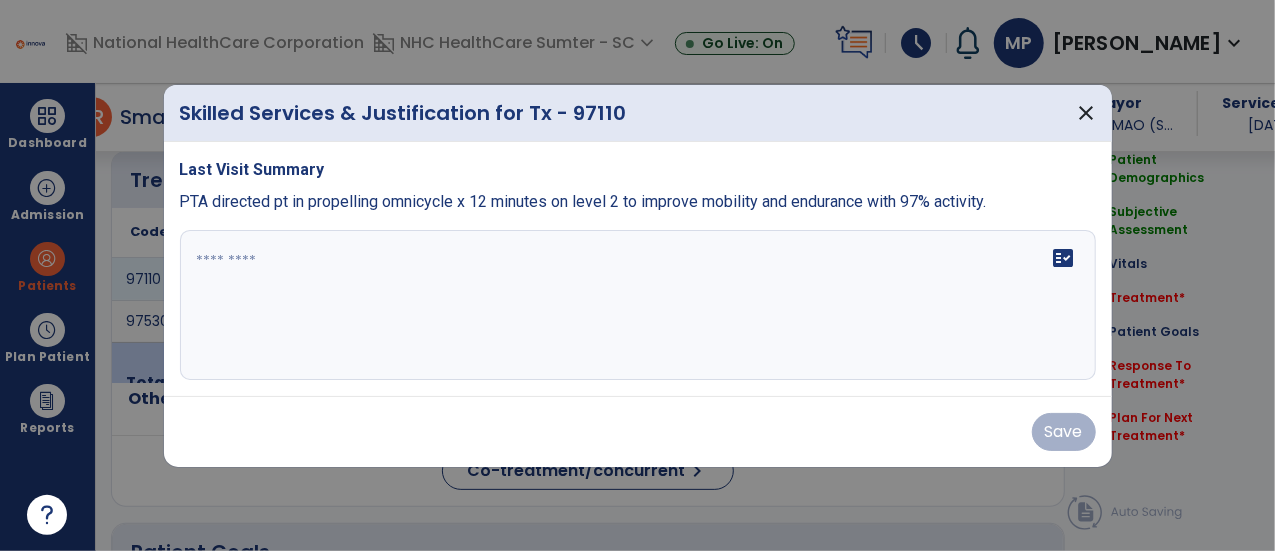 click on "fact_check" at bounding box center [638, 305] 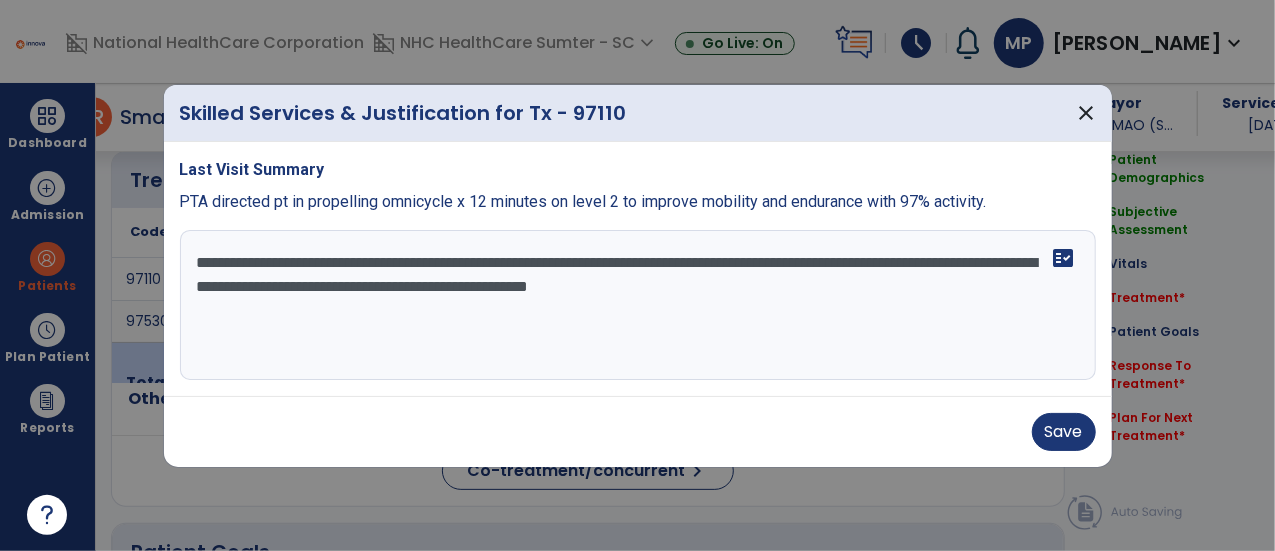 click on "**********" at bounding box center (638, 305) 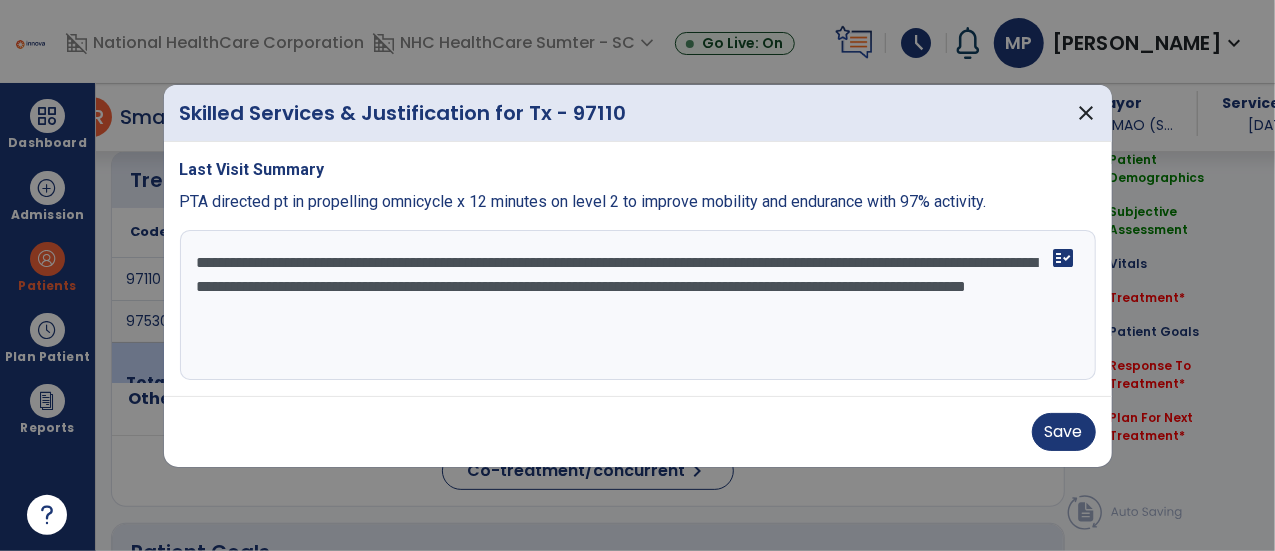 click on "**********" at bounding box center [638, 305] 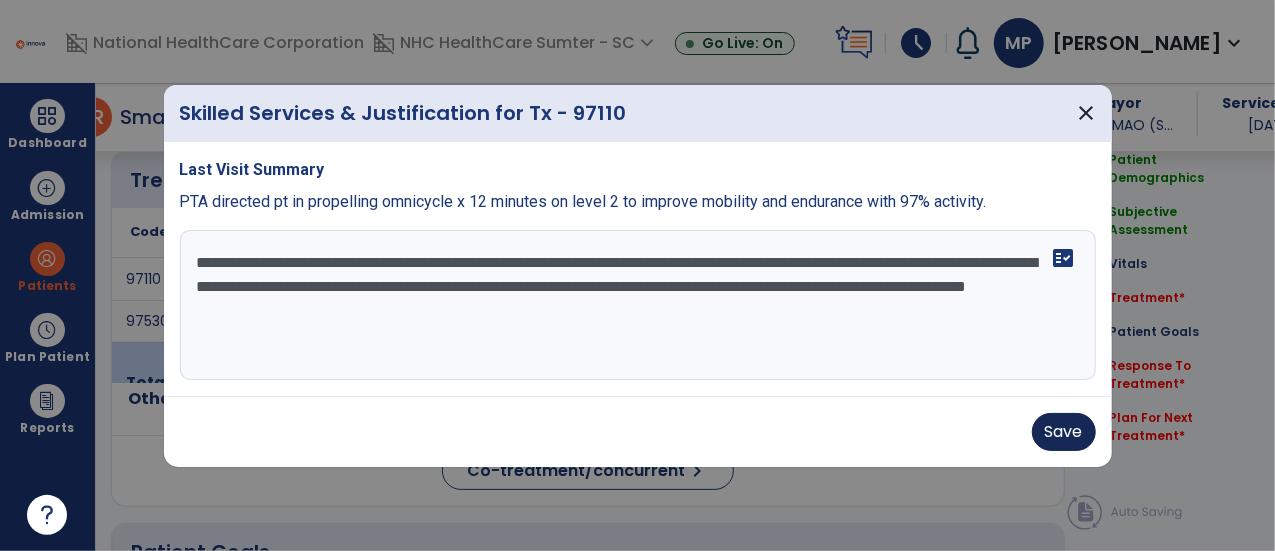 type on "**********" 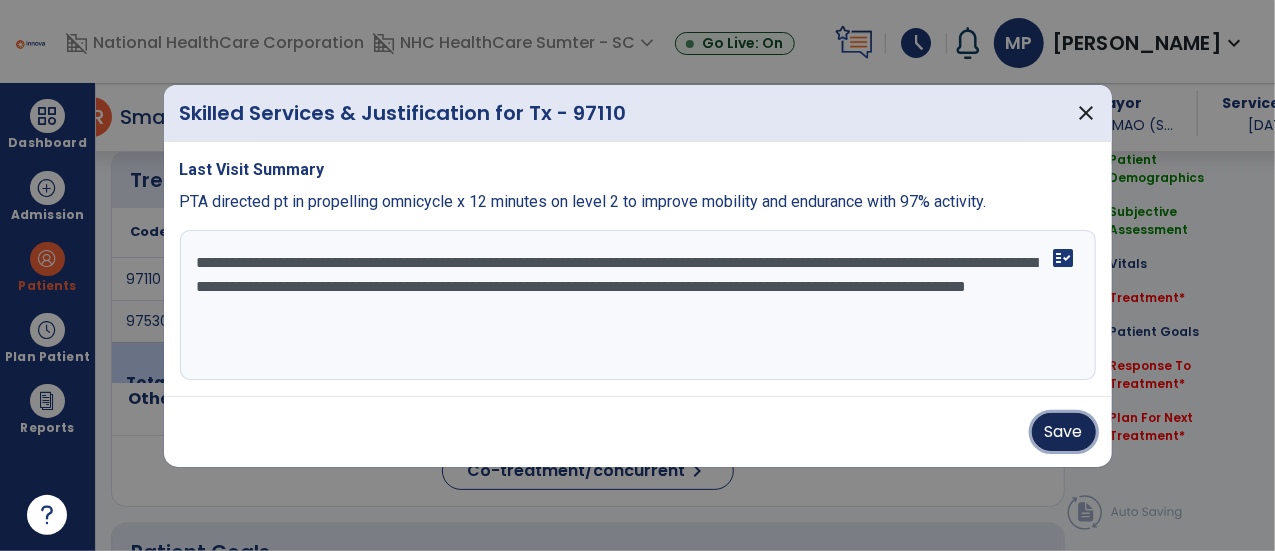 click on "Save" at bounding box center (1064, 432) 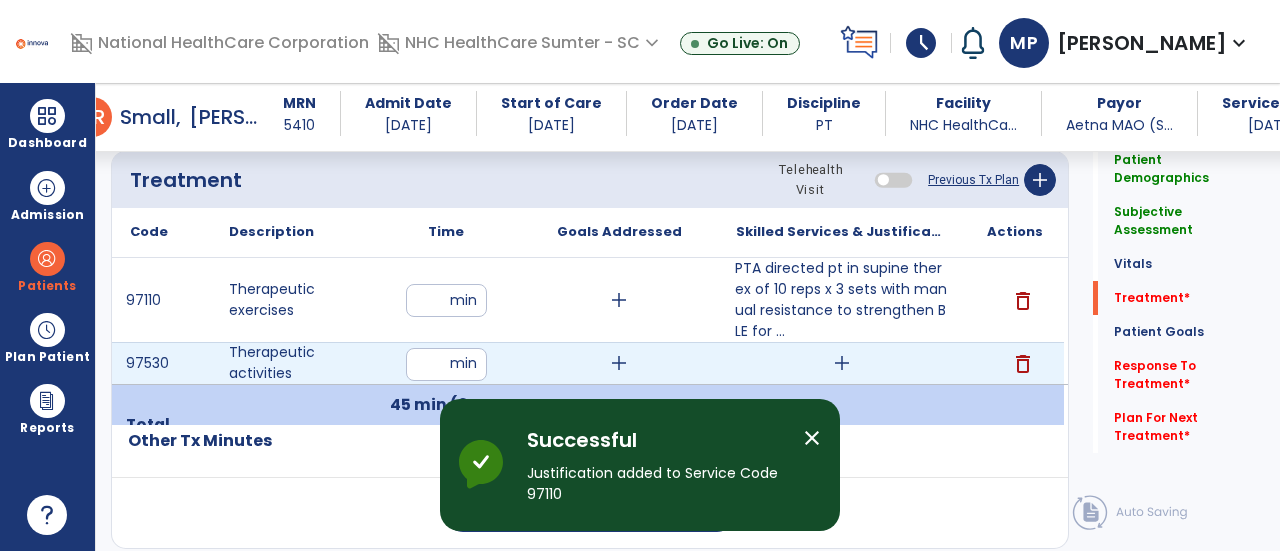 click on "add" at bounding box center (841, 363) 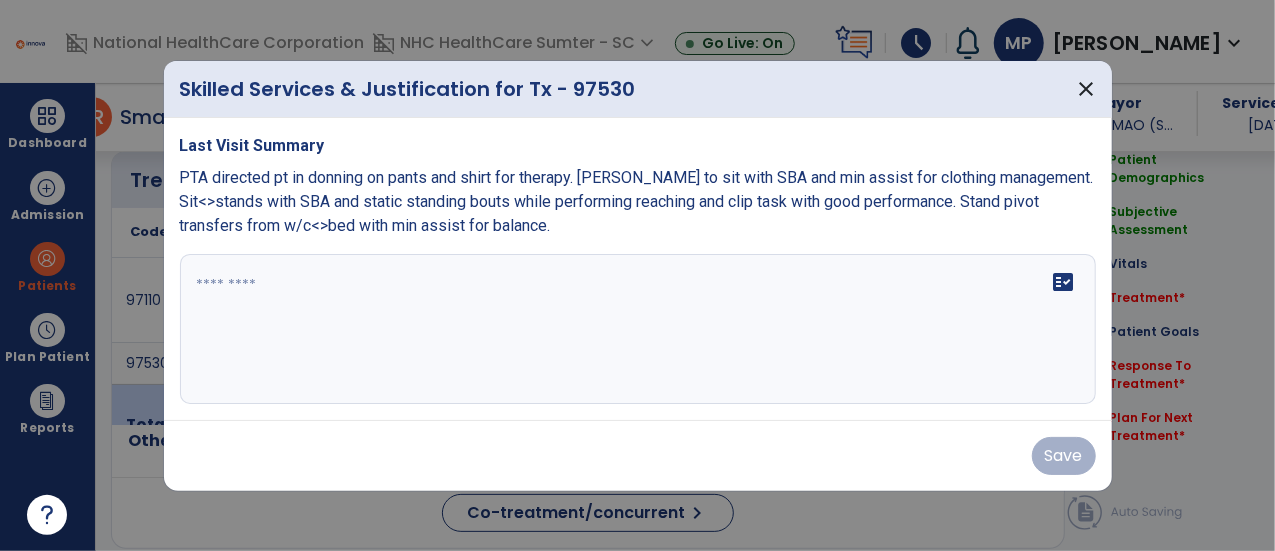 scroll, scrollTop: 1098, scrollLeft: 0, axis: vertical 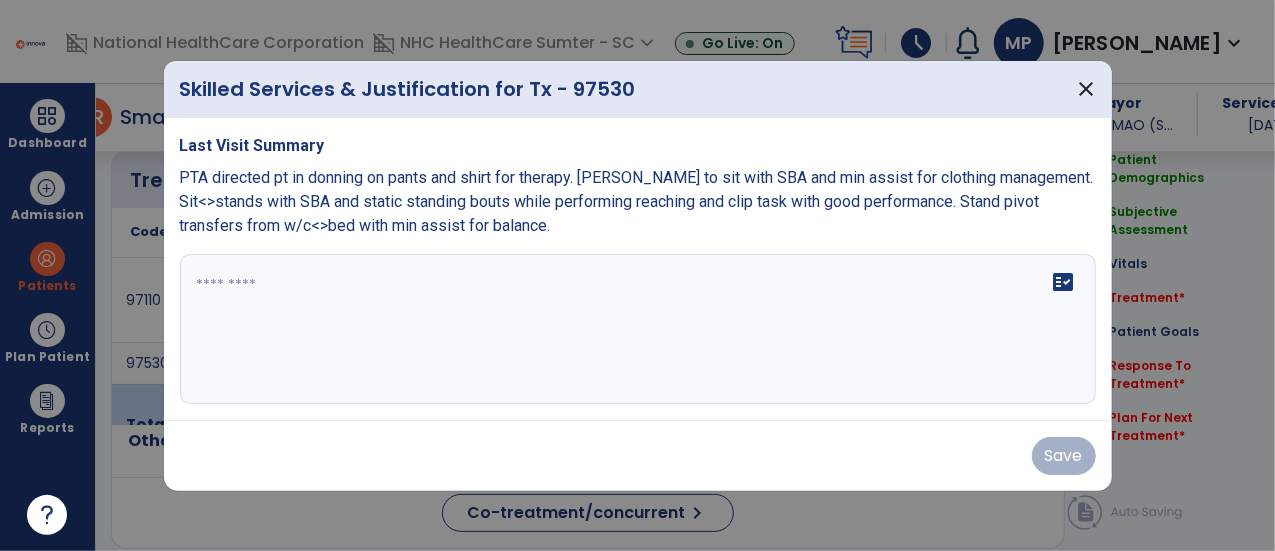 click on "fact_check" at bounding box center (638, 329) 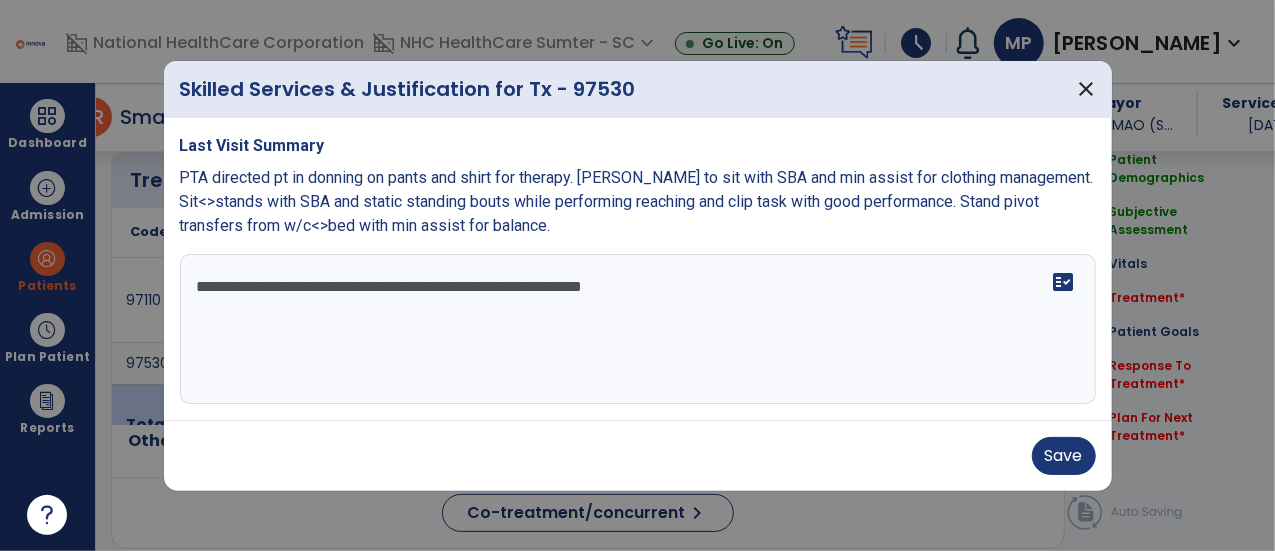 click on "**********" at bounding box center (638, 329) 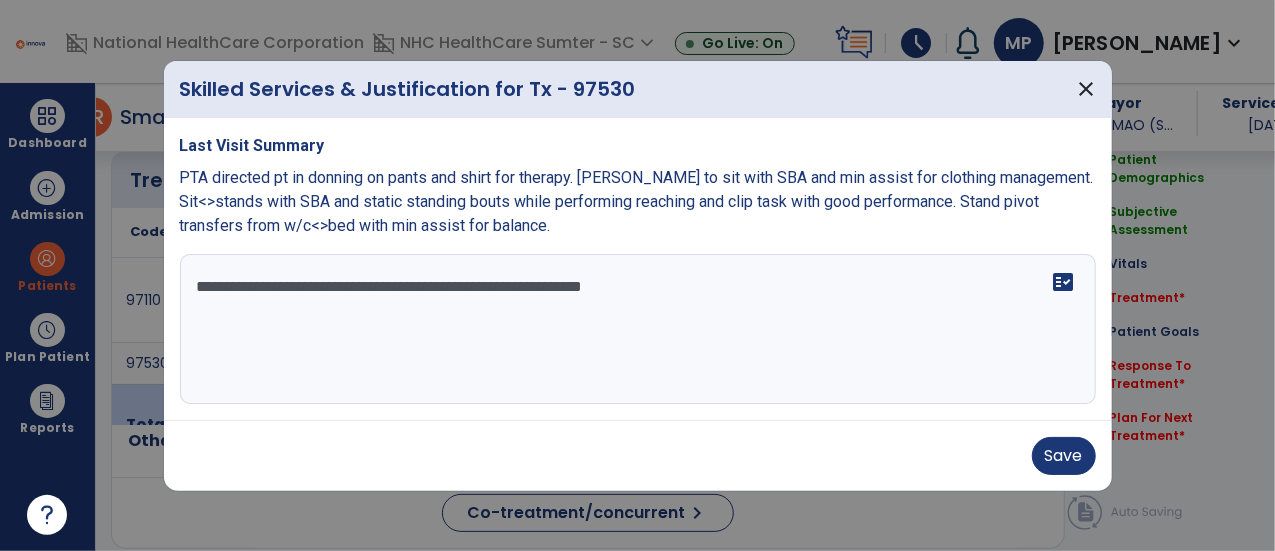 click on "**********" at bounding box center [638, 329] 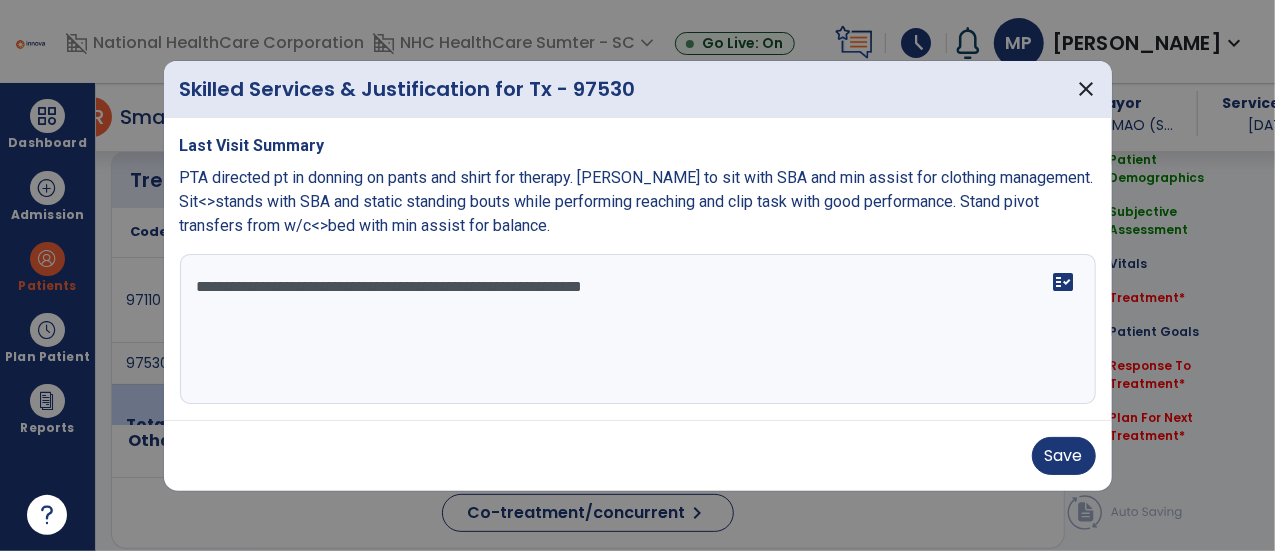 click on "**********" at bounding box center [638, 329] 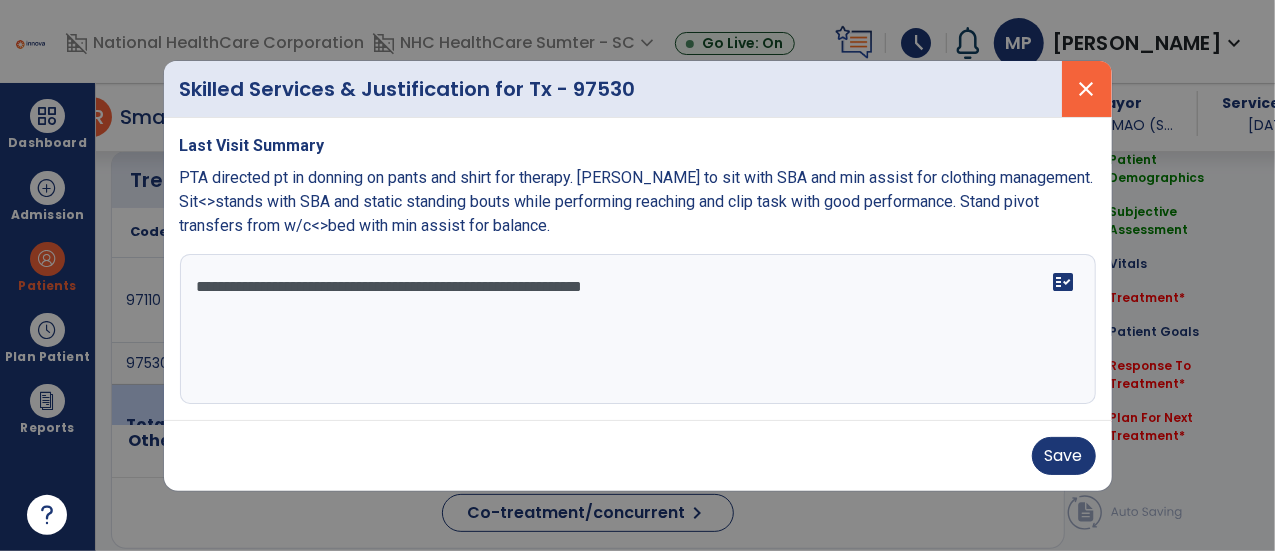 type on "**********" 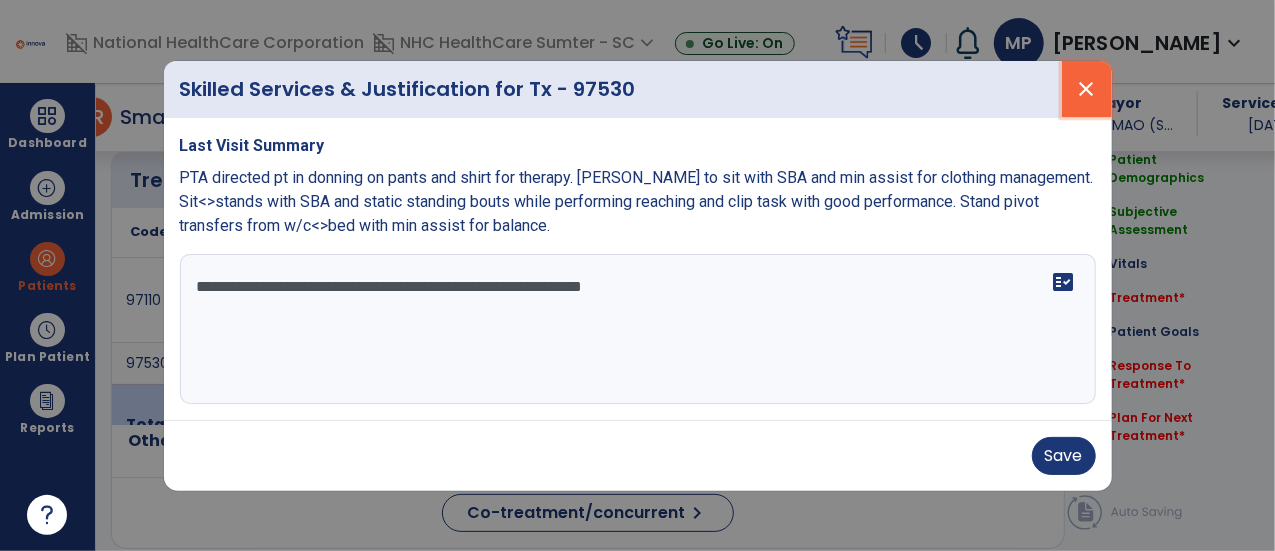 click on "close" at bounding box center [1087, 89] 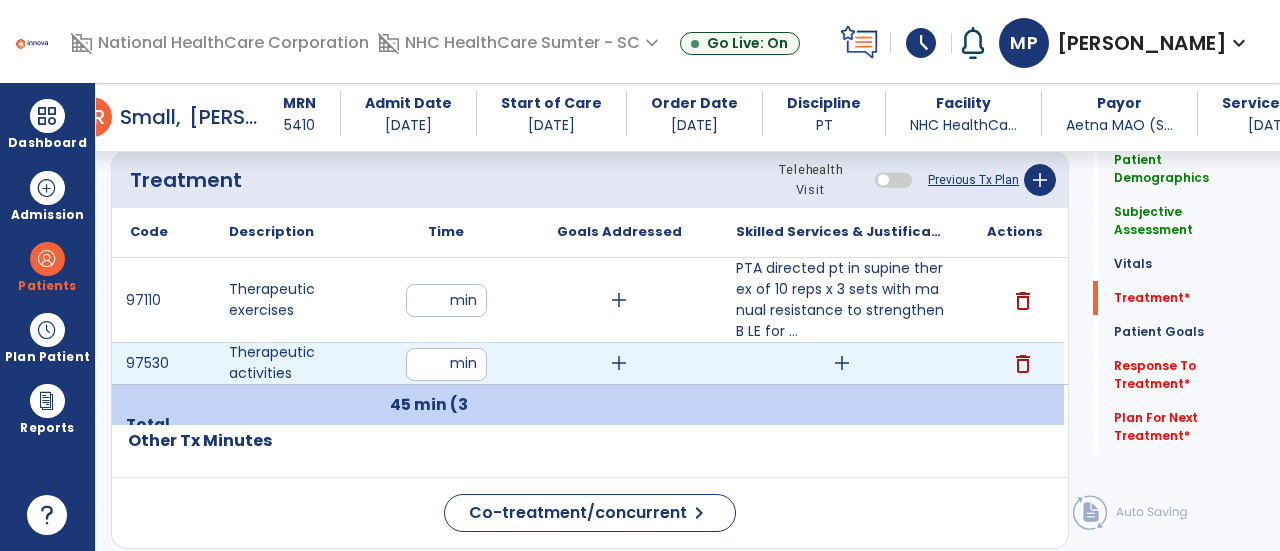 click on "add" at bounding box center (842, 363) 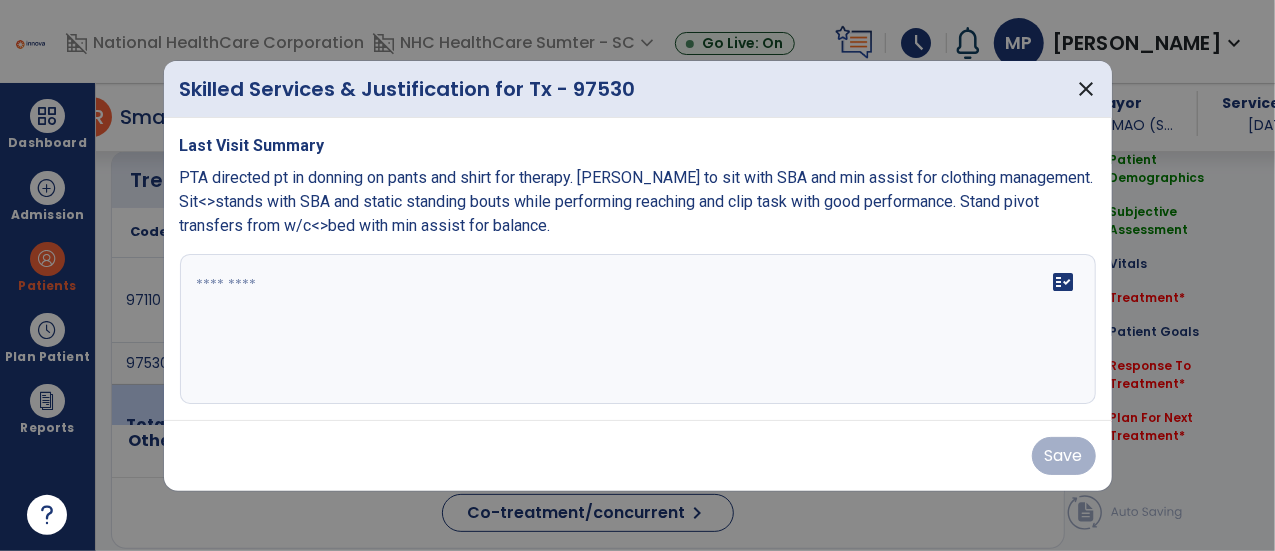 scroll, scrollTop: 1098, scrollLeft: 0, axis: vertical 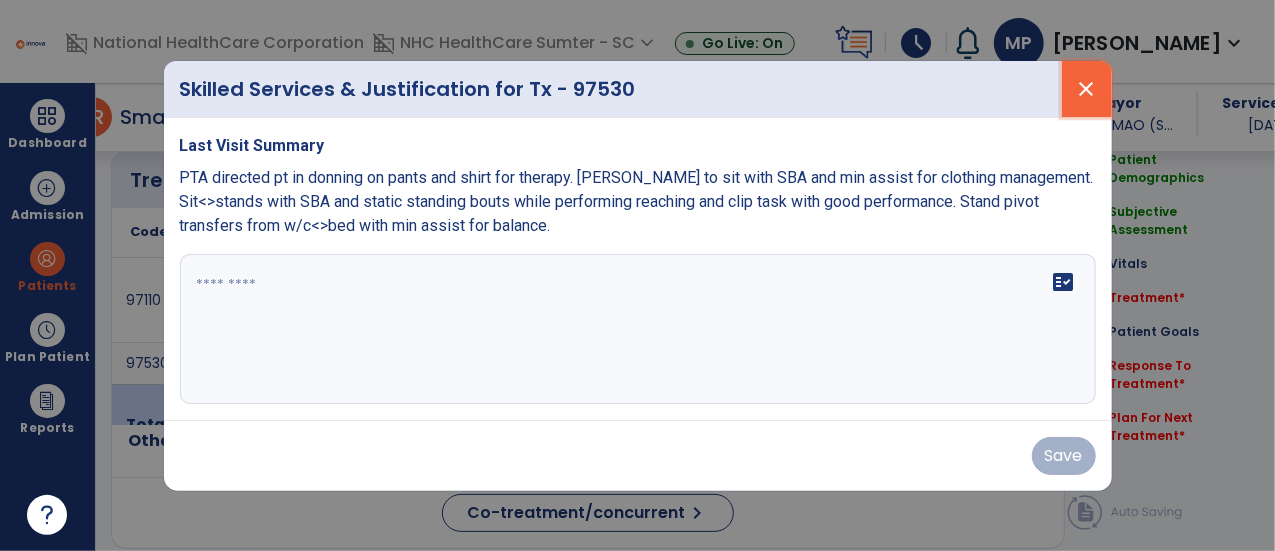 click on "close" at bounding box center (1087, 89) 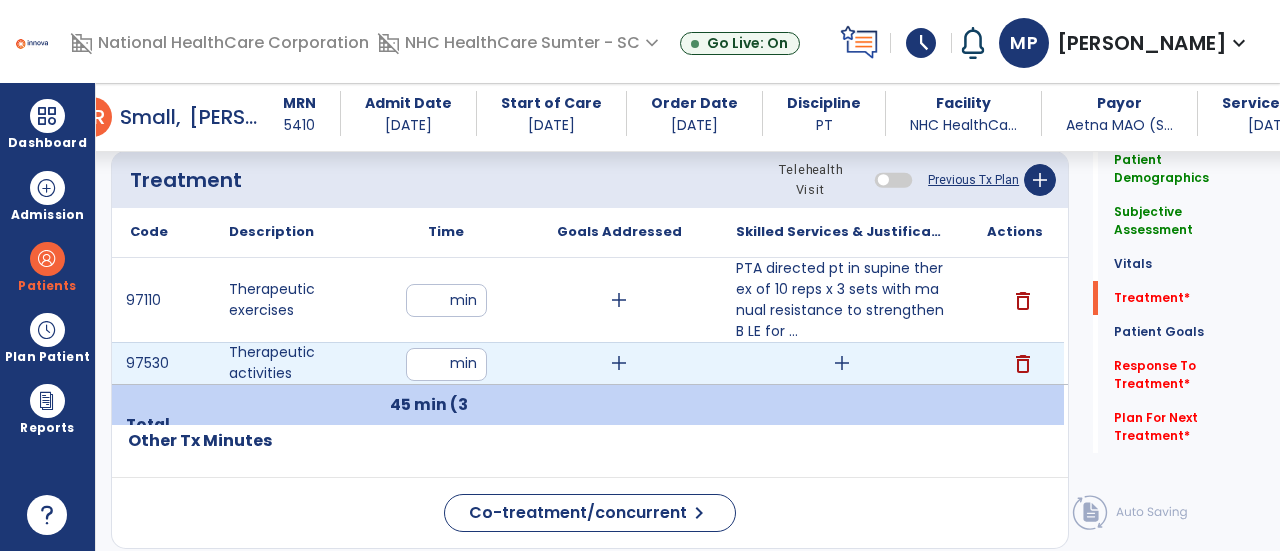 click on "add" at bounding box center (842, 363) 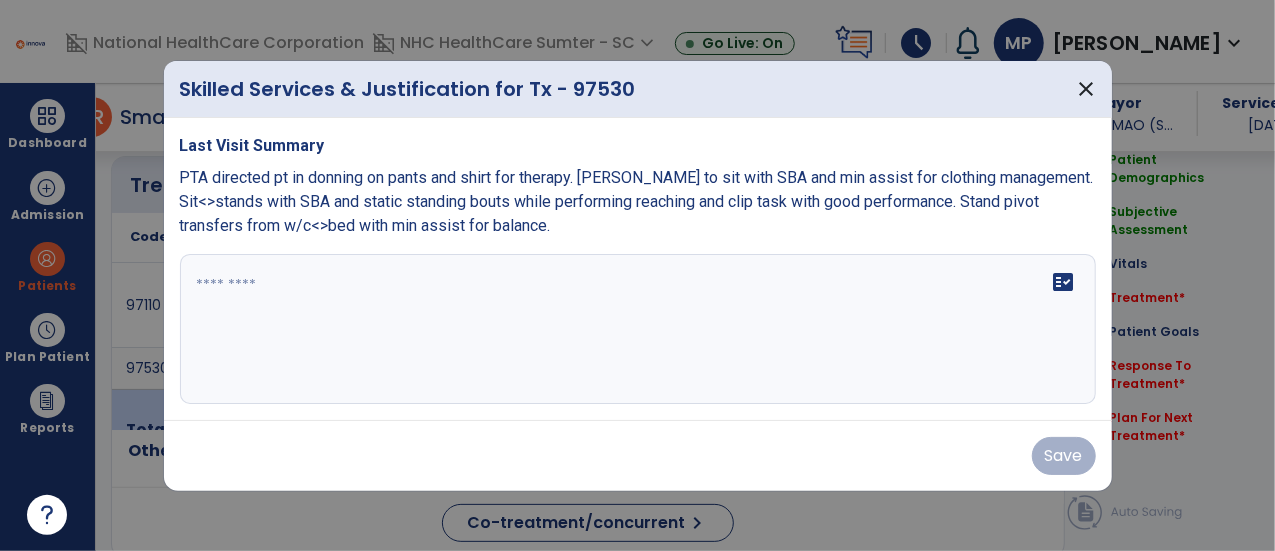 scroll, scrollTop: 1098, scrollLeft: 0, axis: vertical 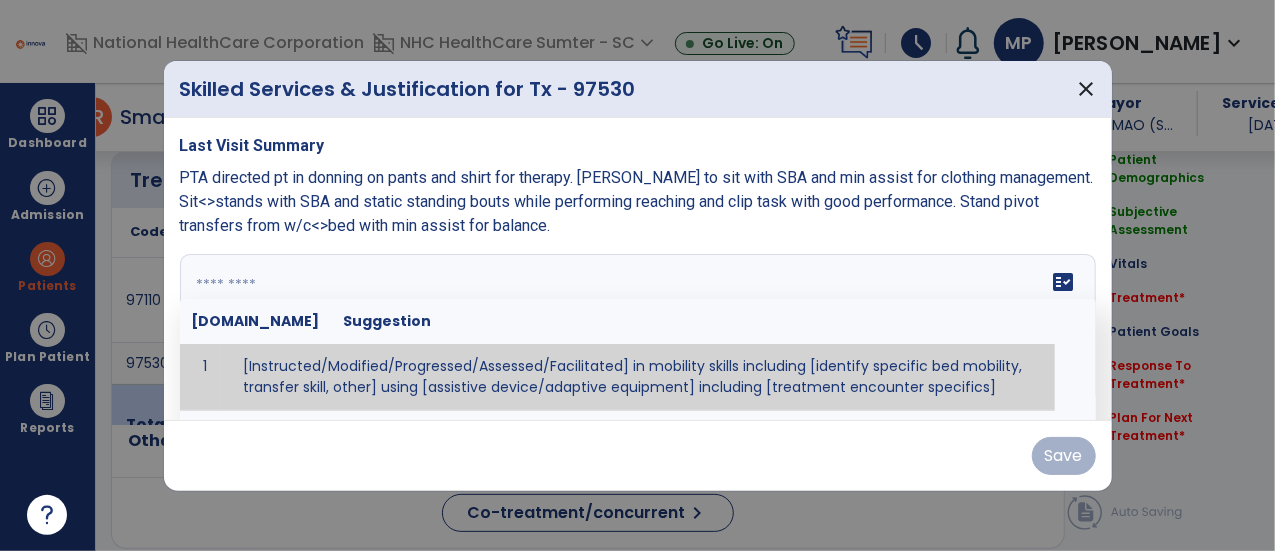 click on "fact_check  [DOMAIN_NAME] Suggestion 1 [Instructed/Modified/Progressed/Assessed/Facilitated] in mobility skills including [identify specific bed mobility, transfer skill, other] using [assistive device/adaptive equipment] including [treatment encounter specifics]" at bounding box center [638, 329] 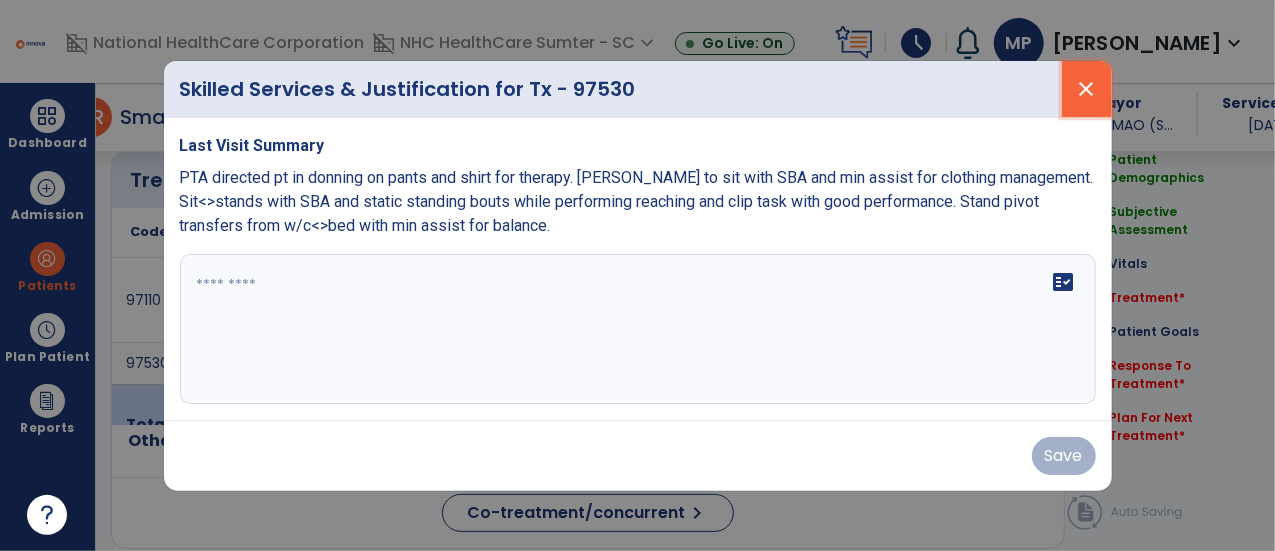 click on "close" at bounding box center (1087, 89) 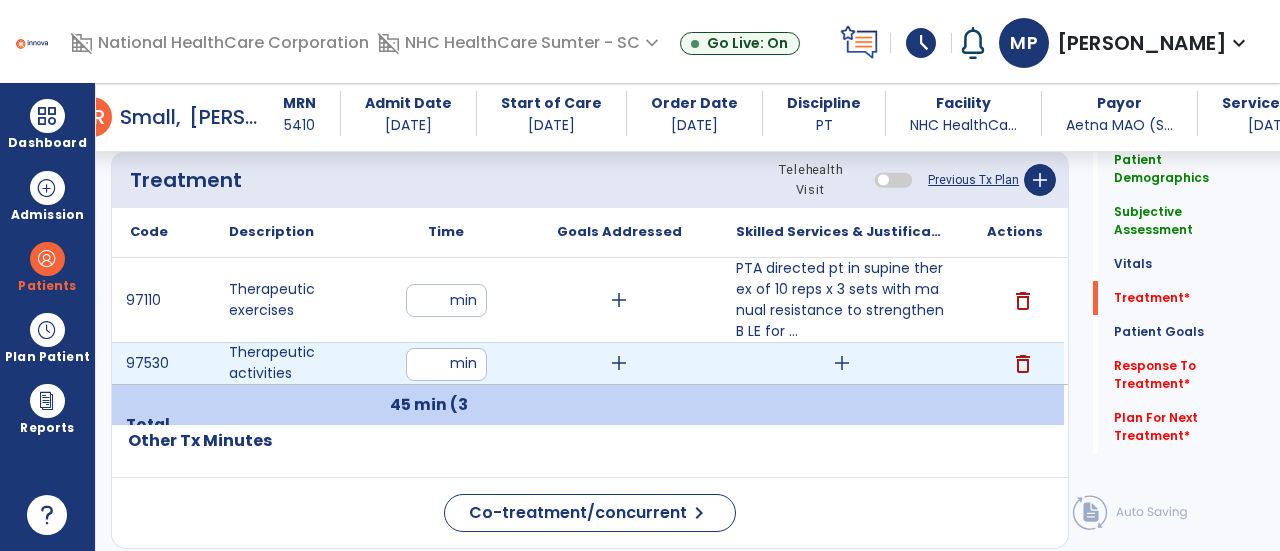 click on "add" at bounding box center [842, 363] 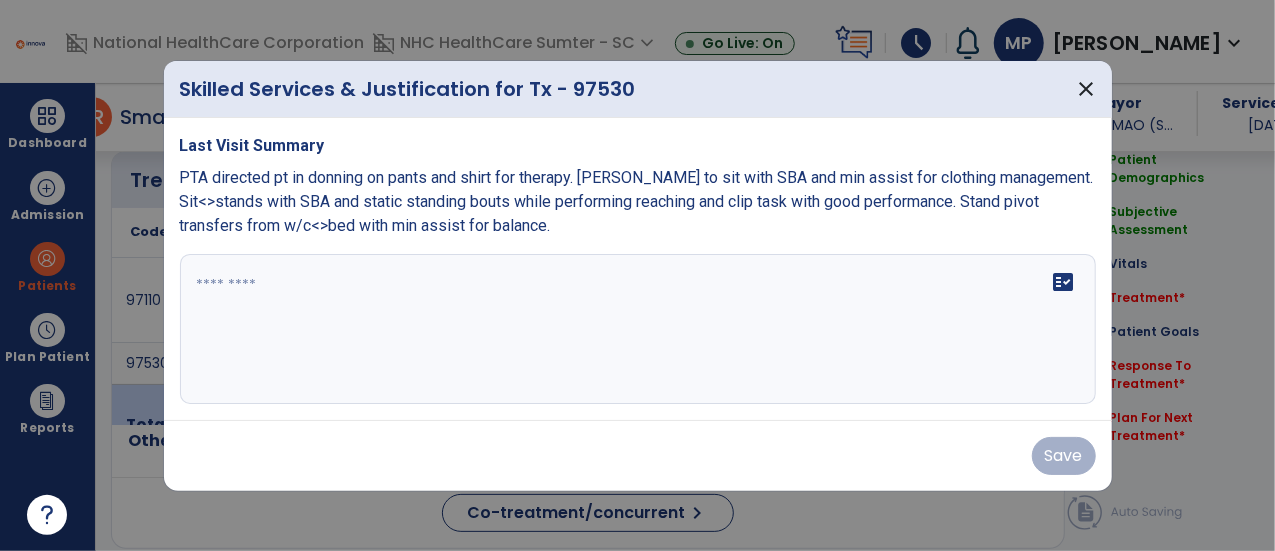 scroll, scrollTop: 1098, scrollLeft: 0, axis: vertical 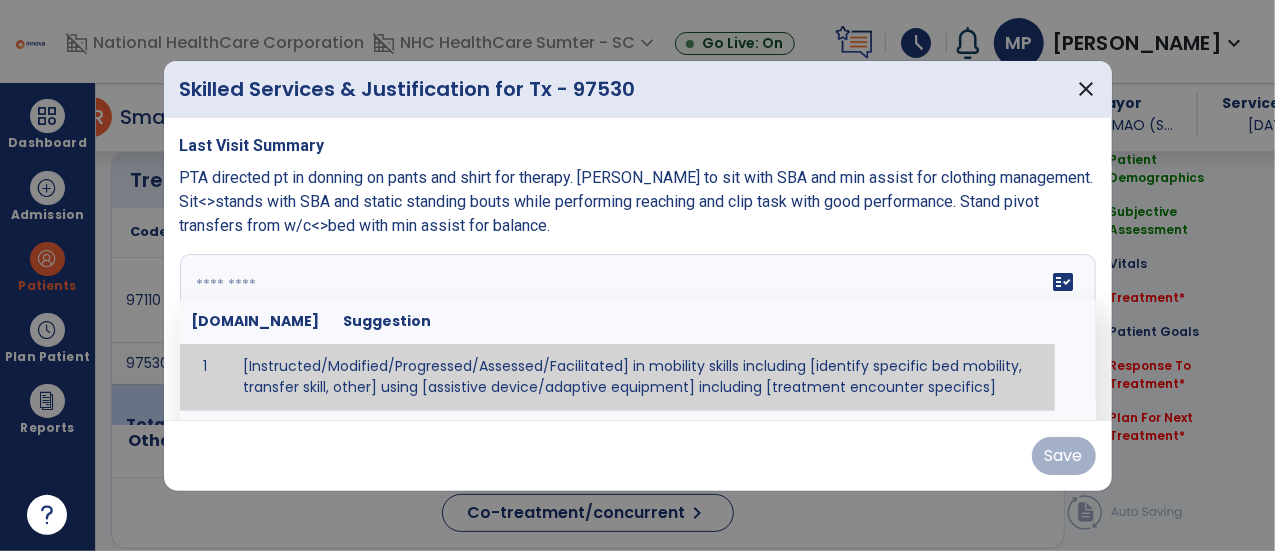 click on "fact_check  [DOMAIN_NAME] Suggestion 1 [Instructed/Modified/Progressed/Assessed/Facilitated] in mobility skills including [identify specific bed mobility, transfer skill, other] using [assistive device/adaptive equipment] including [treatment encounter specifics]" at bounding box center (638, 329) 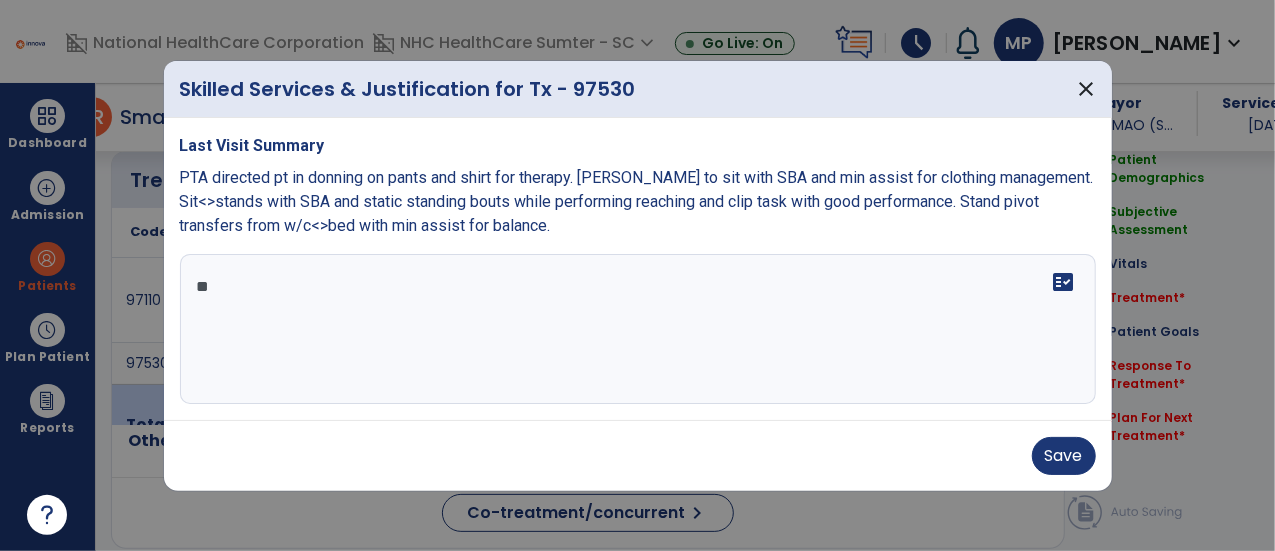 type on "*" 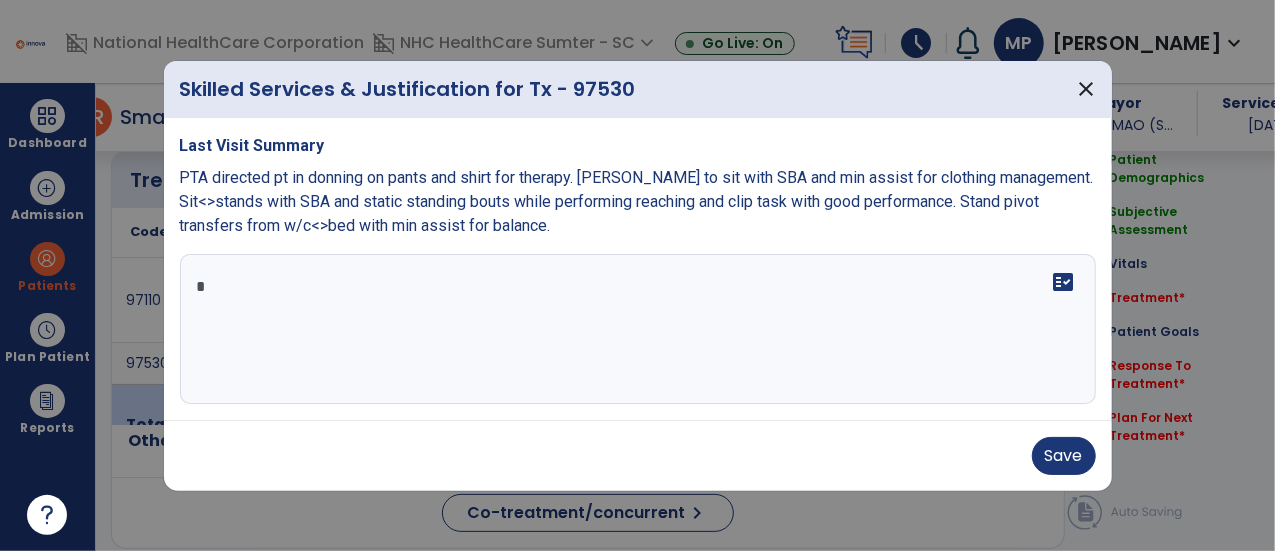 type 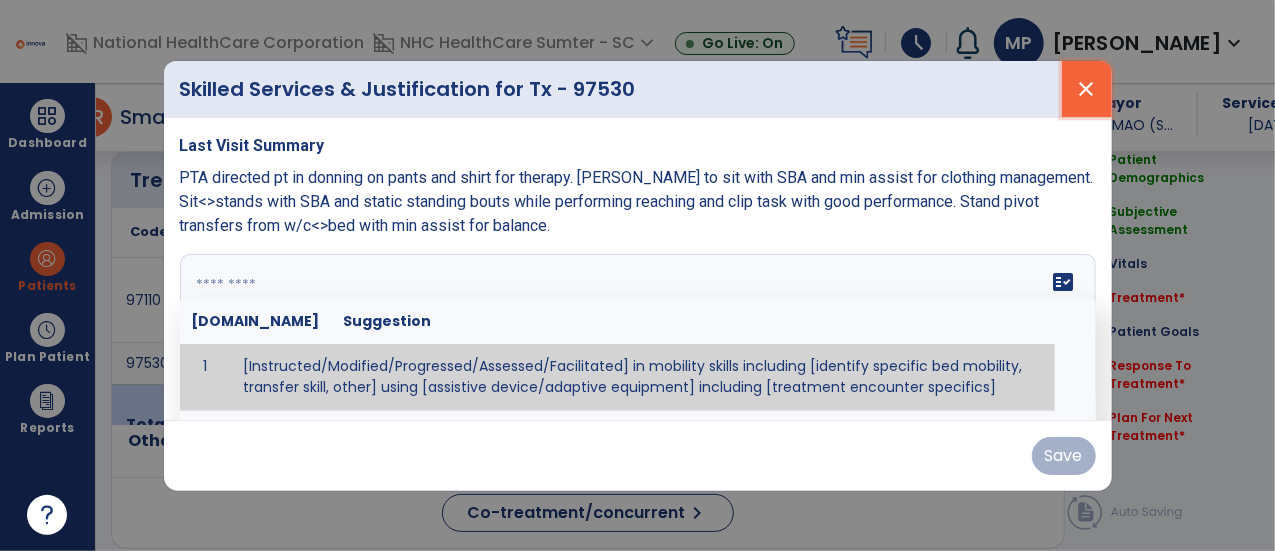 click on "close" at bounding box center (1087, 89) 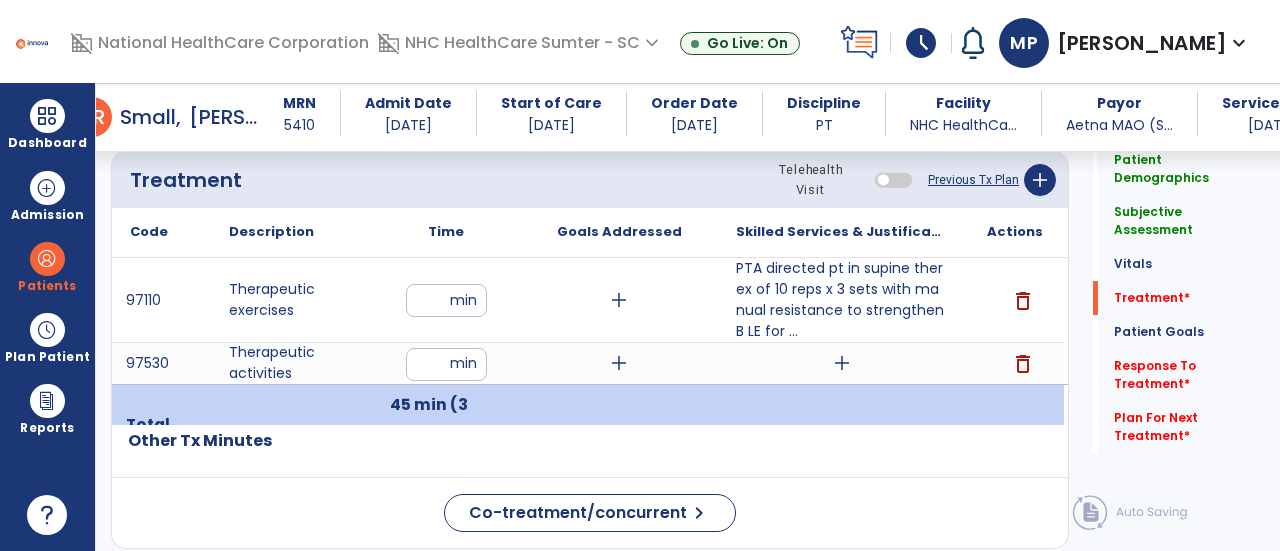 click on "add" at bounding box center [842, 363] 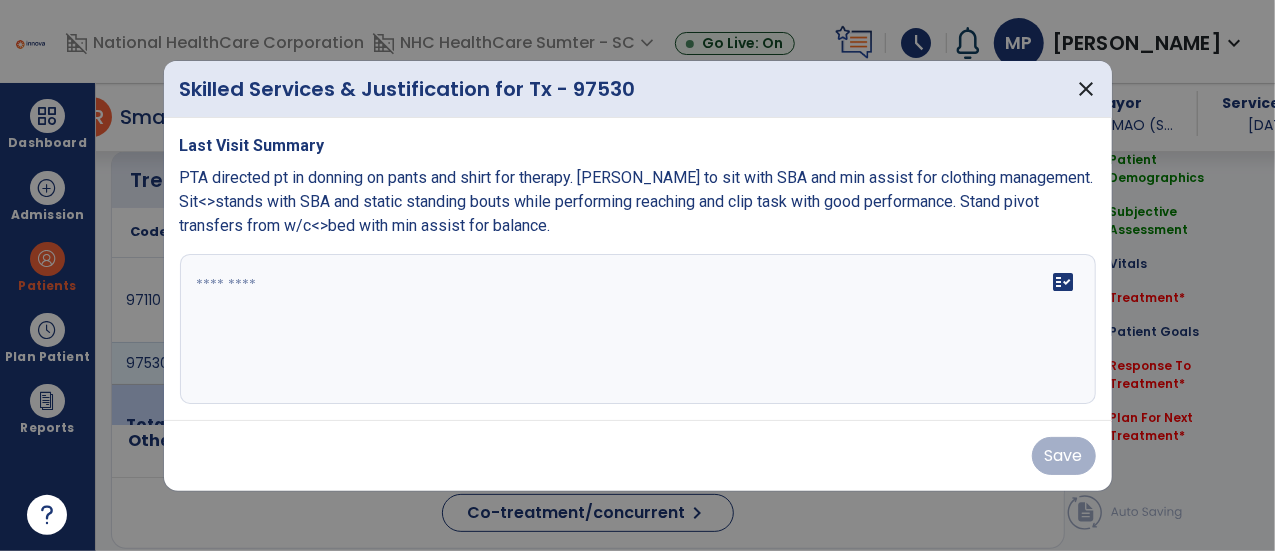 scroll, scrollTop: 1098, scrollLeft: 0, axis: vertical 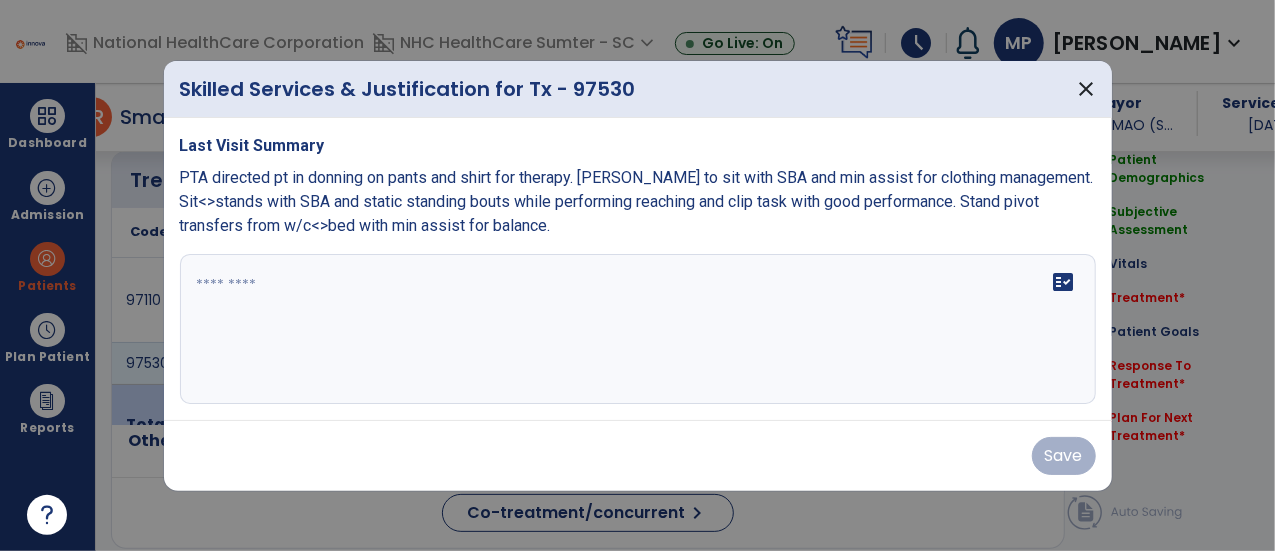 click on "fact_check" at bounding box center [638, 329] 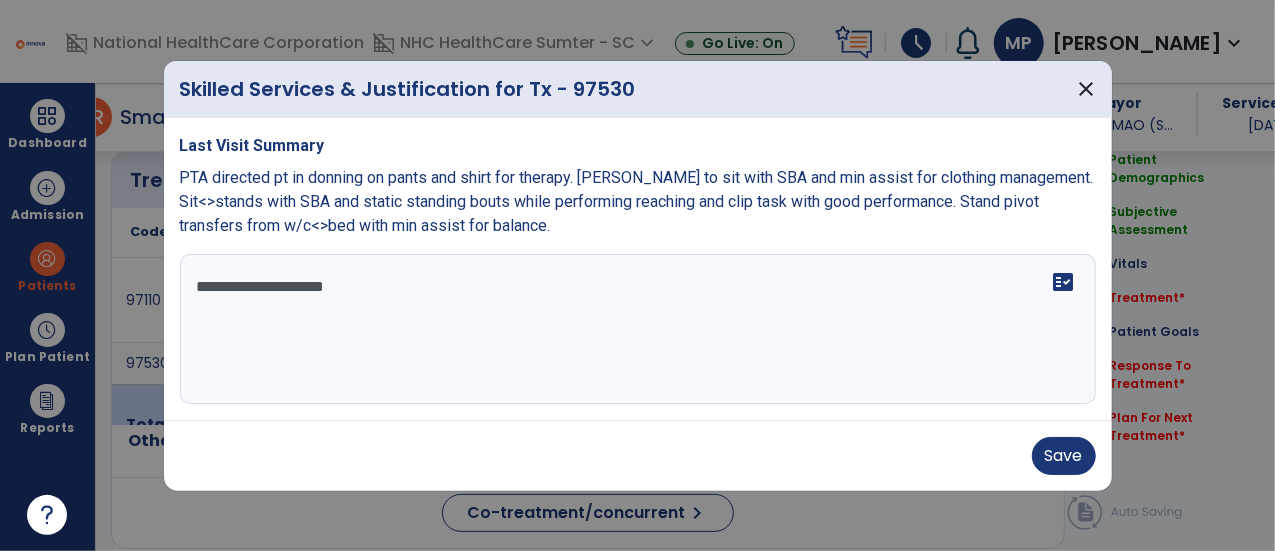 click on "**********" at bounding box center (638, 329) 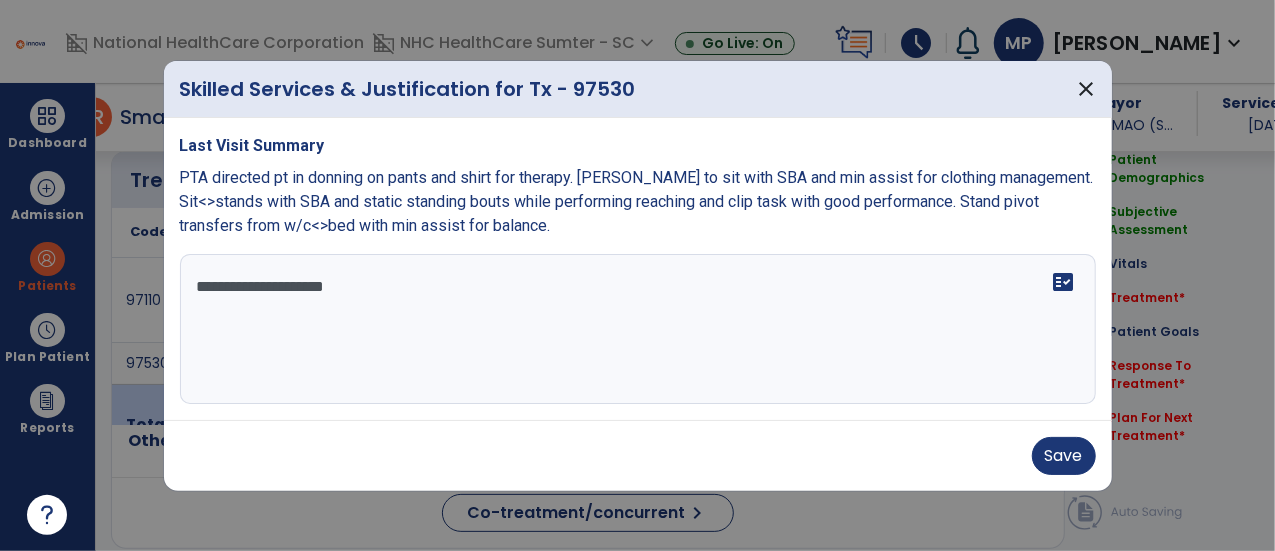 click on "**********" at bounding box center [638, 329] 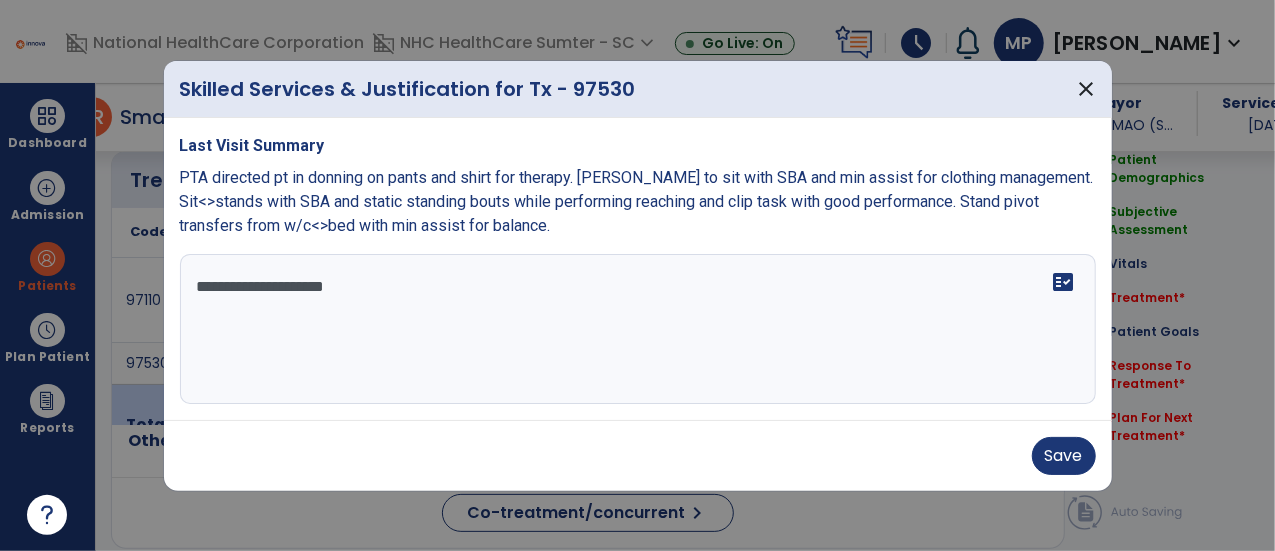 click on "**********" at bounding box center (638, 329) 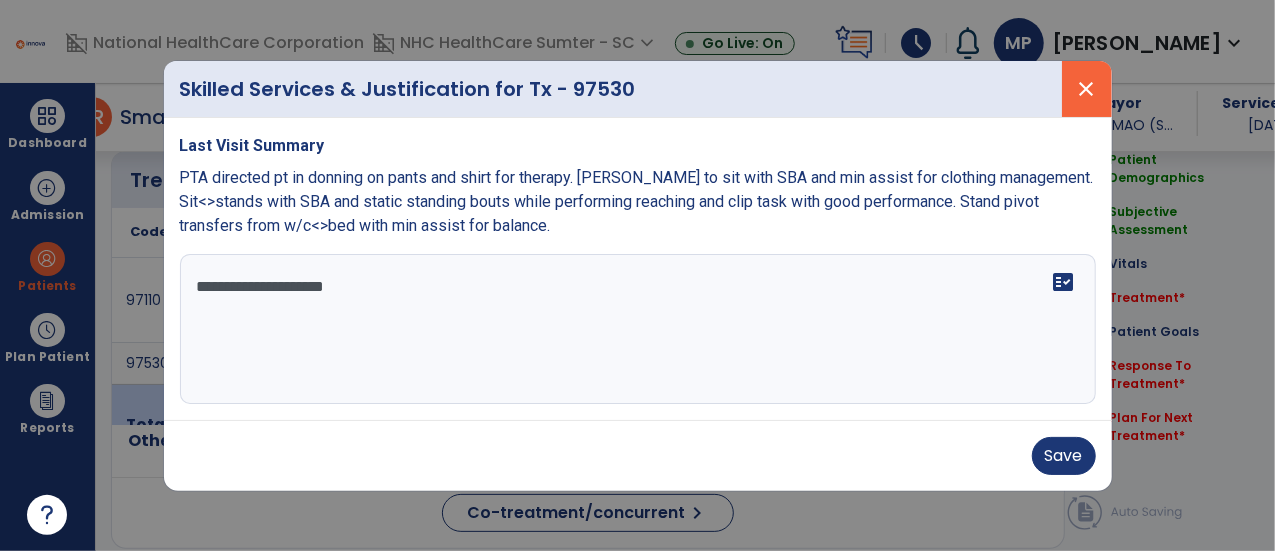 type on "**********" 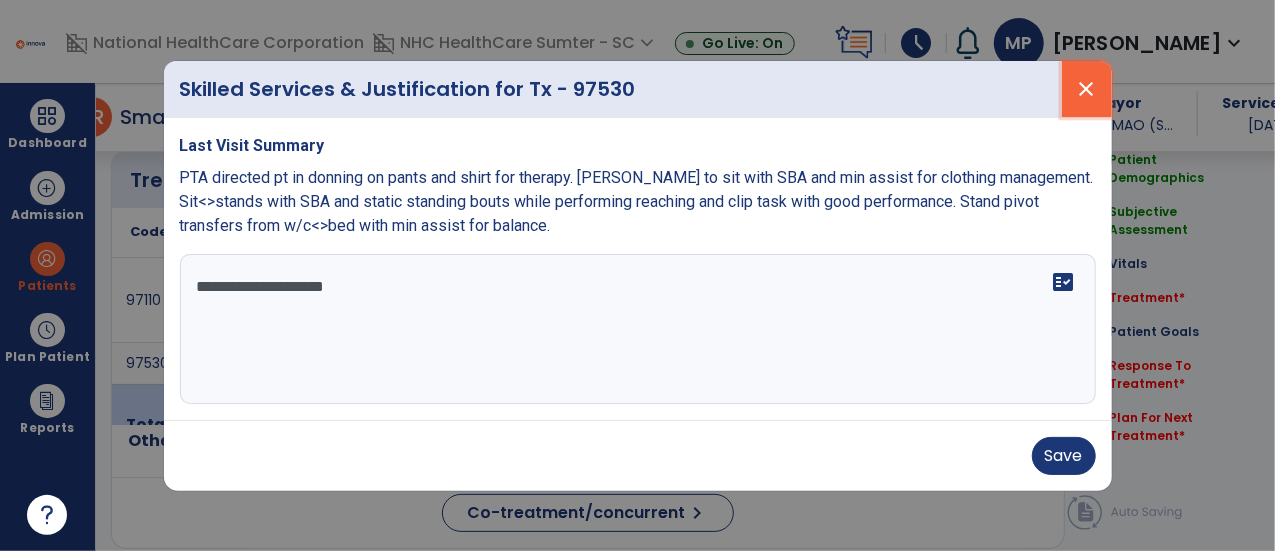 click on "close" at bounding box center (1087, 89) 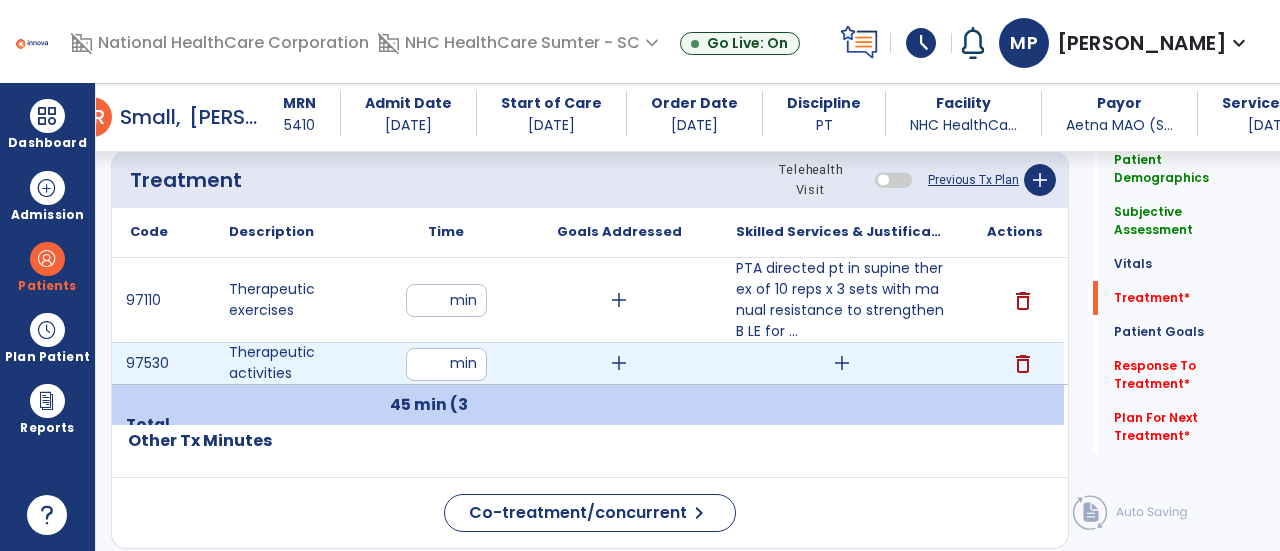 click on "add" at bounding box center [842, 363] 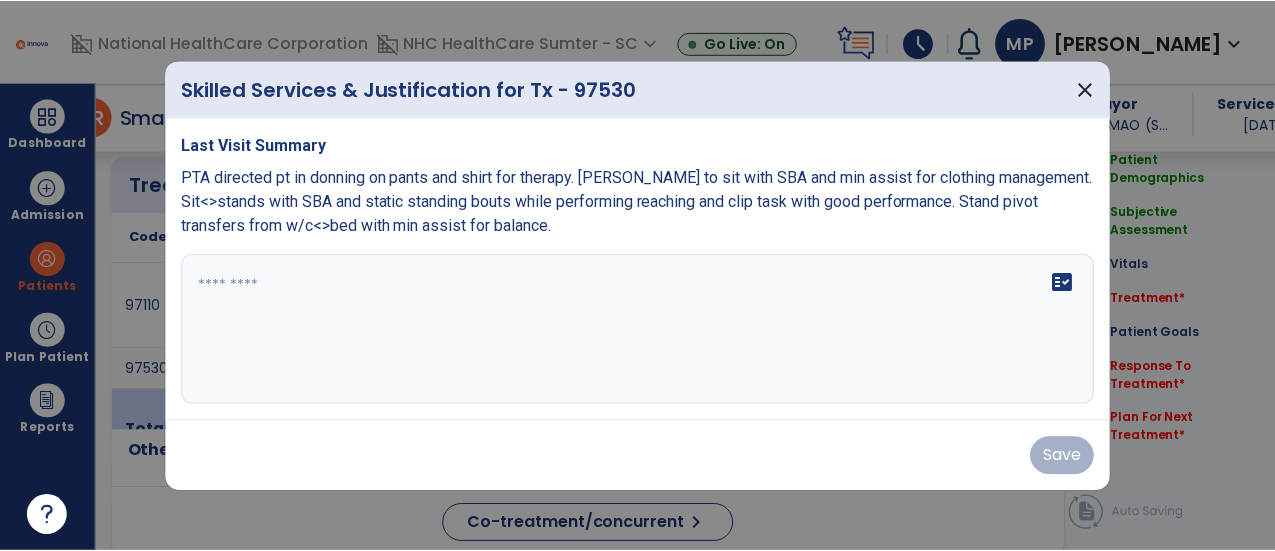scroll, scrollTop: 1098, scrollLeft: 0, axis: vertical 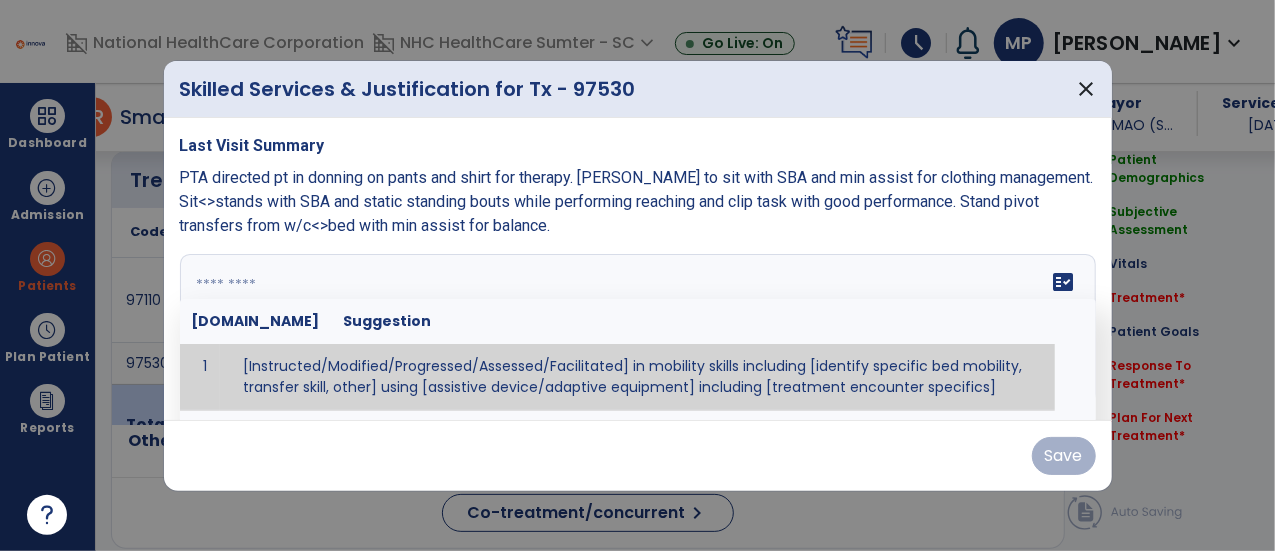 click on "fact_check  [DOMAIN_NAME] Suggestion 1 [Instructed/Modified/Progressed/Assessed/Facilitated] in mobility skills including [identify specific bed mobility, transfer skill, other] using [assistive device/adaptive equipment] including [treatment encounter specifics]" at bounding box center (638, 329) 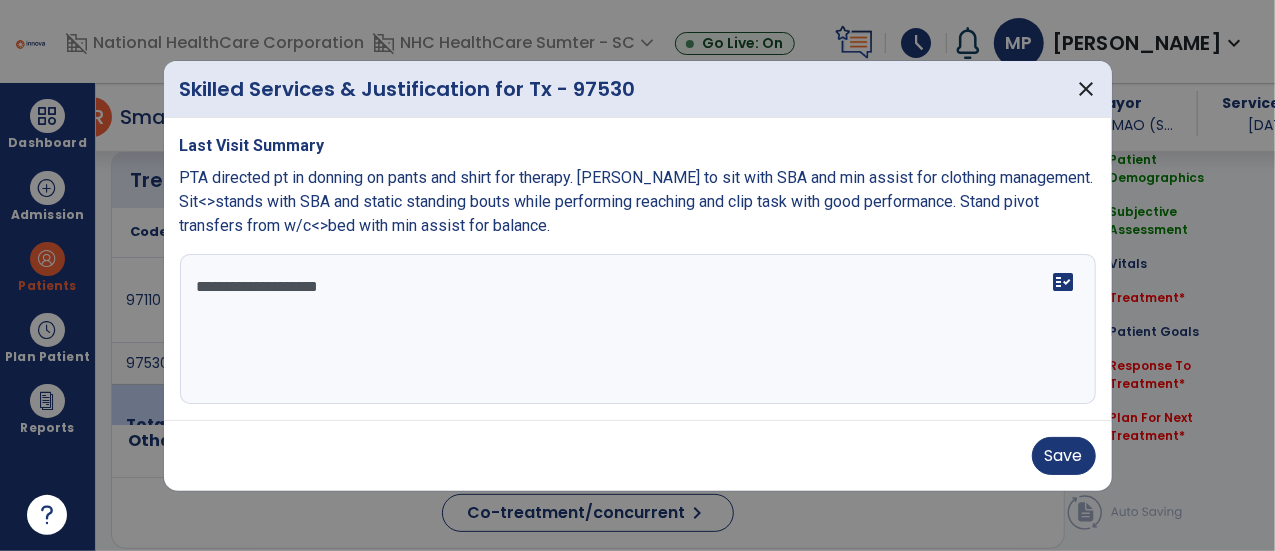type on "**********" 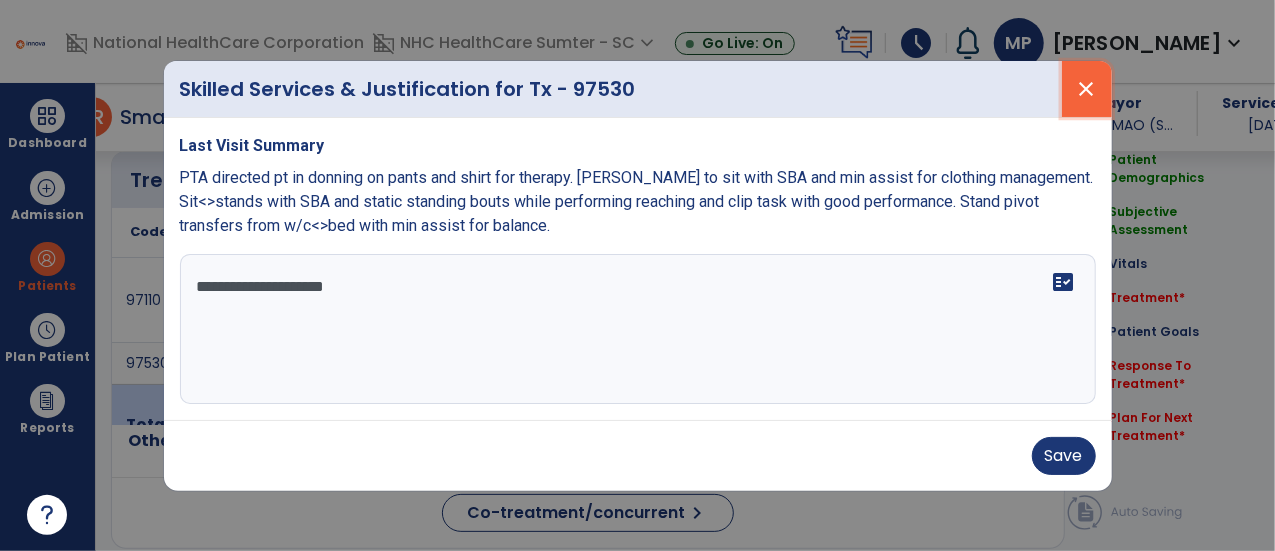 click on "close" at bounding box center (1087, 89) 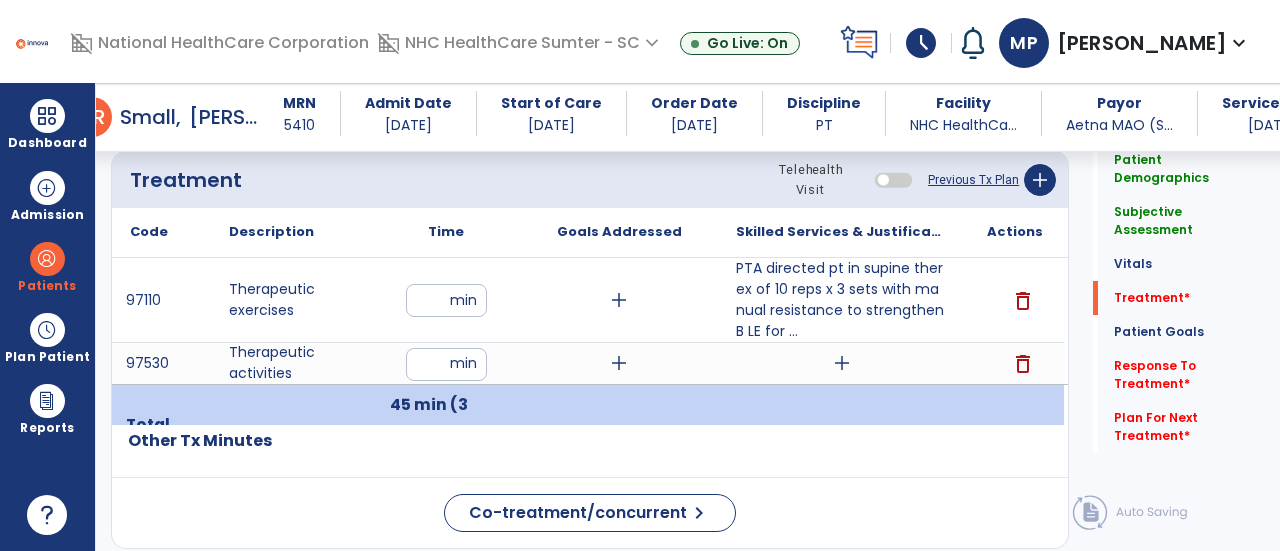 click on "add" at bounding box center [842, 363] 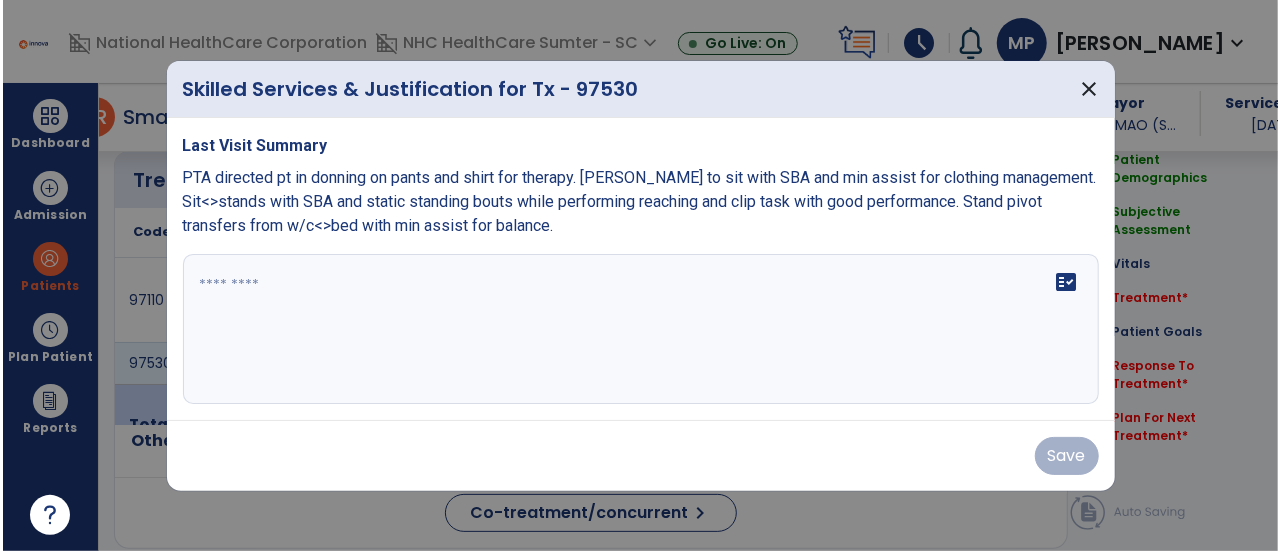 scroll, scrollTop: 1098, scrollLeft: 0, axis: vertical 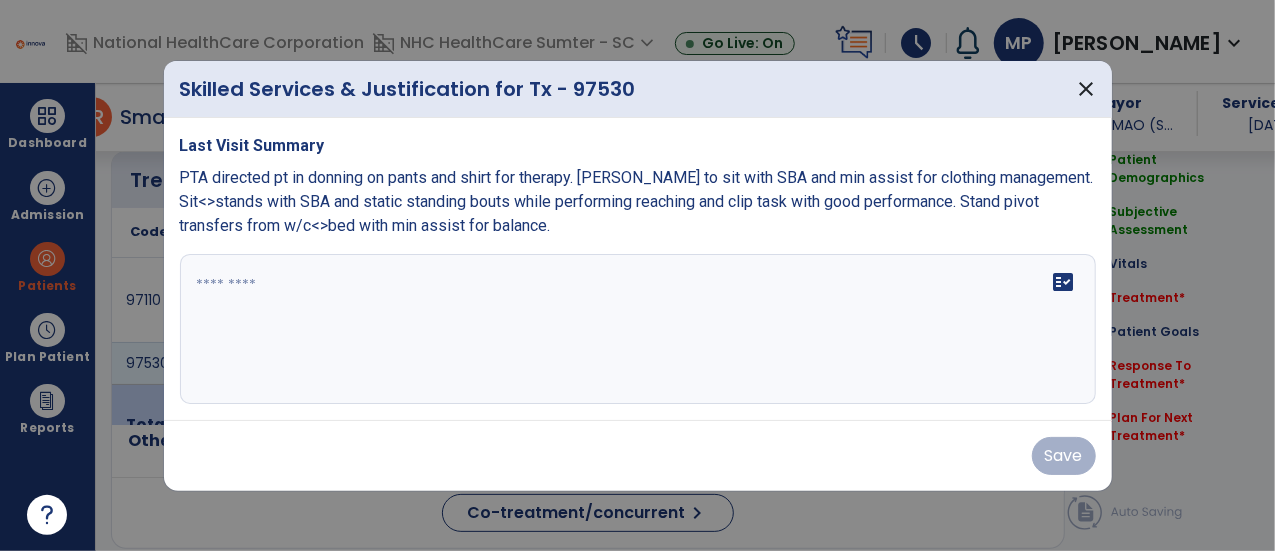 click on "fact_check" at bounding box center (638, 329) 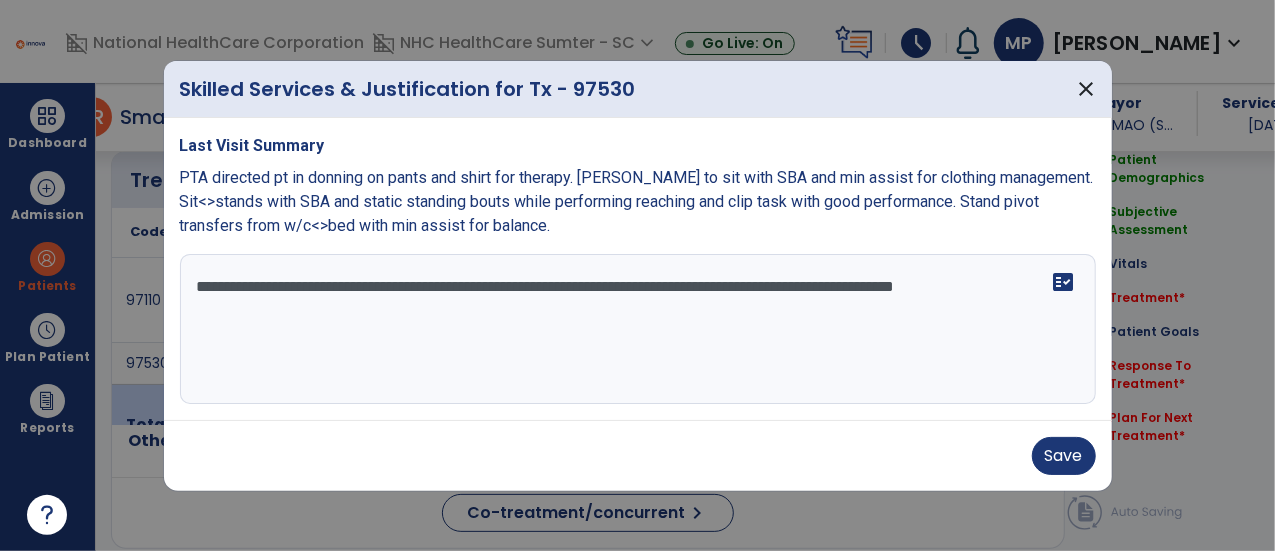 drag, startPoint x: 808, startPoint y: 313, endPoint x: 608, endPoint y: 316, distance: 200.02249 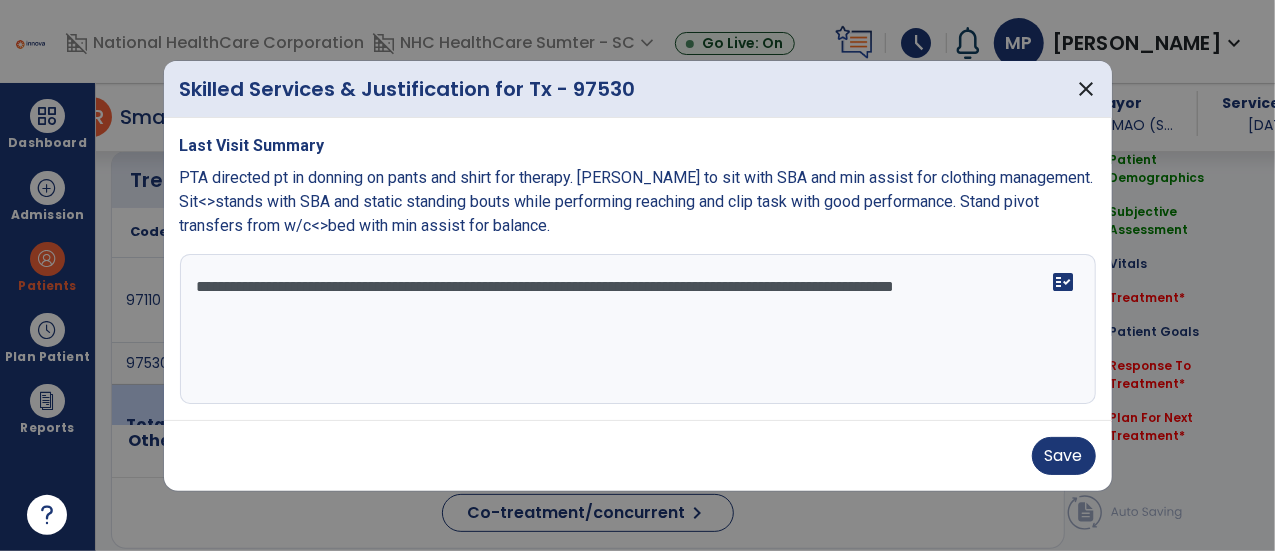 drag, startPoint x: 492, startPoint y: 351, endPoint x: 628, endPoint y: 365, distance: 136.71869 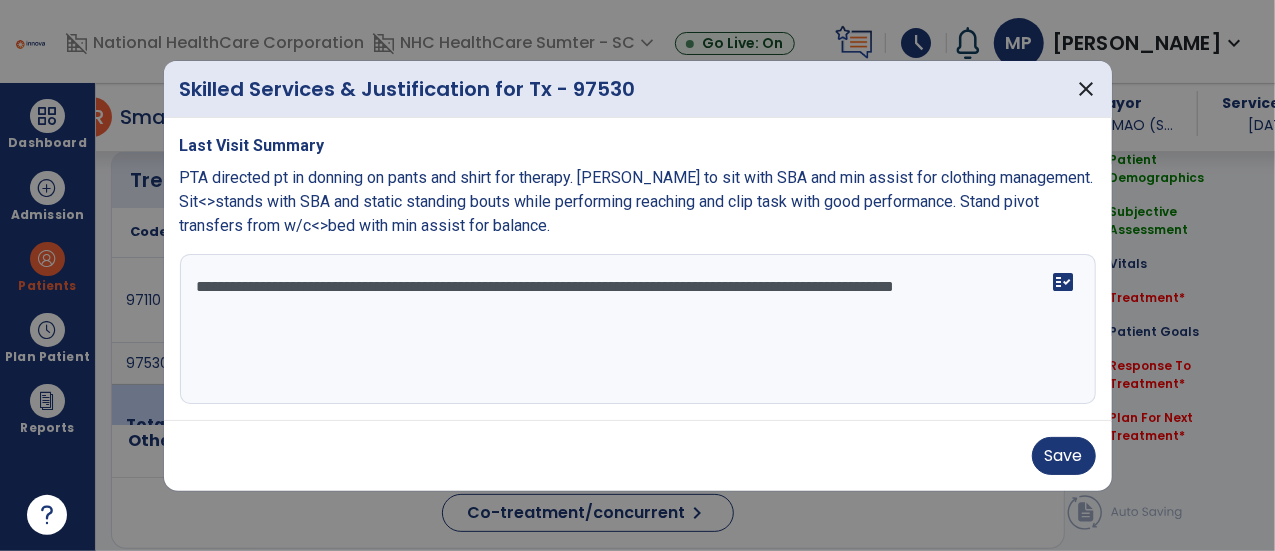 click on "**********" at bounding box center (638, 329) 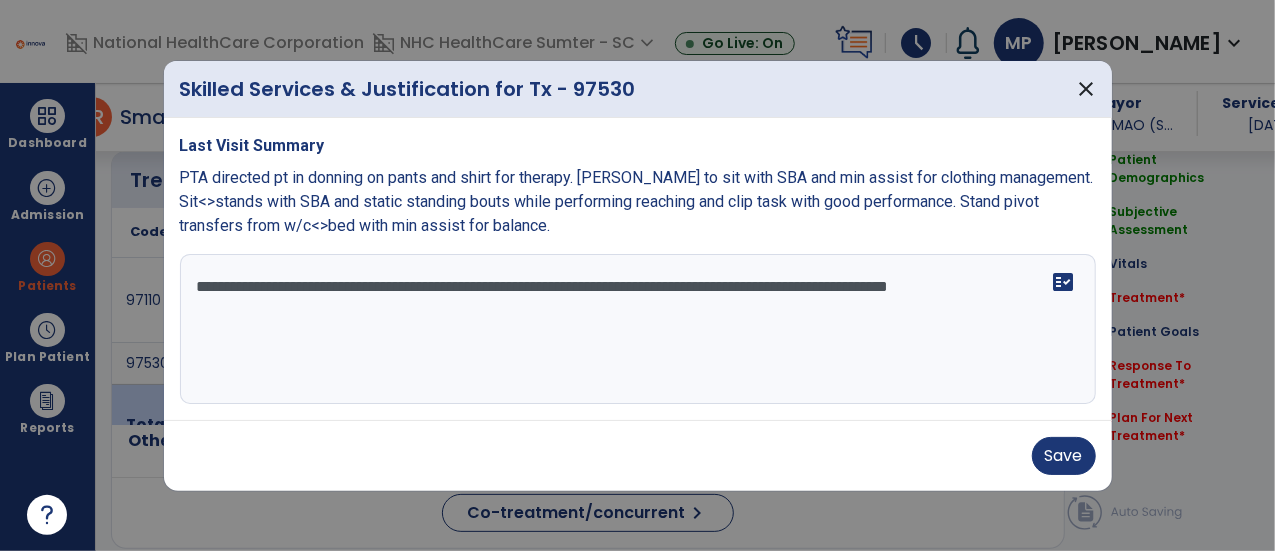 click on "**********" at bounding box center (638, 329) 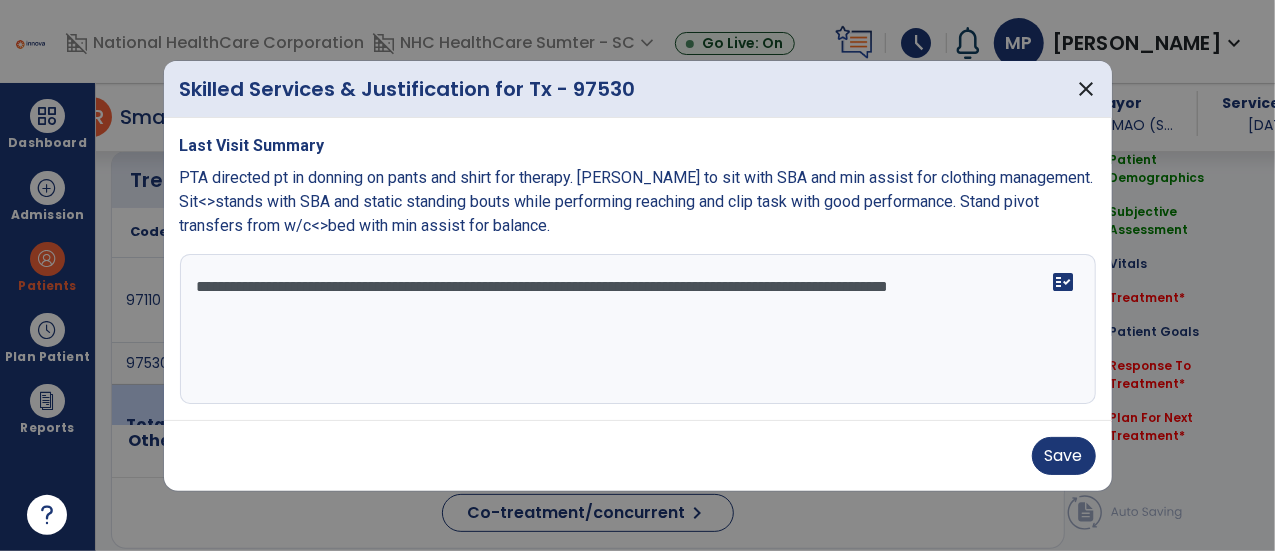 click on "**********" at bounding box center [638, 329] 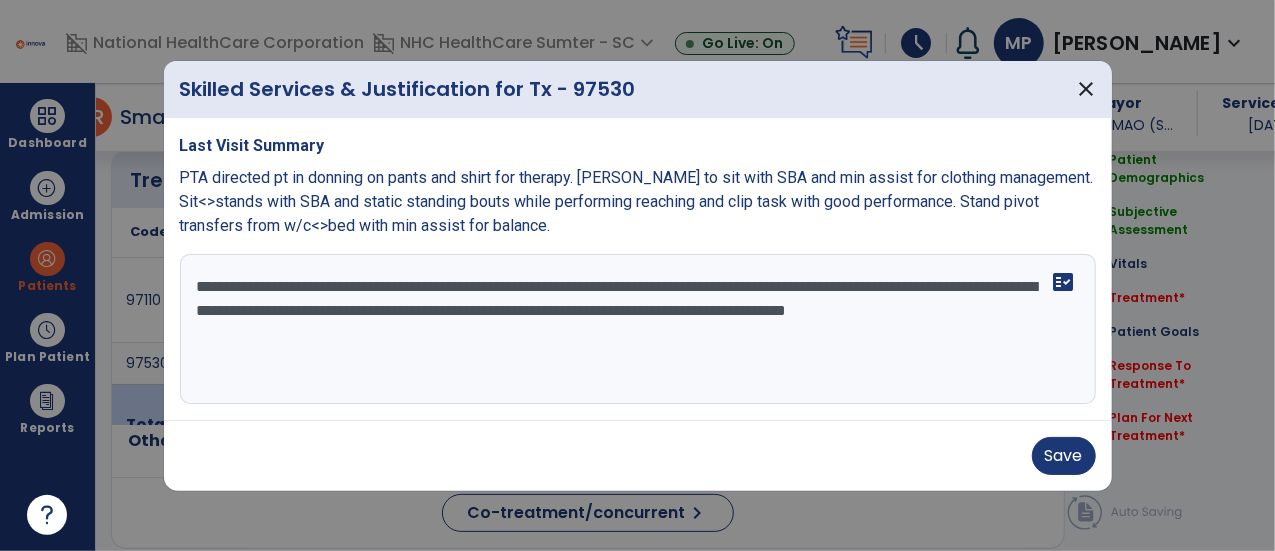 click on "**********" at bounding box center (638, 329) 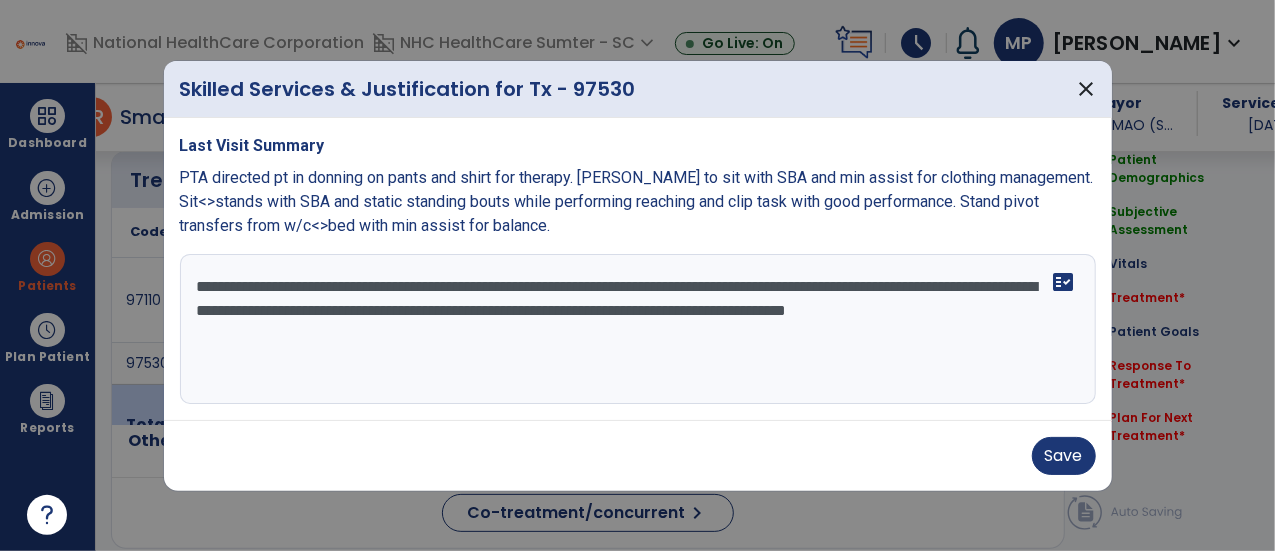 click on "**********" at bounding box center [638, 329] 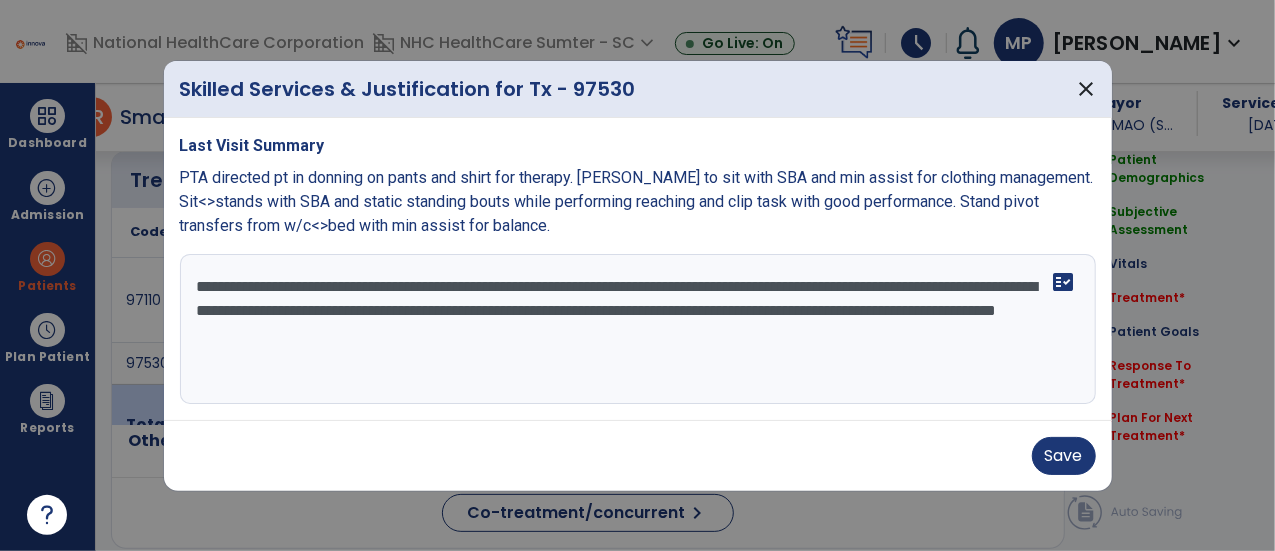 click on "**********" at bounding box center [638, 329] 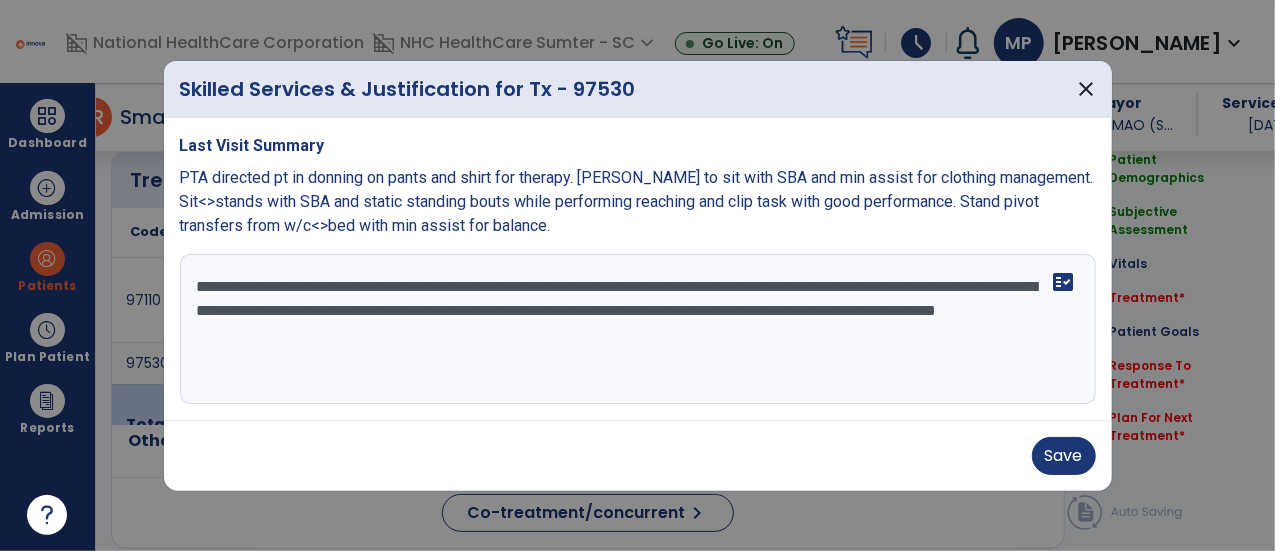 click on "**********" at bounding box center [638, 329] 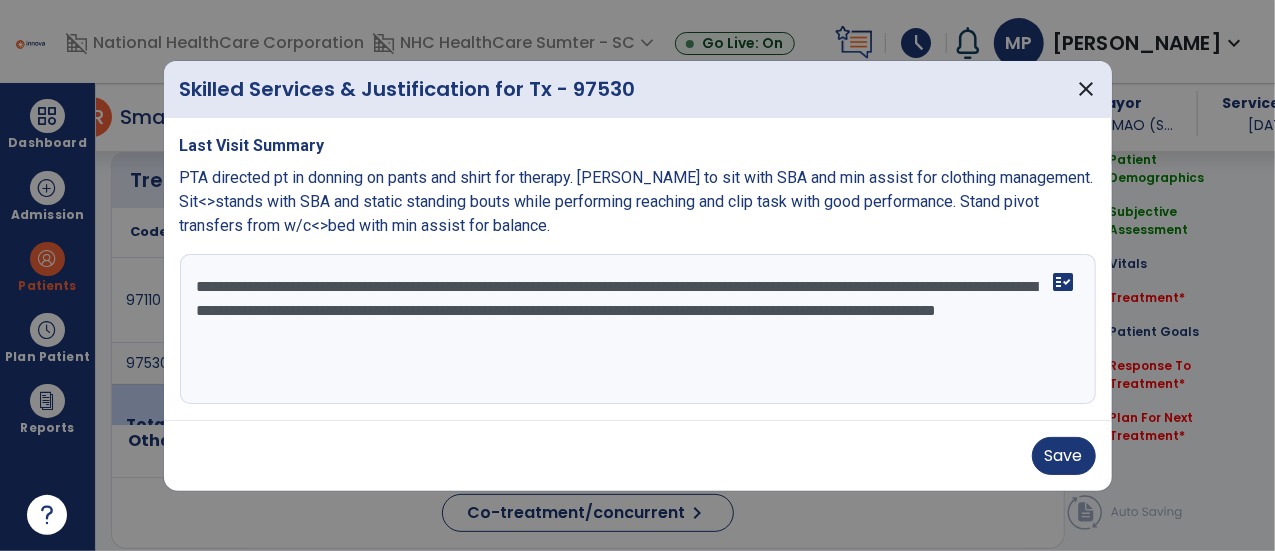 click on "**********" at bounding box center [638, 329] 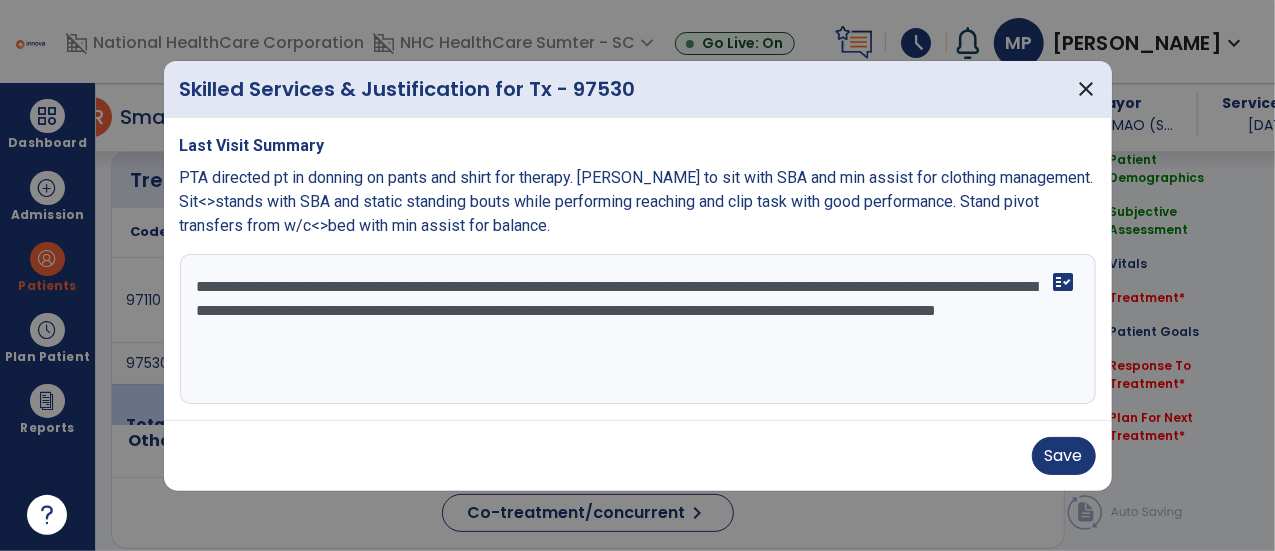 click on "**********" at bounding box center (638, 329) 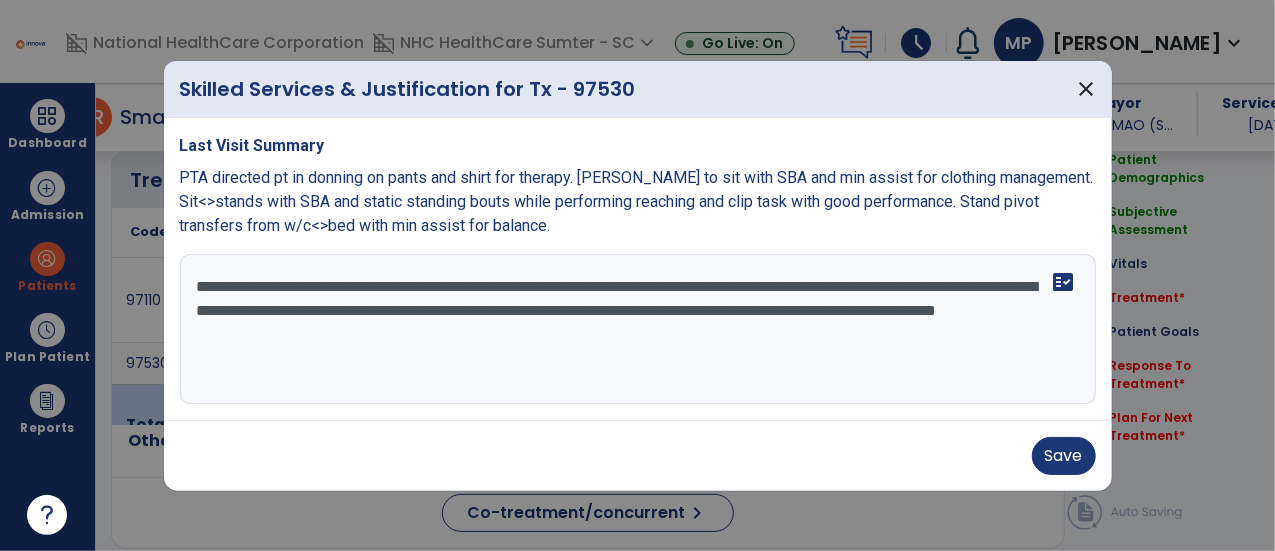click on "**********" at bounding box center (638, 329) 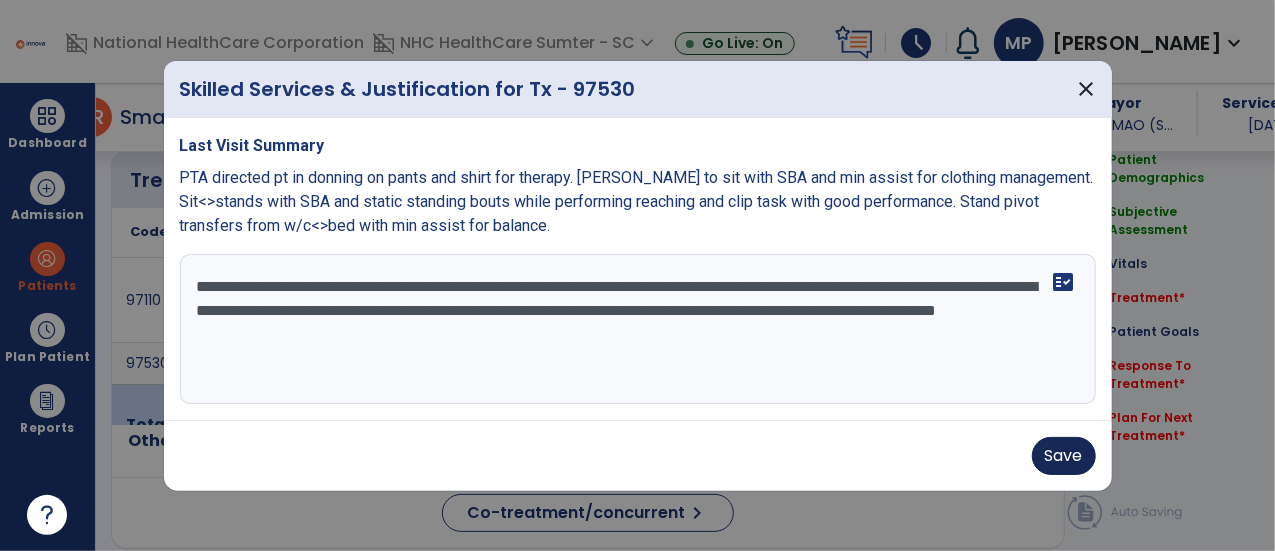 type on "**********" 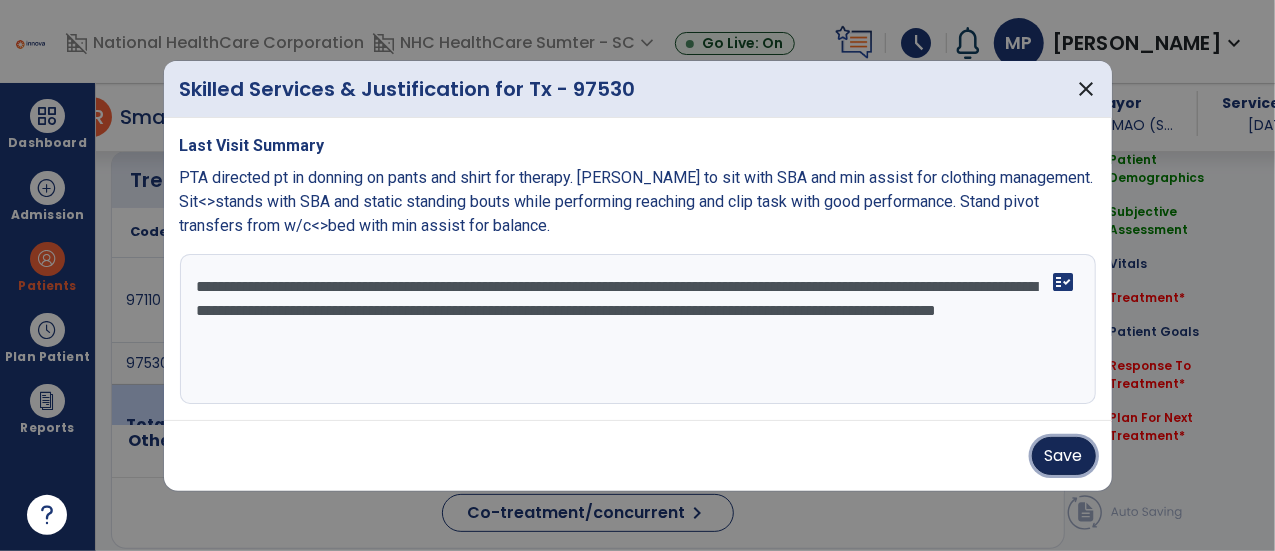 click on "Save" at bounding box center (1064, 456) 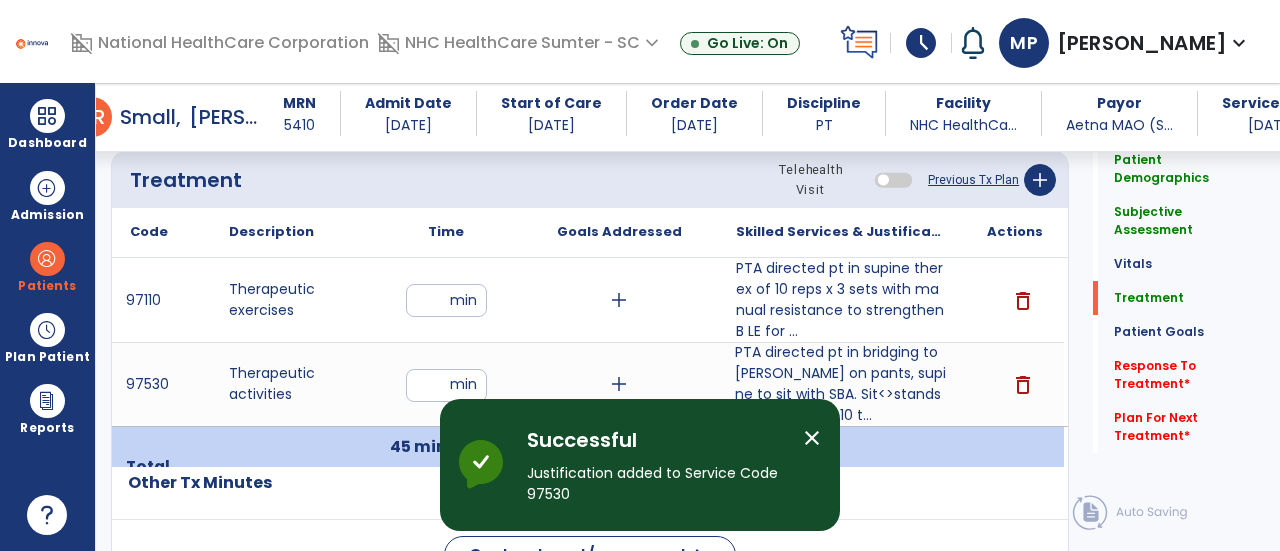 click on "Successful Justification added to Service Code 97530" at bounding box center (657, 473) 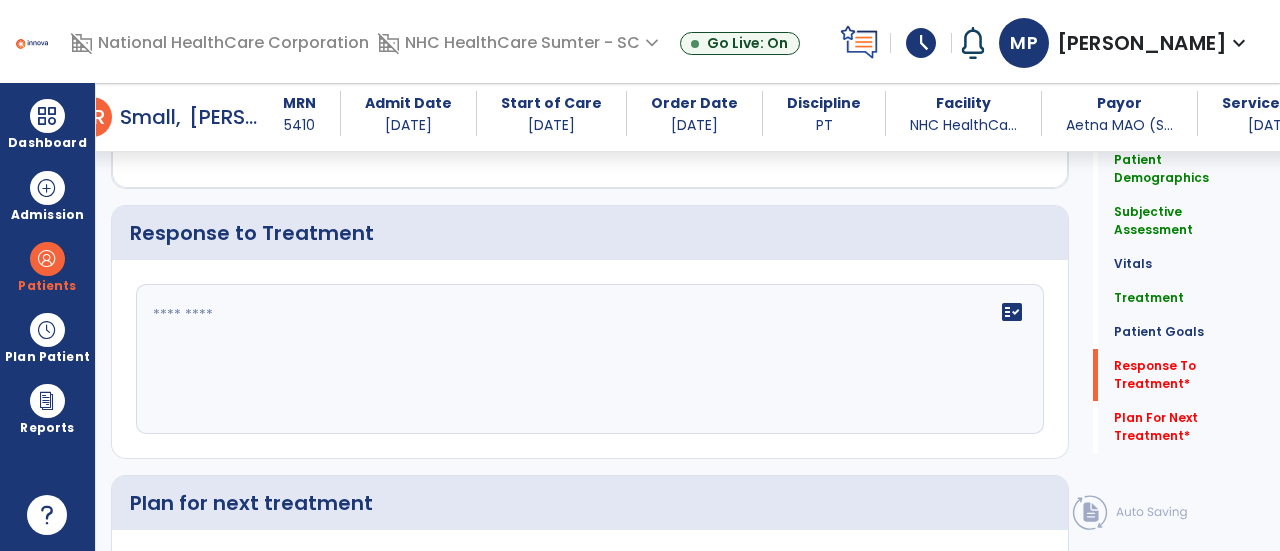 scroll, scrollTop: 2916, scrollLeft: 0, axis: vertical 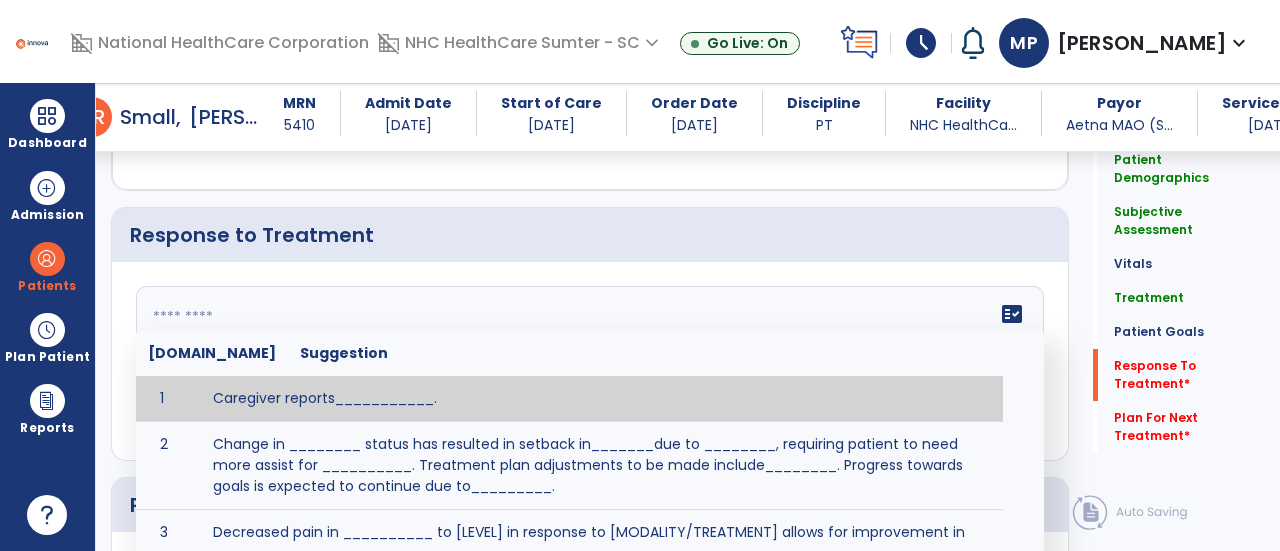 click on "fact_check  [DOMAIN_NAME] Suggestion 1 Caregiver reports___________. 2 Change in ________ status has resulted in setback in_______due to ________, requiring patient to need more assist for __________.   Treatment plan adjustments to be made include________.  Progress towards goals is expected to continue due to_________. 3 Decreased pain in __________ to [LEVEL] in response to [MODALITY/TREATMENT] allows for improvement in _________. 4 Functional gains in _______ have impacted the patient's ability to perform_________ with a reduction in assist levels to_________. 5 Functional progress this week has been significant due to__________. 6 Gains in ________ have improved the patient's ability to perform ______with decreased levels of assist to___________. 7 Improvement in ________allows patient to tolerate higher levels of challenges in_________. 8 Pain in [AREA] has decreased to [LEVEL] in response to [TREATMENT/MODALITY], allowing fore ease in completing__________. 9 10 11 12 13 14 15 16 17 18 19 20 21" 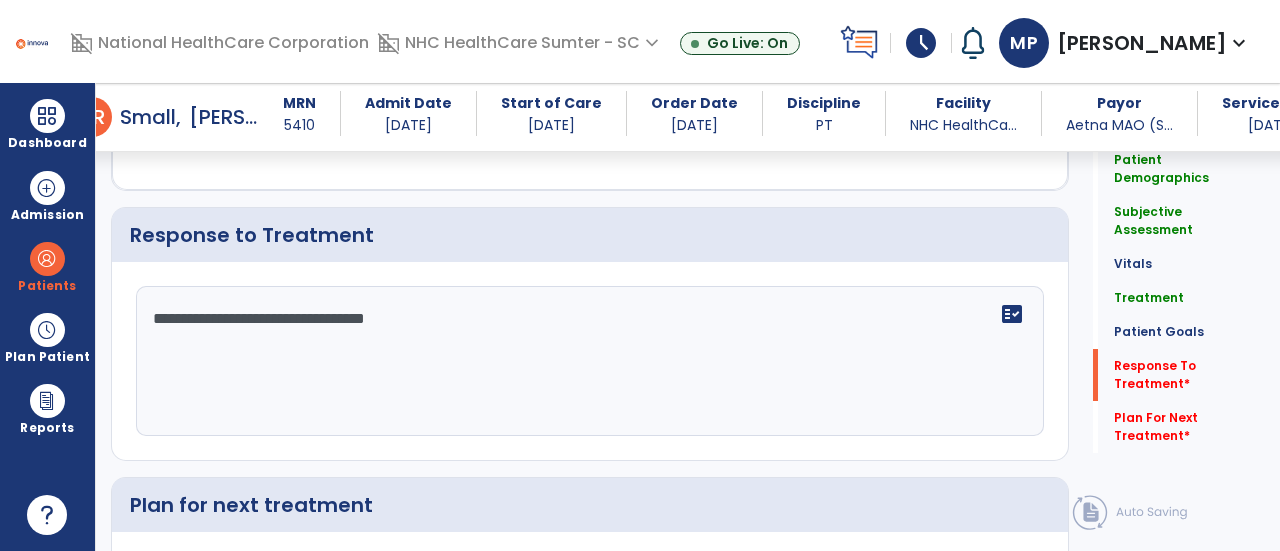 click on "**********" 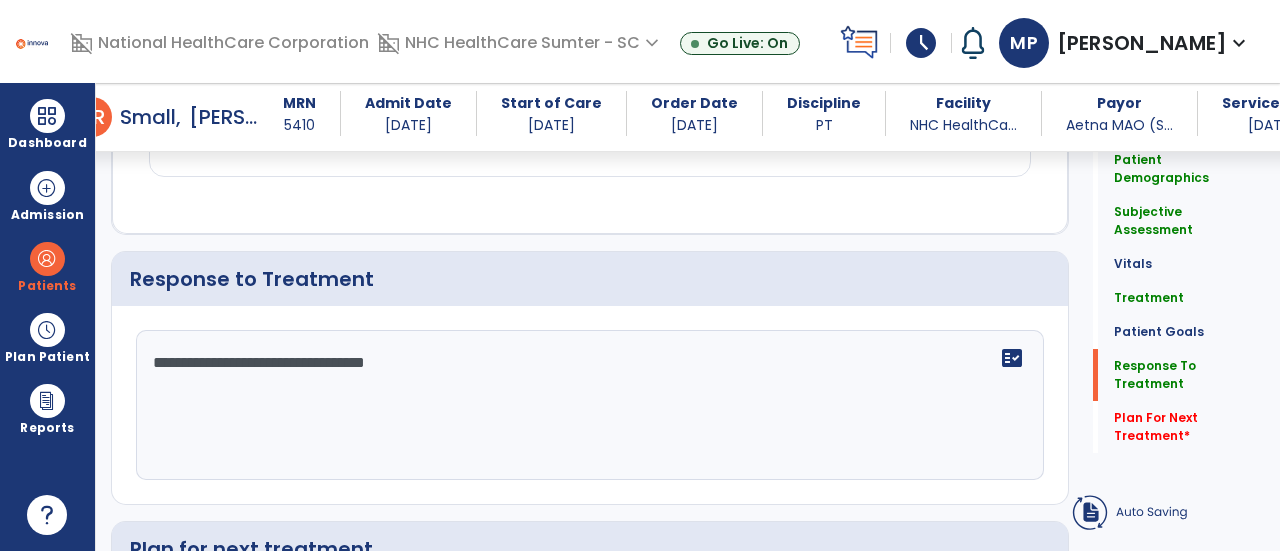 click on "**********" 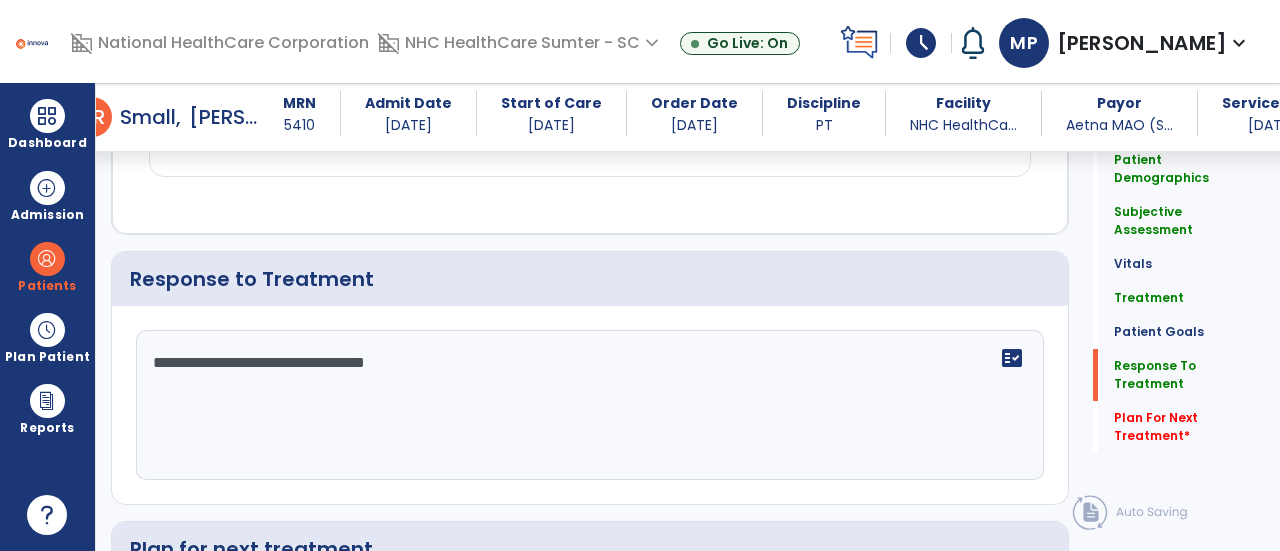 scroll, scrollTop: 2916, scrollLeft: 0, axis: vertical 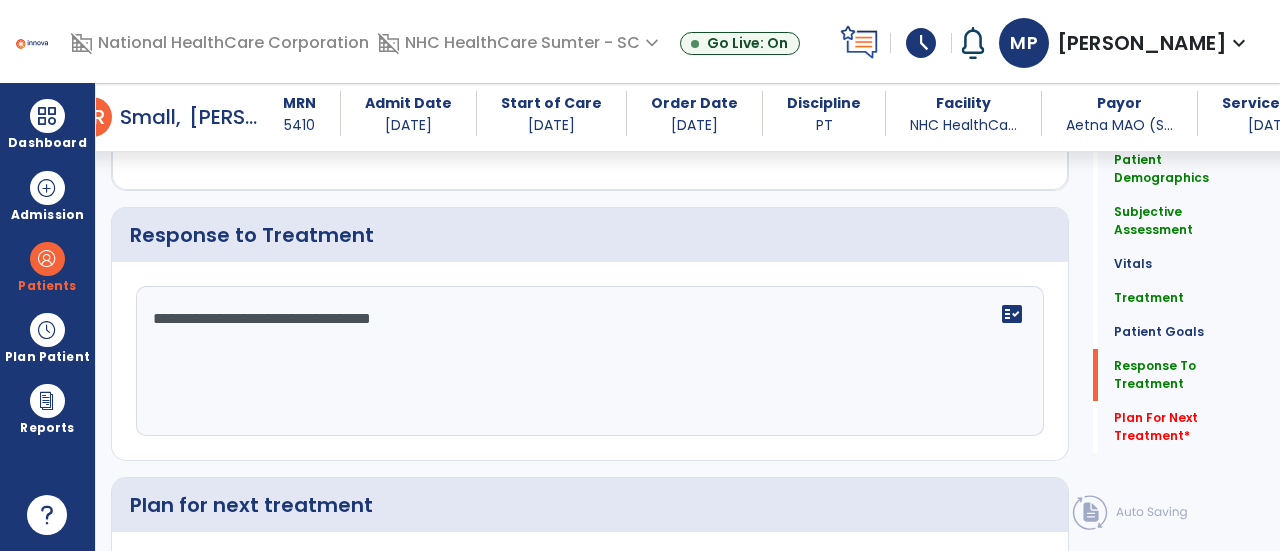 click on "**********" 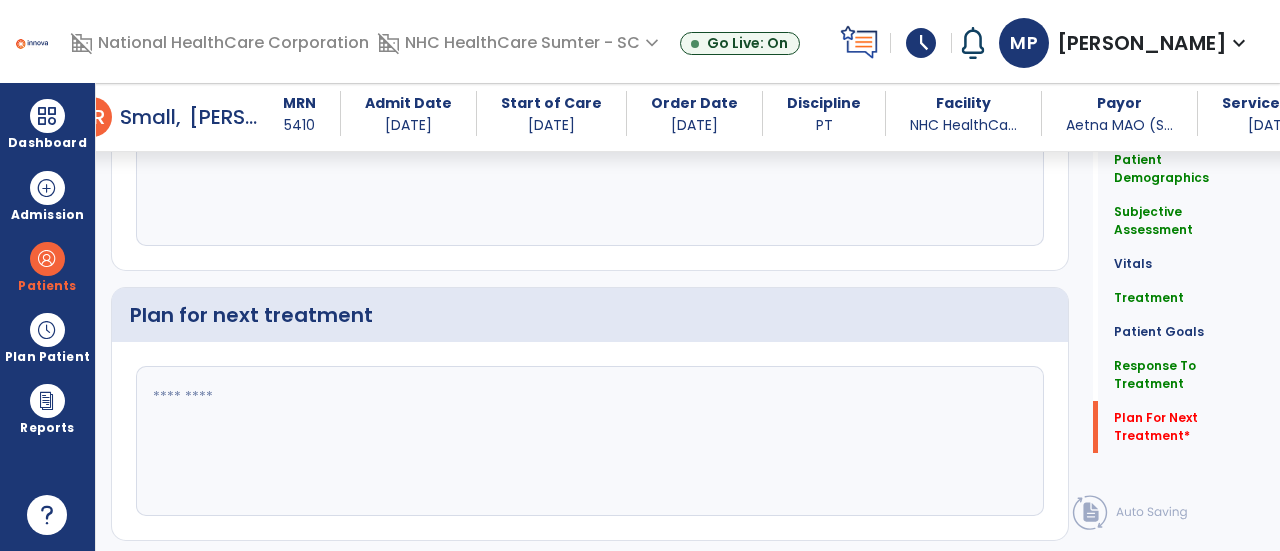 type on "**********" 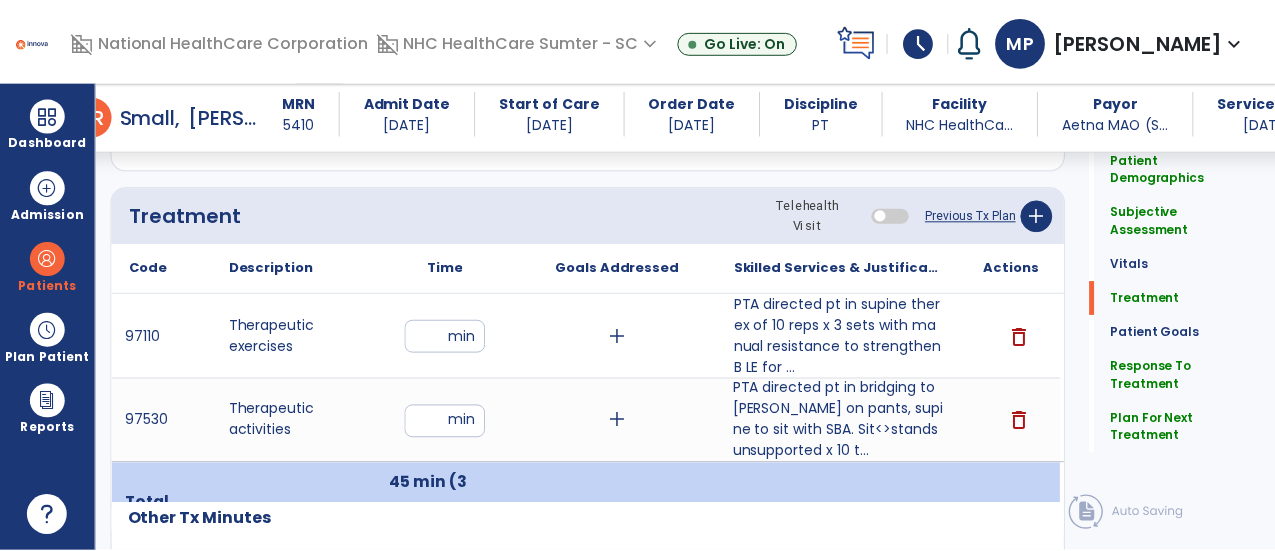 scroll, scrollTop: 1060, scrollLeft: 0, axis: vertical 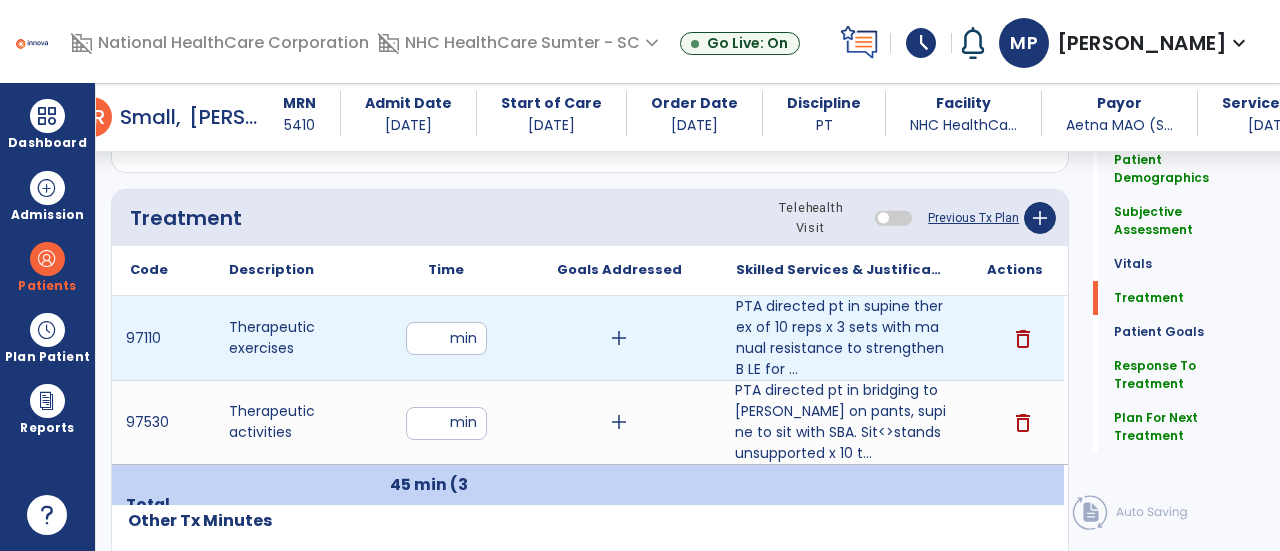 type on "**********" 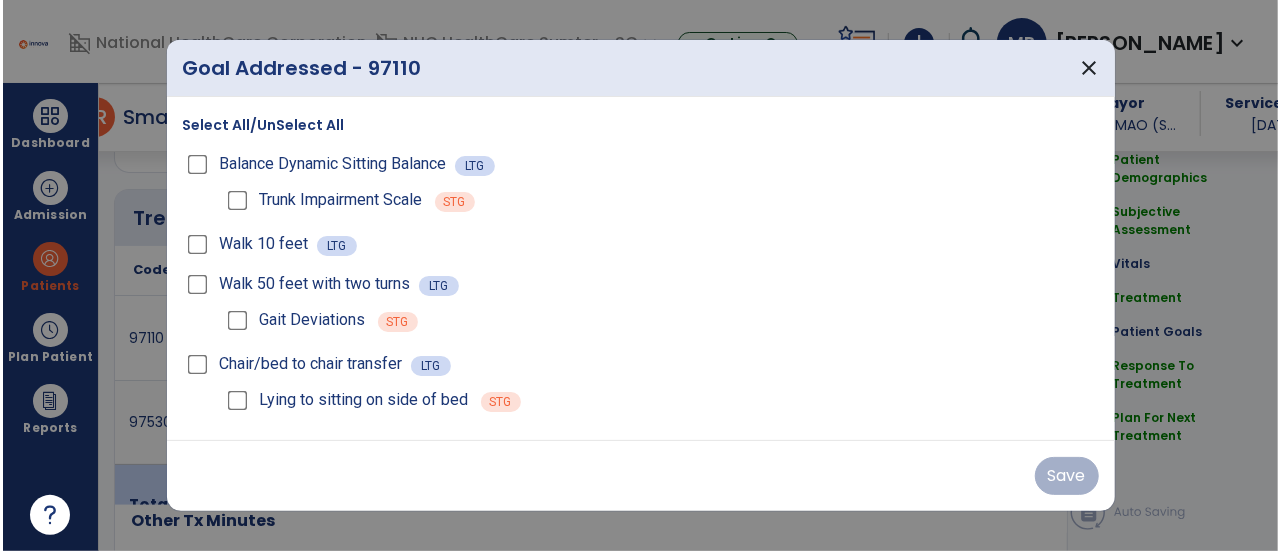scroll, scrollTop: 1060, scrollLeft: 0, axis: vertical 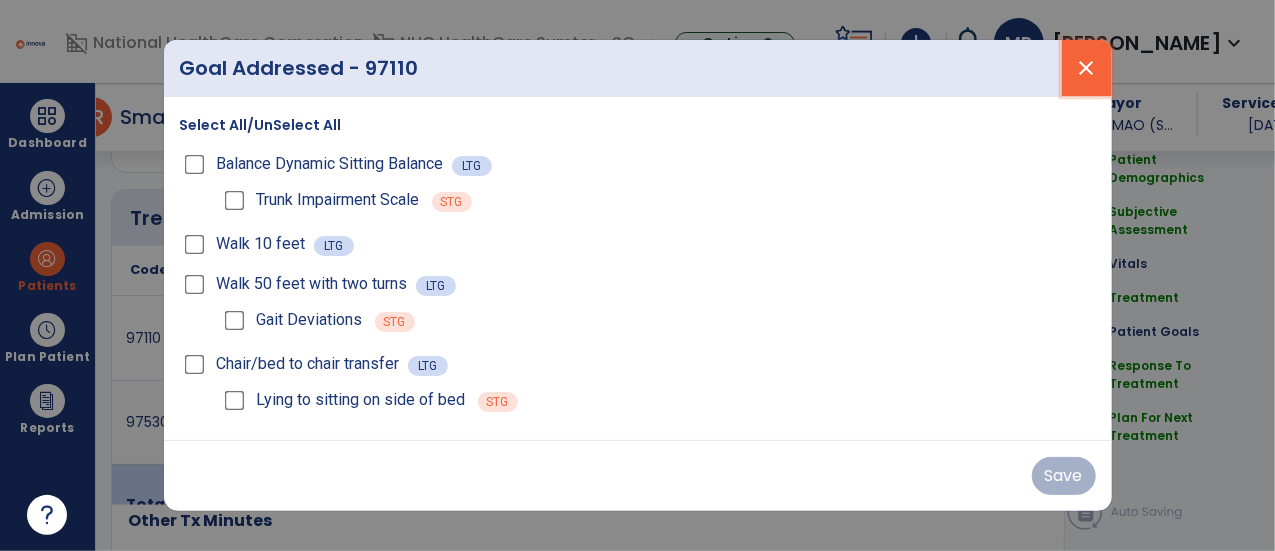 click on "close" at bounding box center [1087, 68] 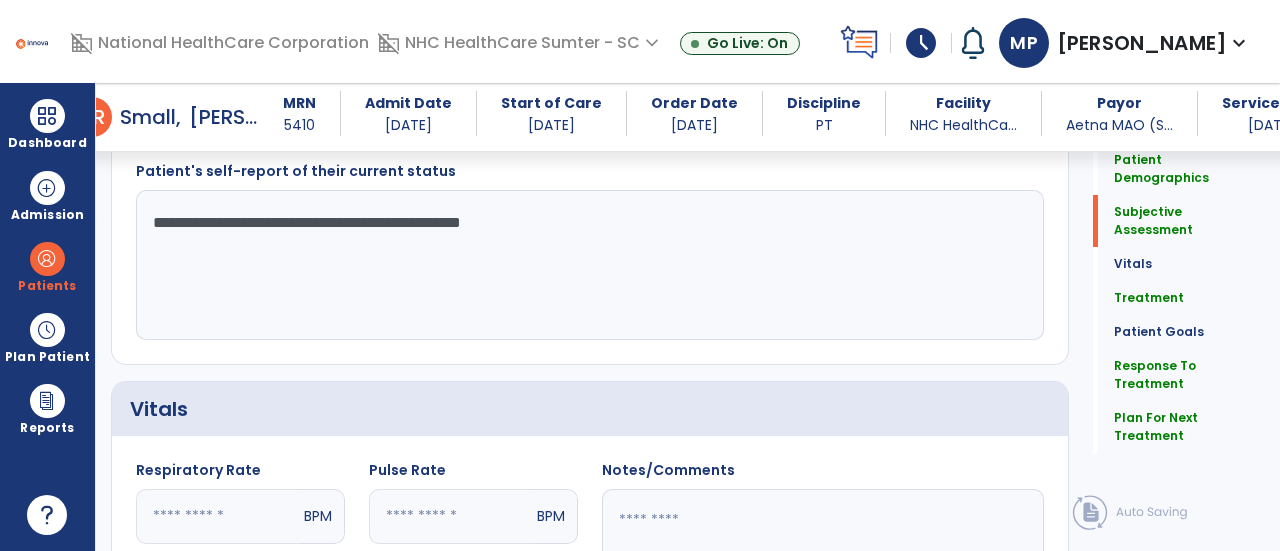 scroll, scrollTop: 448, scrollLeft: 0, axis: vertical 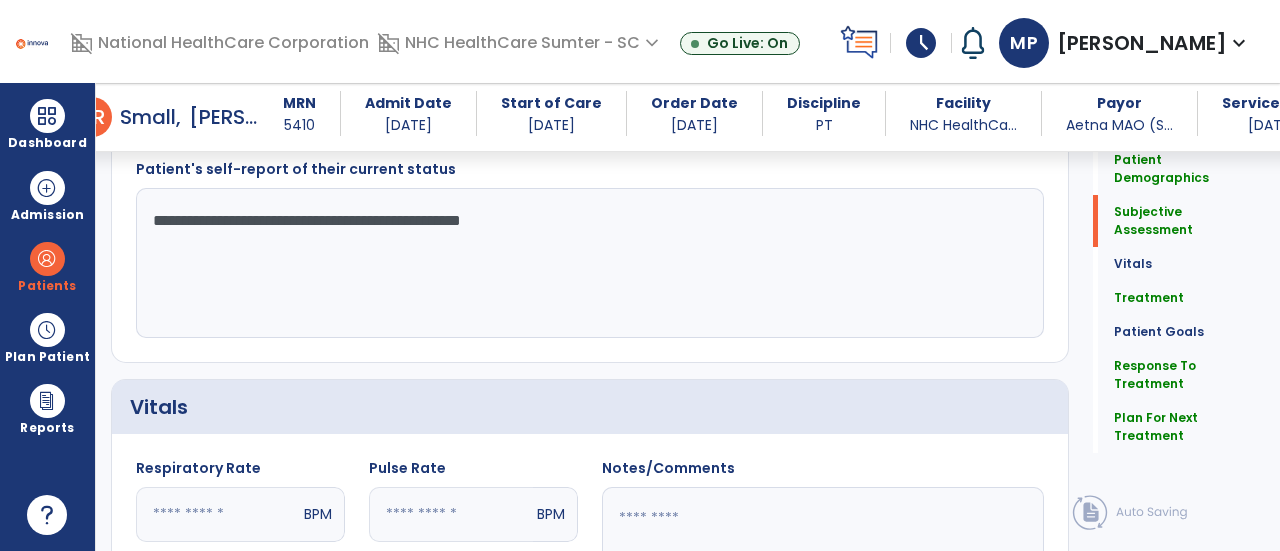 click on "**********" 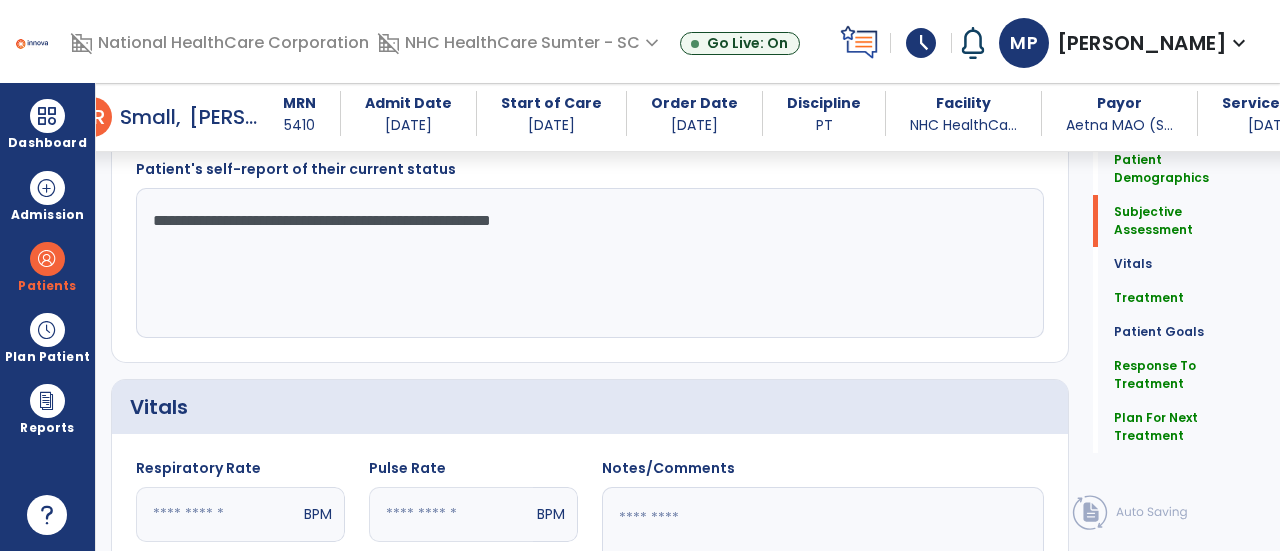 click on "**********" 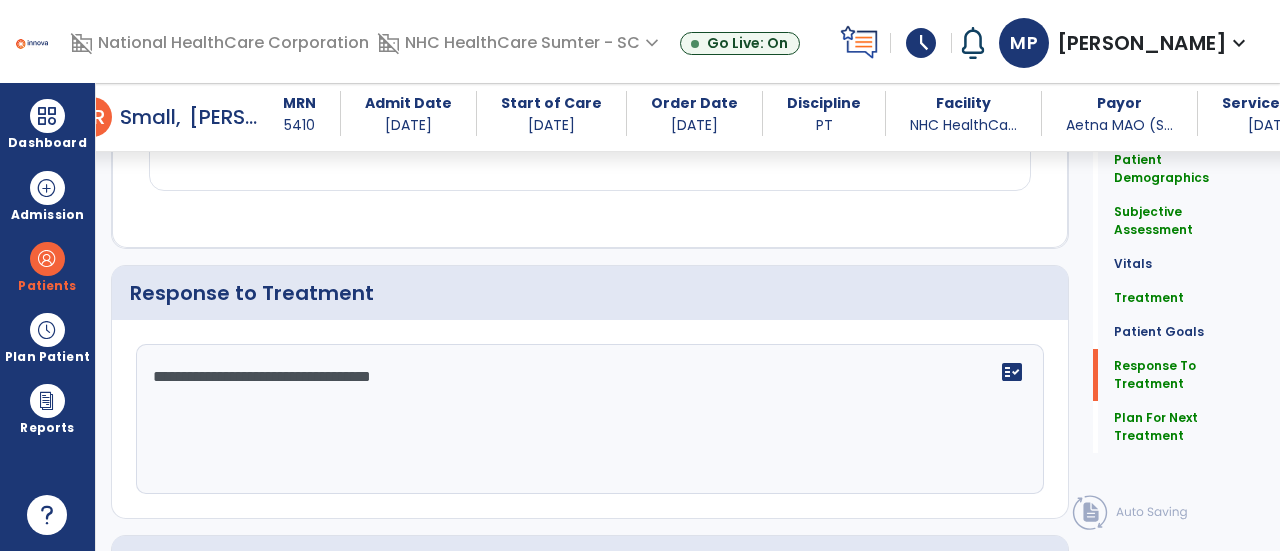 scroll, scrollTop: 3016, scrollLeft: 0, axis: vertical 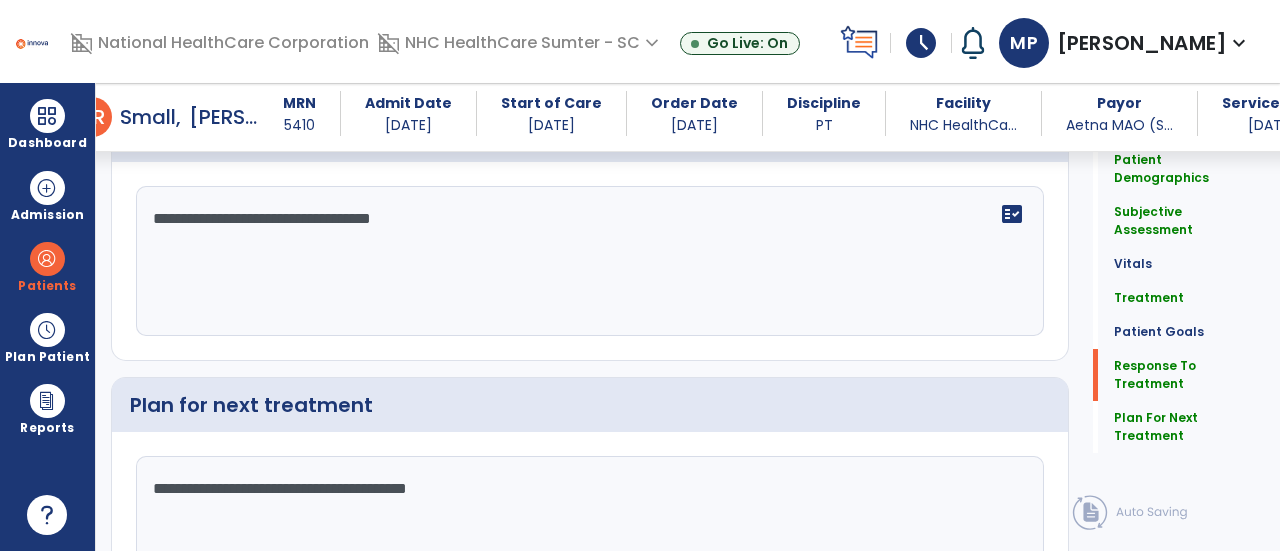 type on "**********" 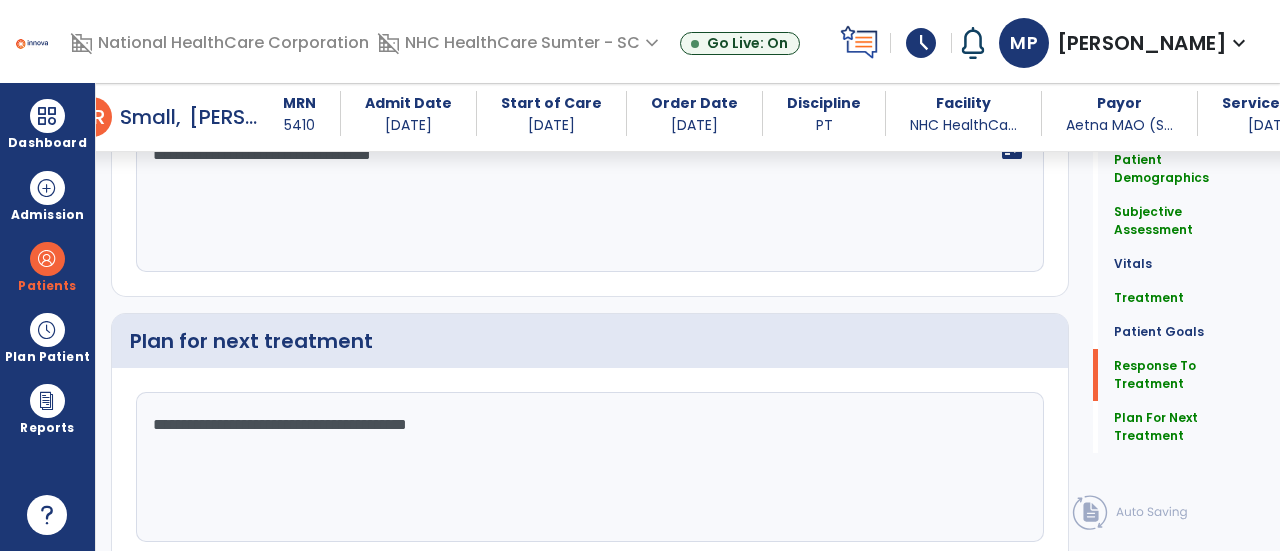 scroll, scrollTop: 3080, scrollLeft: 0, axis: vertical 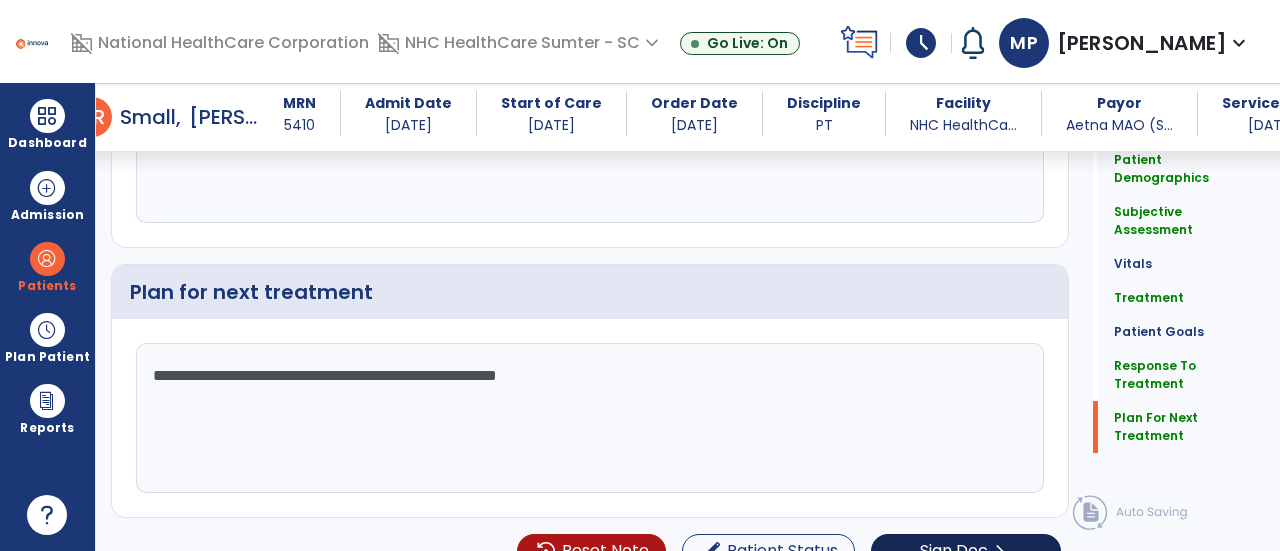 type on "**********" 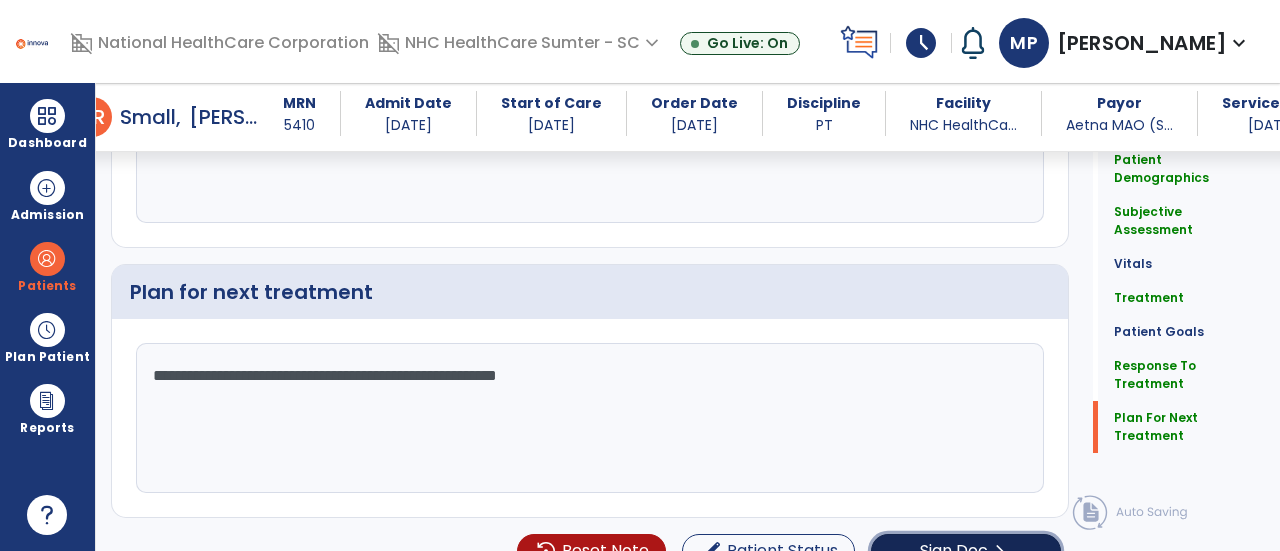 click on "Sign Doc" 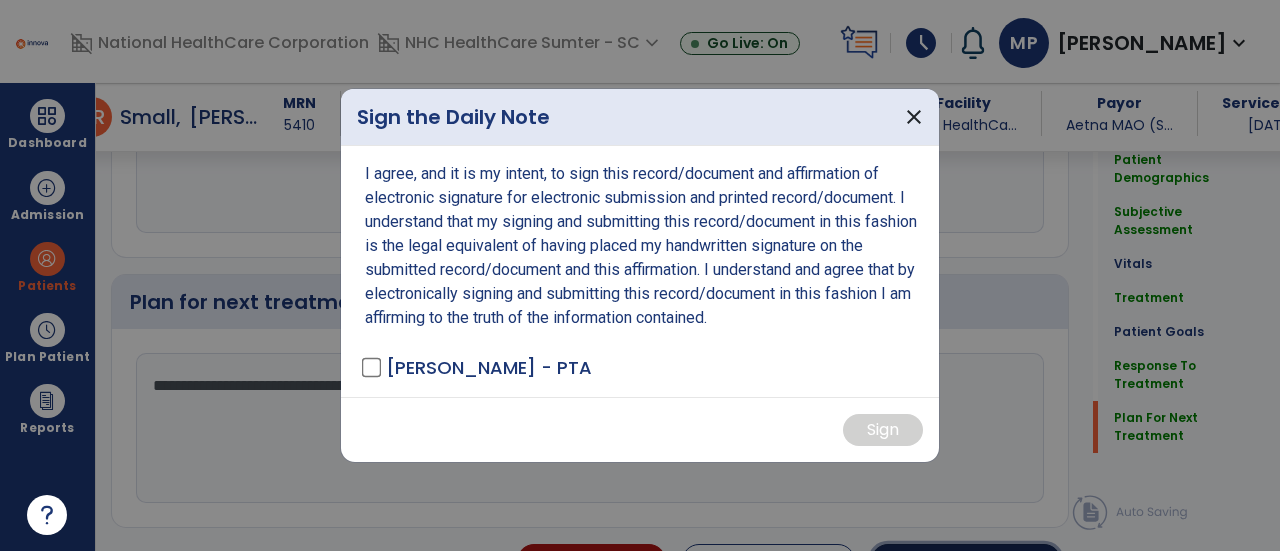 scroll, scrollTop: 3129, scrollLeft: 0, axis: vertical 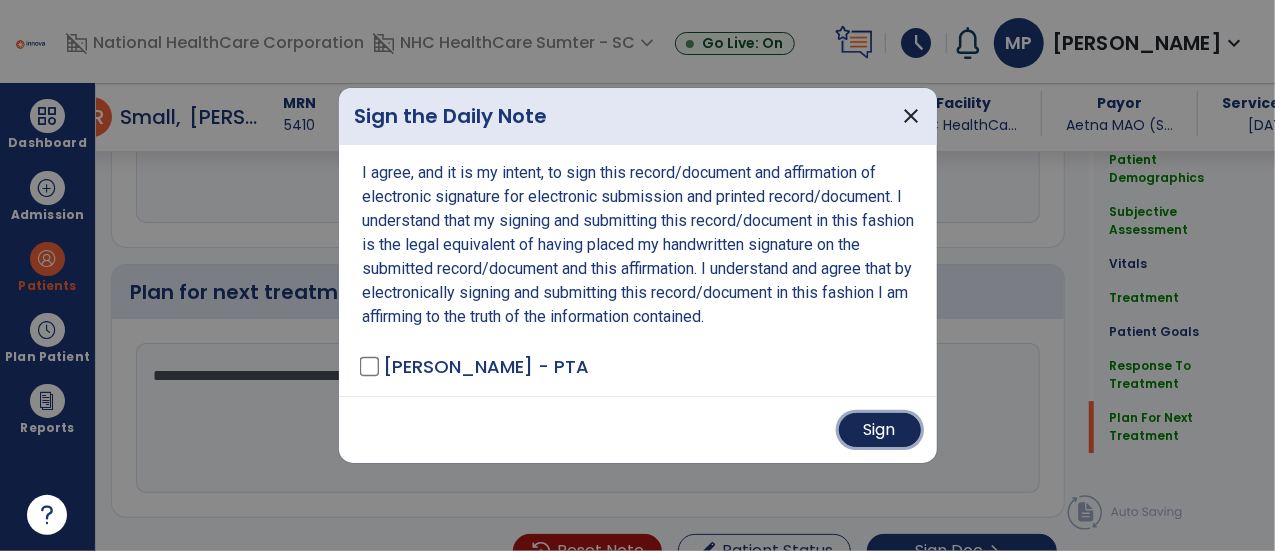 click on "Sign" at bounding box center (880, 430) 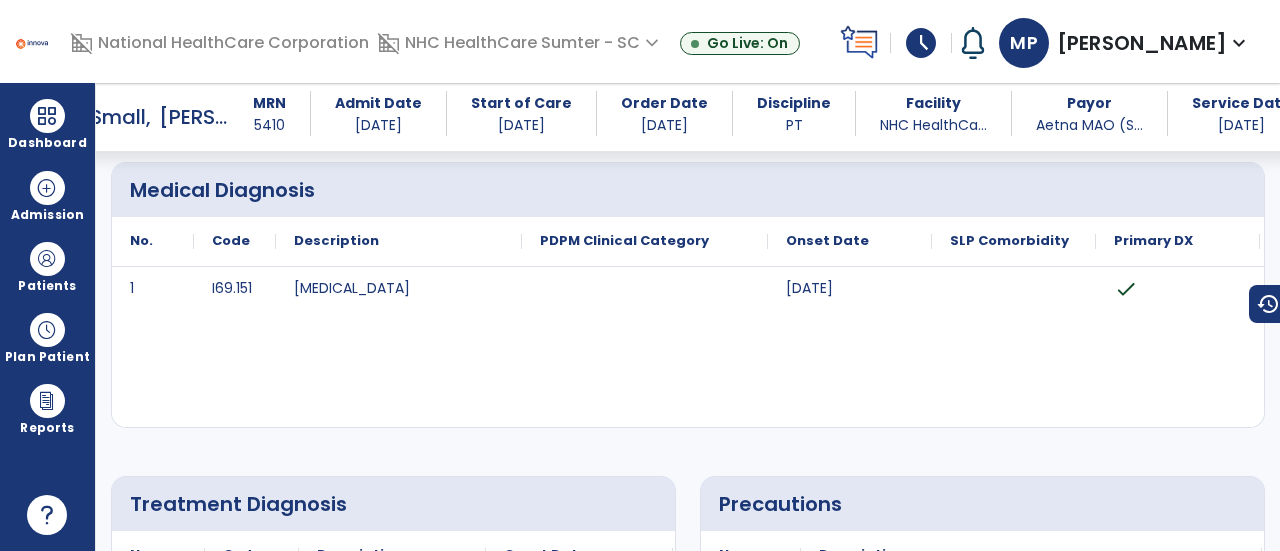 scroll, scrollTop: 0, scrollLeft: 0, axis: both 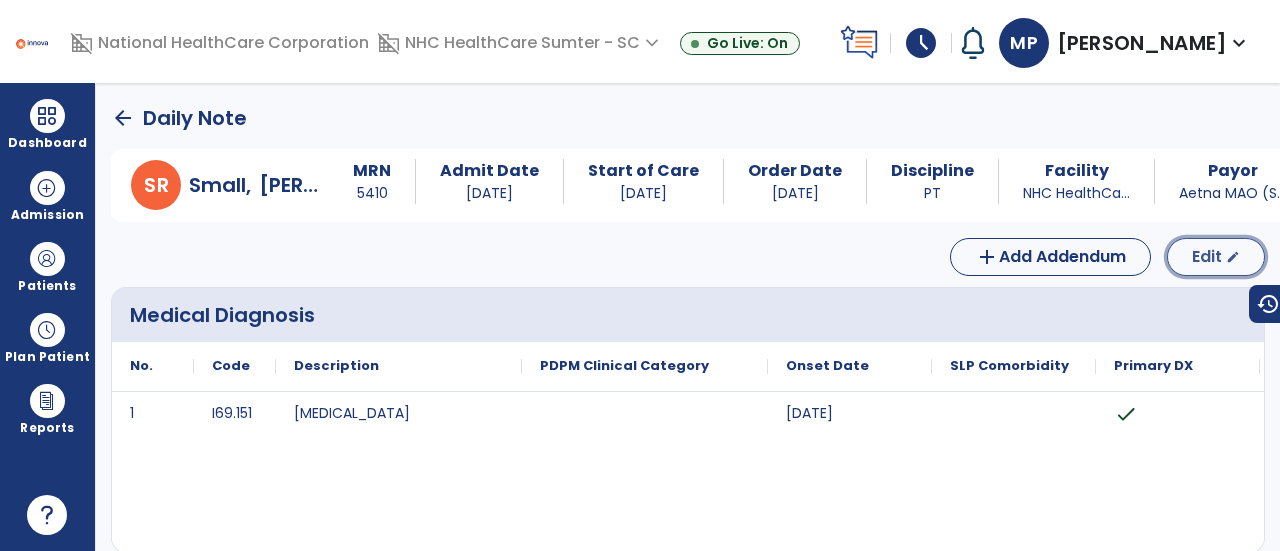 click on "Edit" 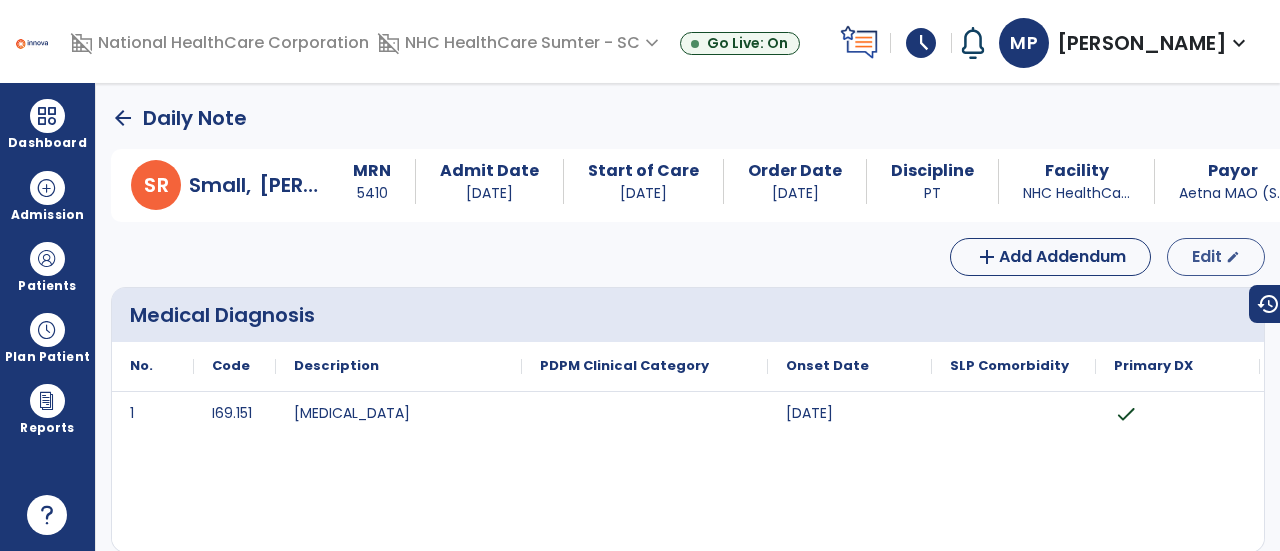 select on "*" 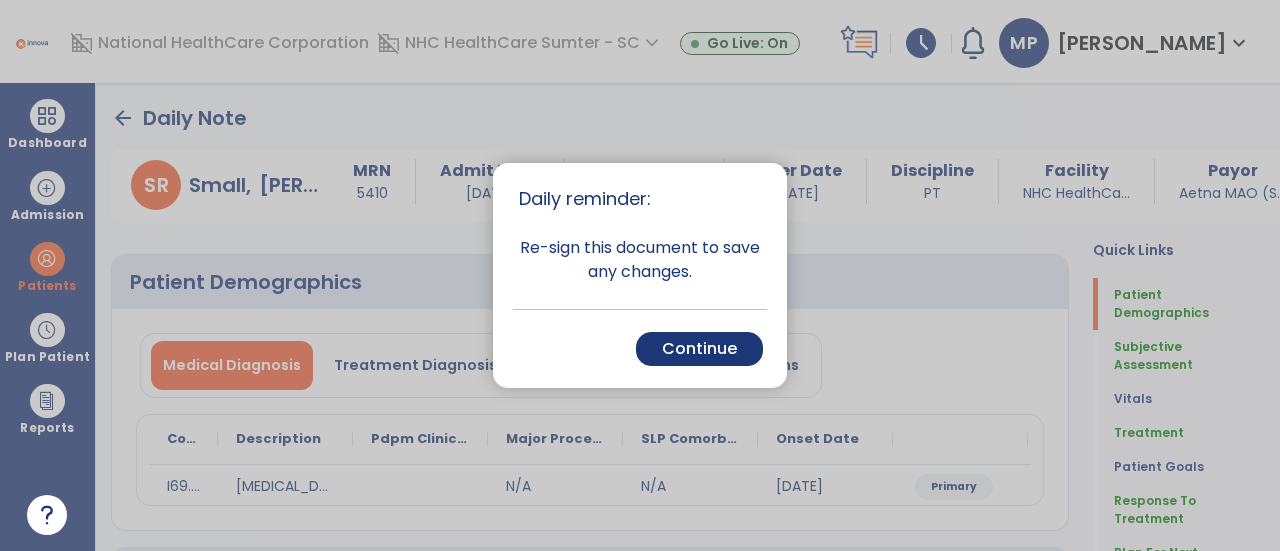 click on "Re-sign this document to save any changes." at bounding box center [640, 260] 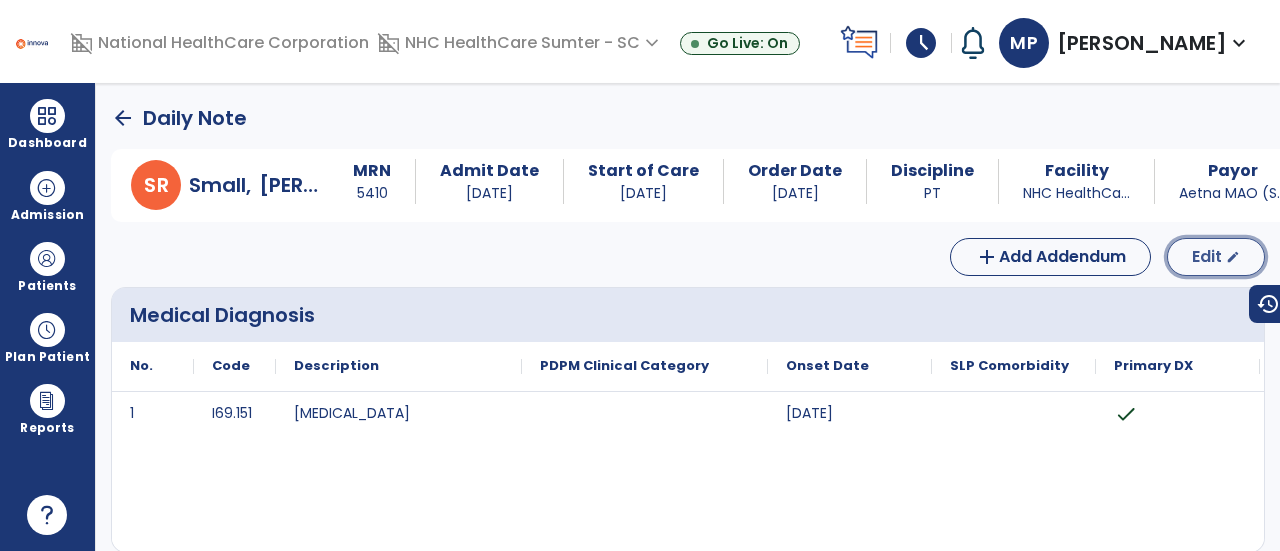 click on "Edit" 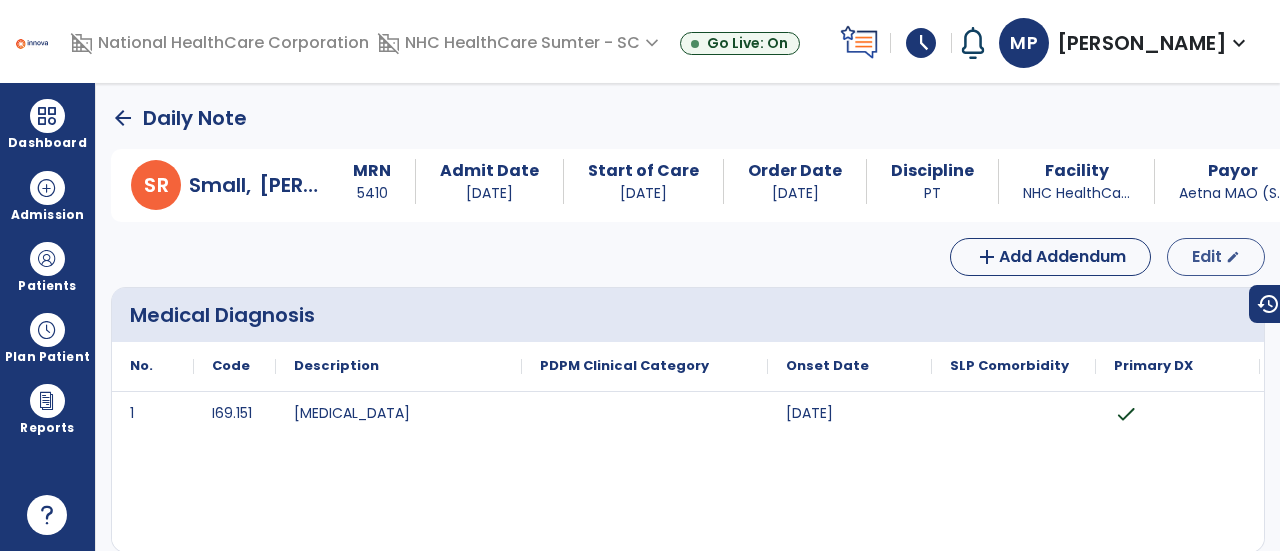 select on "*" 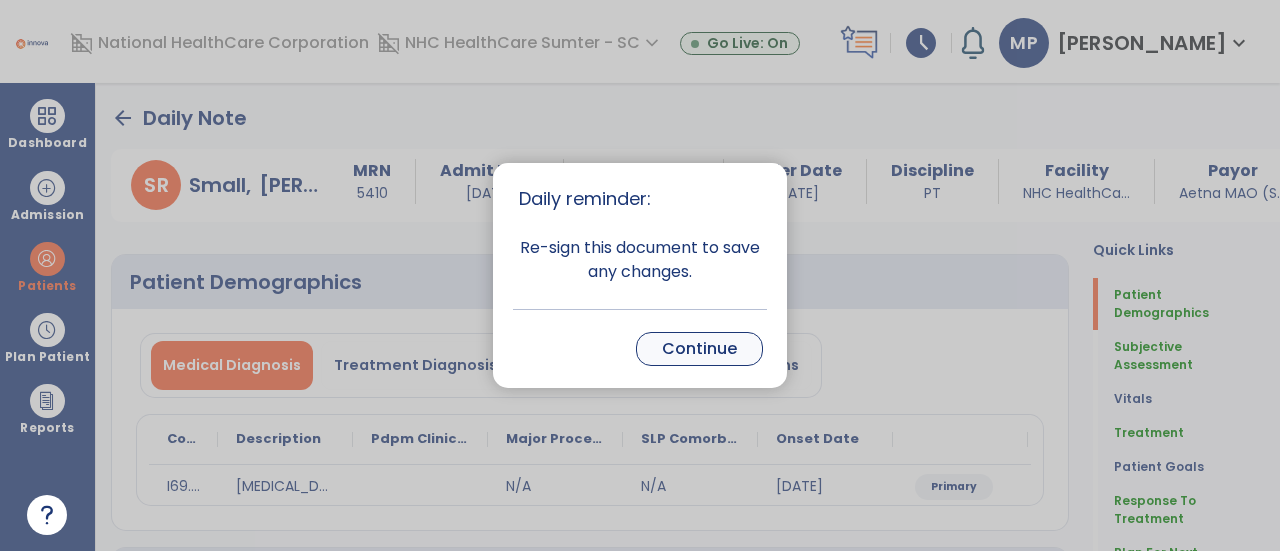 click on "Continue" at bounding box center [699, 349] 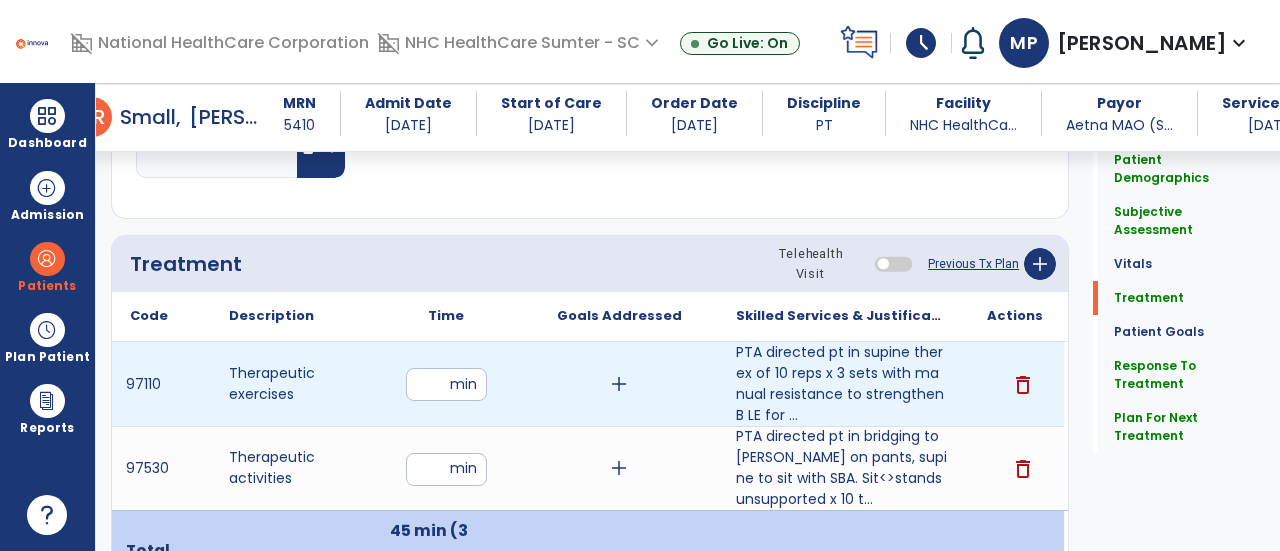 scroll, scrollTop: 1076, scrollLeft: 0, axis: vertical 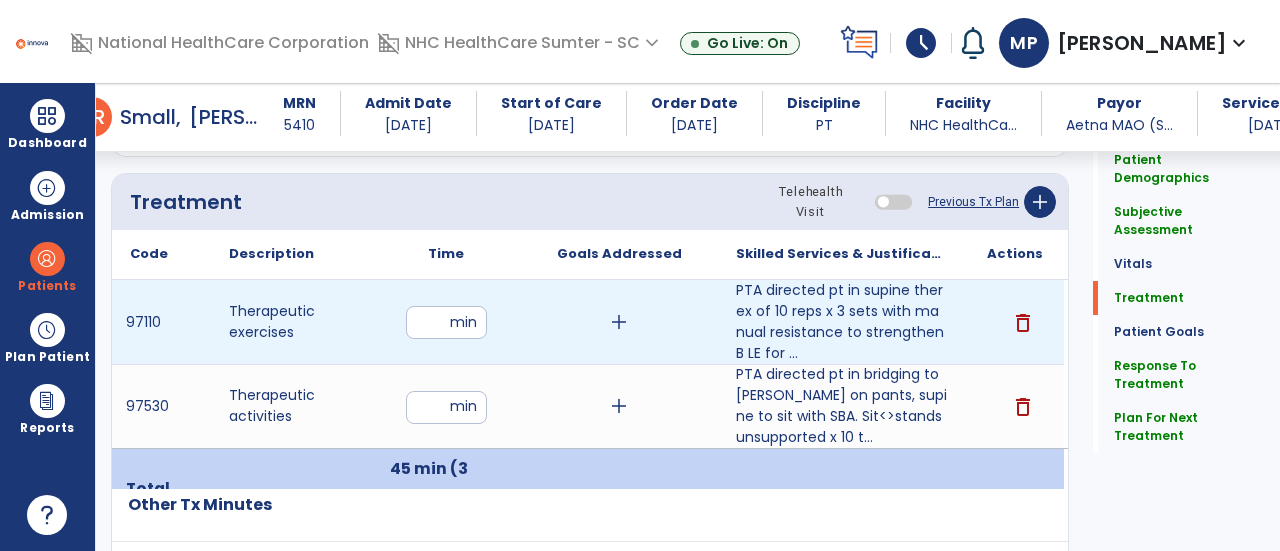 click on "**" at bounding box center (446, 322) 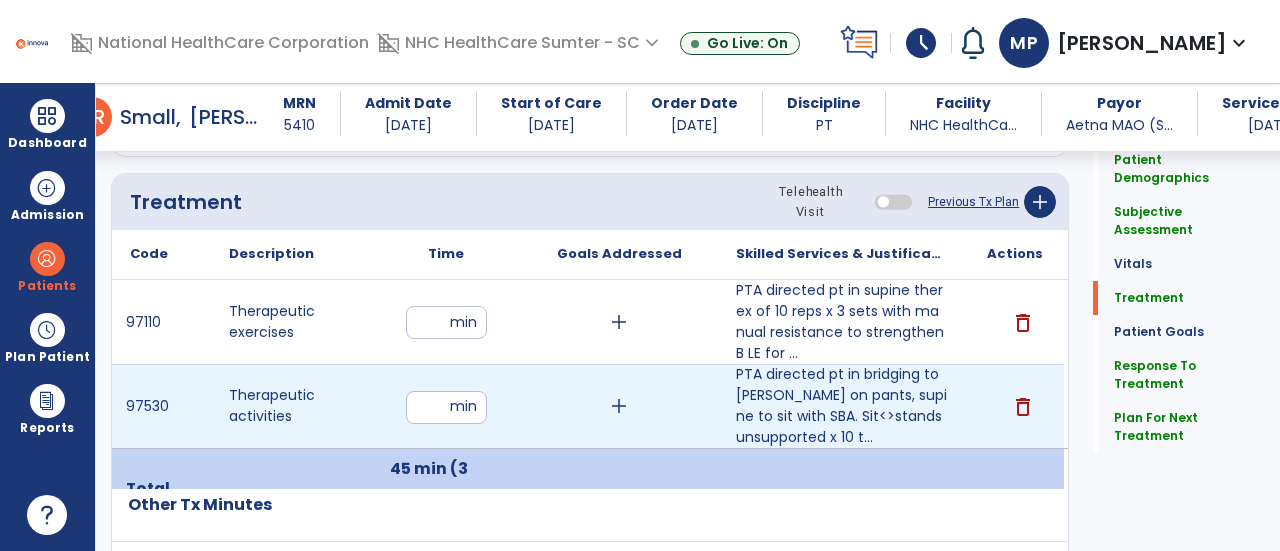 click on "**" at bounding box center [446, 407] 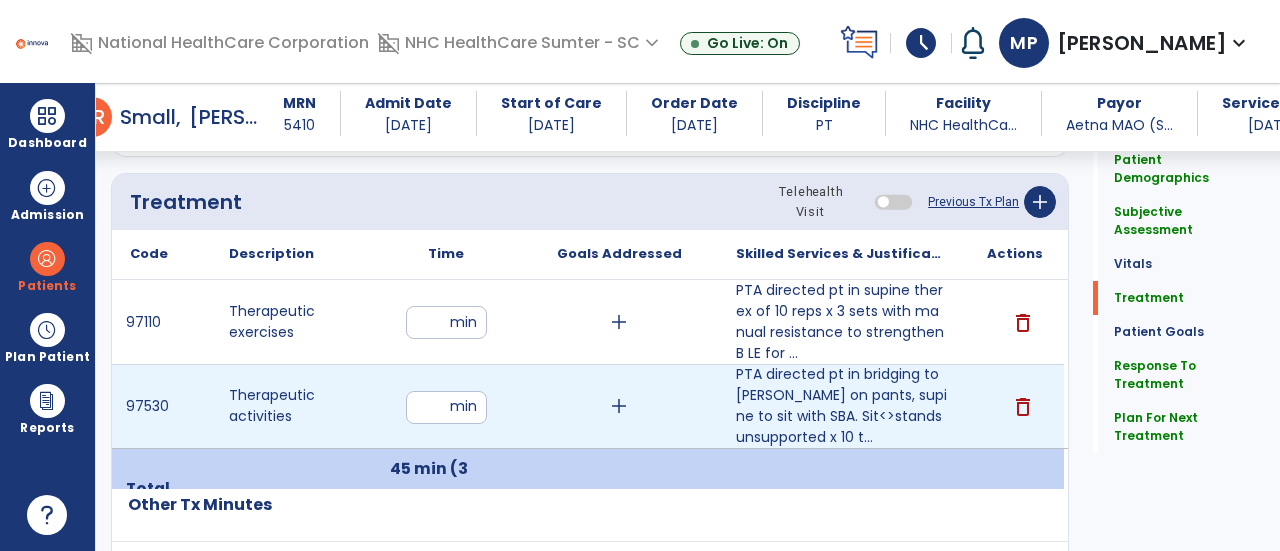 type on "**" 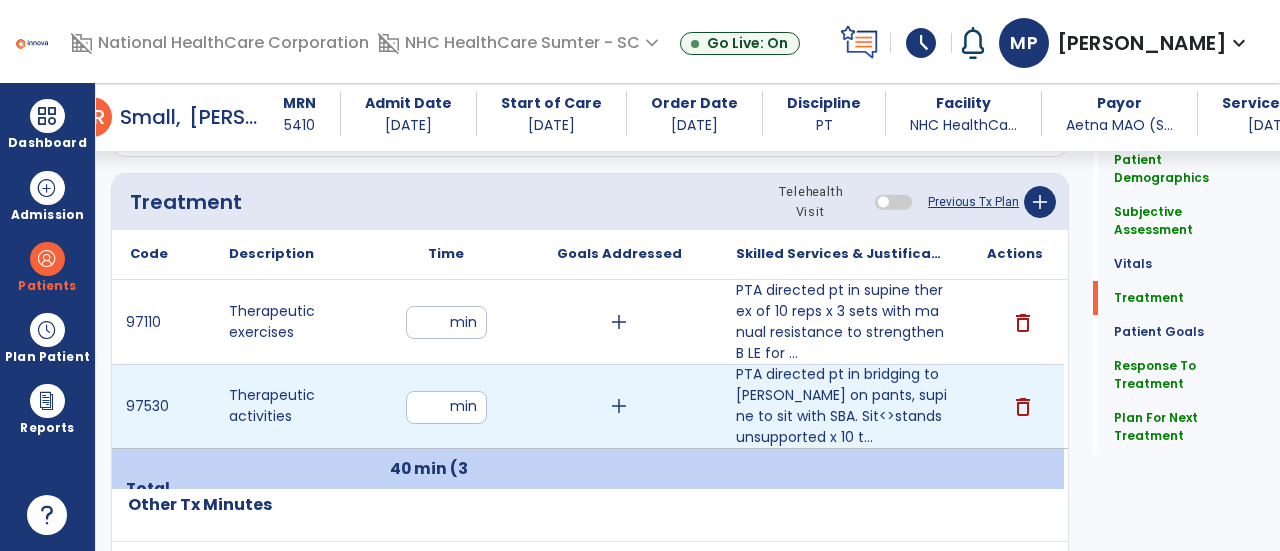 click on "**" at bounding box center [446, 407] 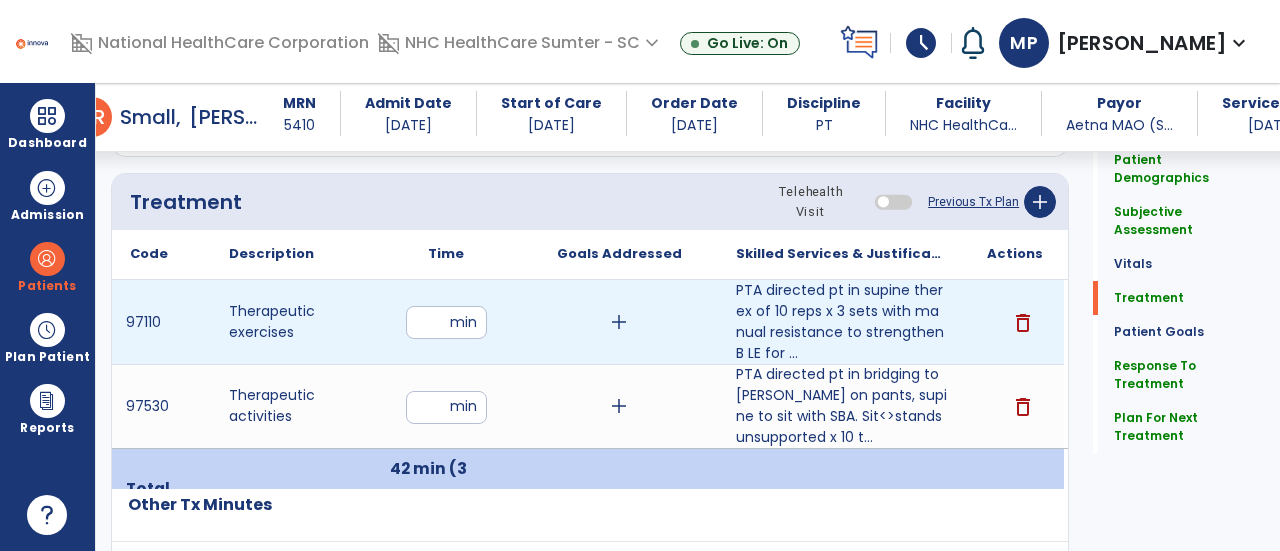 click on "**" at bounding box center (446, 322) 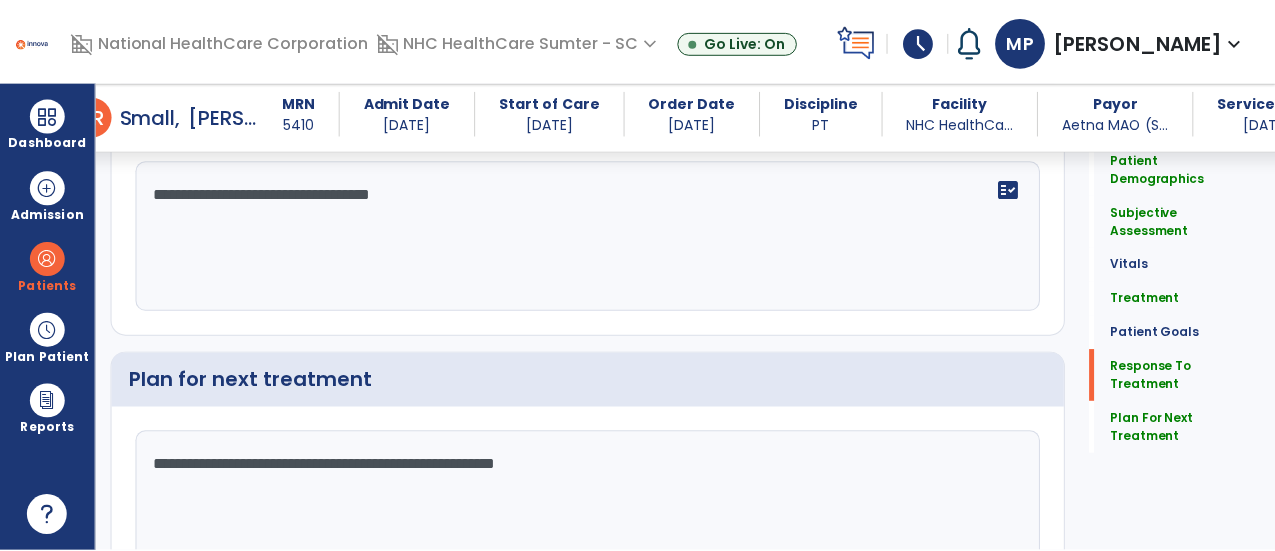 scroll, scrollTop: 3129, scrollLeft: 0, axis: vertical 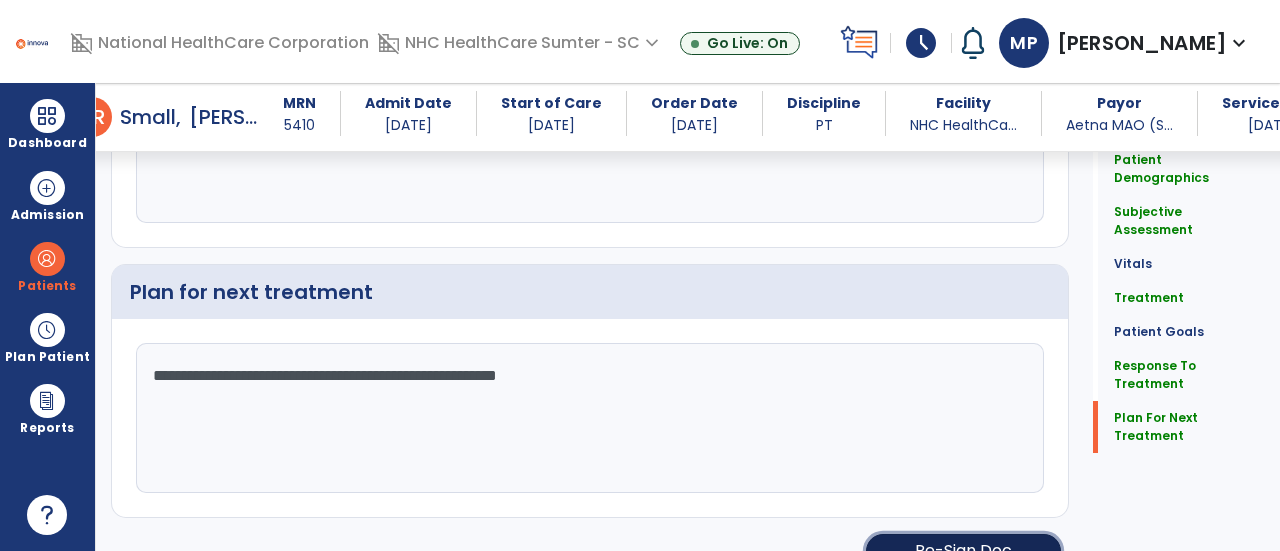 click on "Re-Sign Doc" 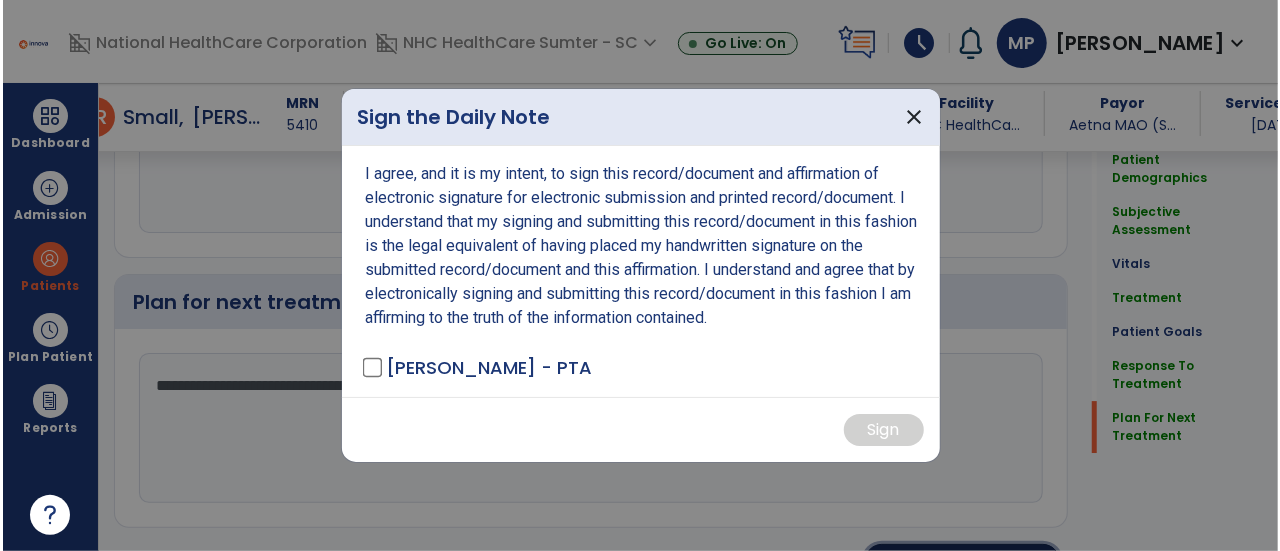 scroll, scrollTop: 3129, scrollLeft: 0, axis: vertical 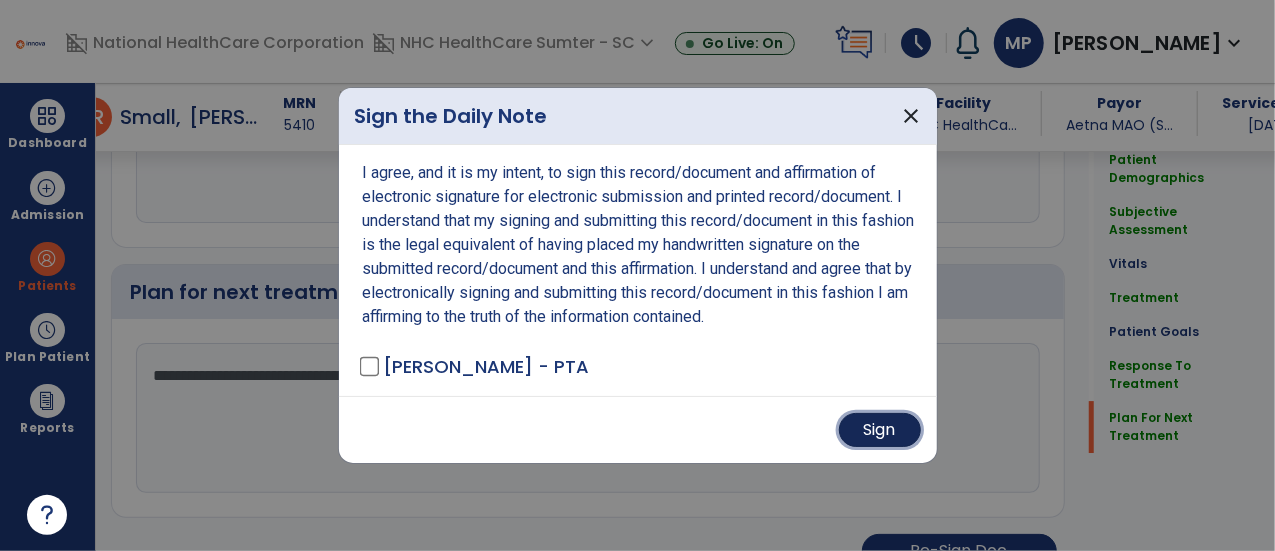 click on "Sign" at bounding box center [880, 430] 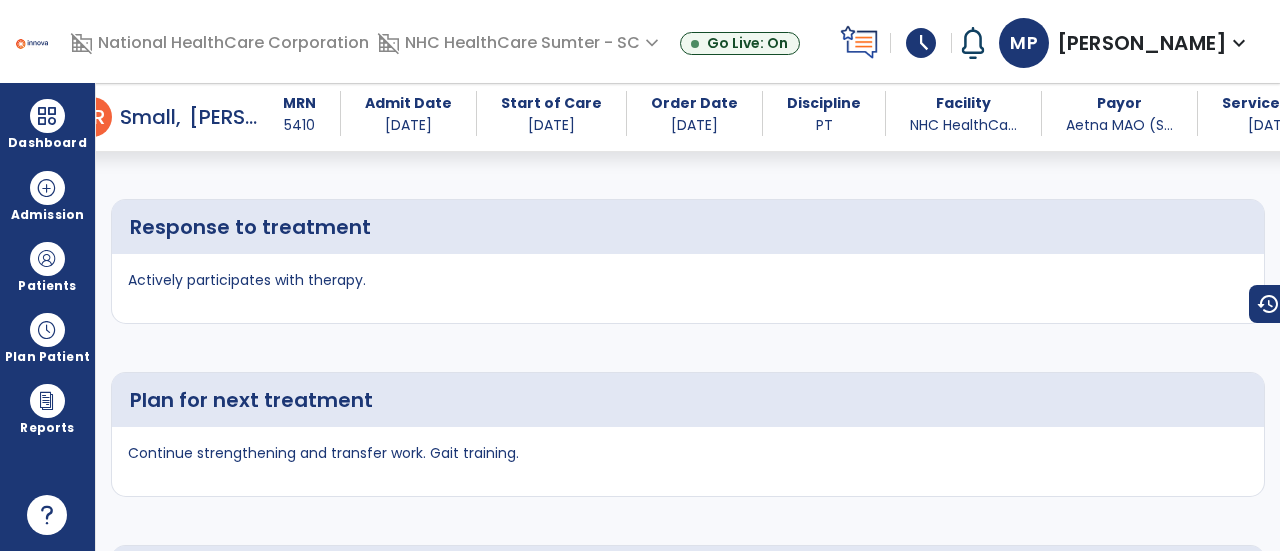 scroll, scrollTop: 4658, scrollLeft: 0, axis: vertical 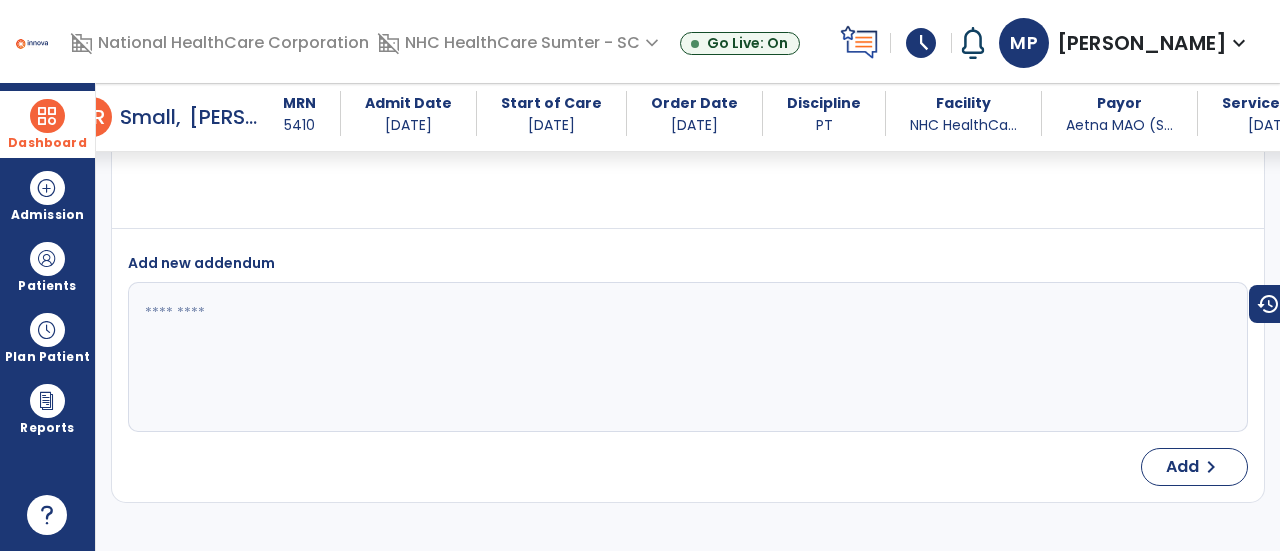 click at bounding box center (47, 116) 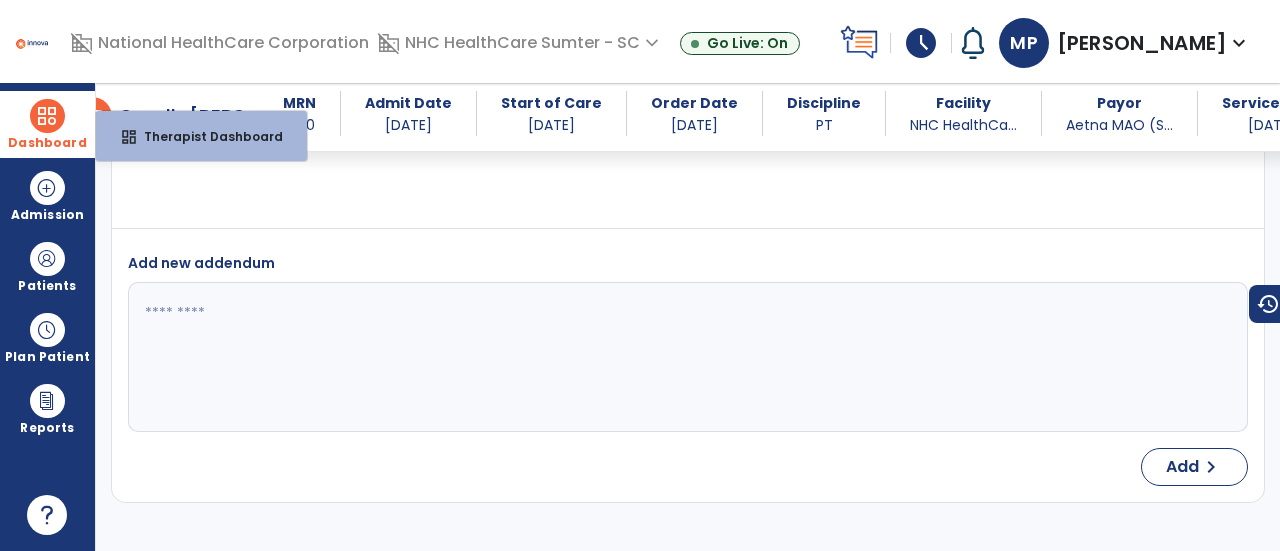 click at bounding box center (47, 116) 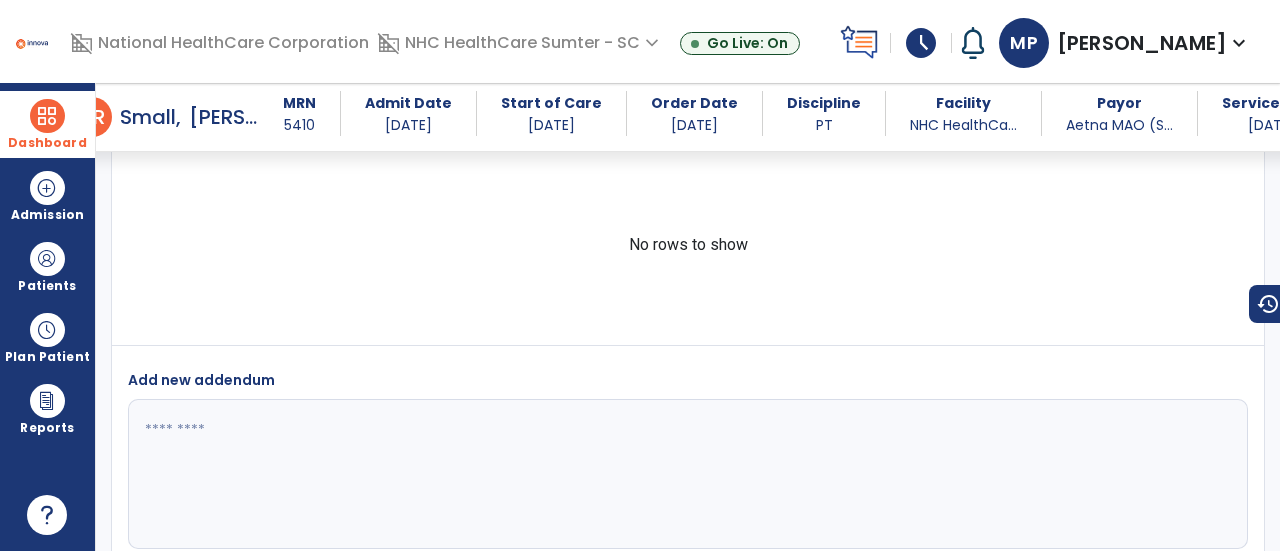 scroll, scrollTop: 4528, scrollLeft: 0, axis: vertical 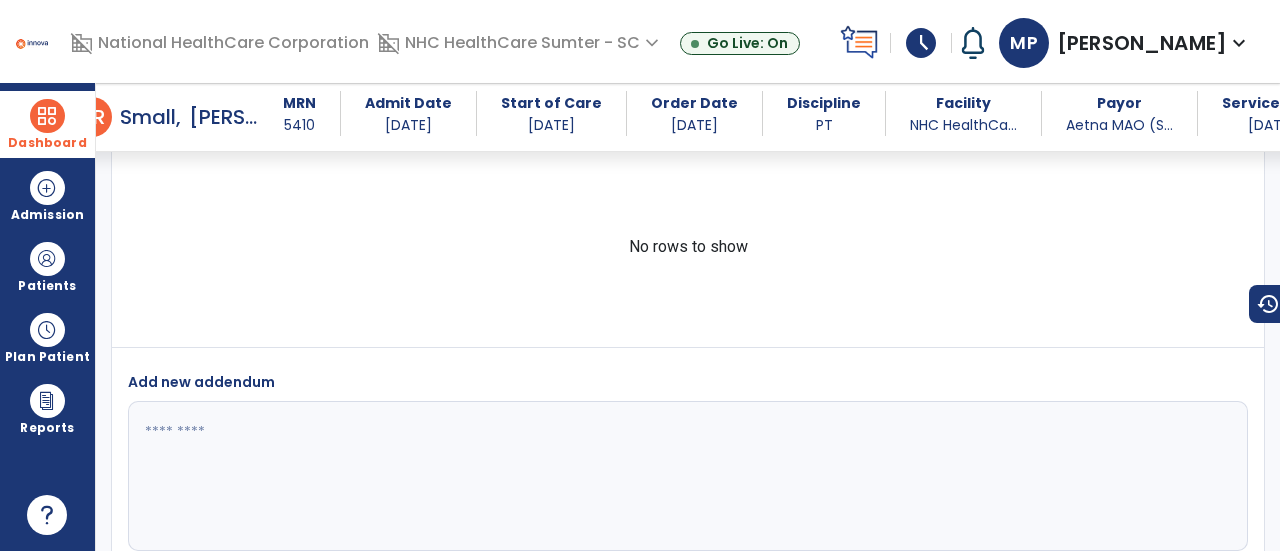 click on "Dashboard" at bounding box center [47, 124] 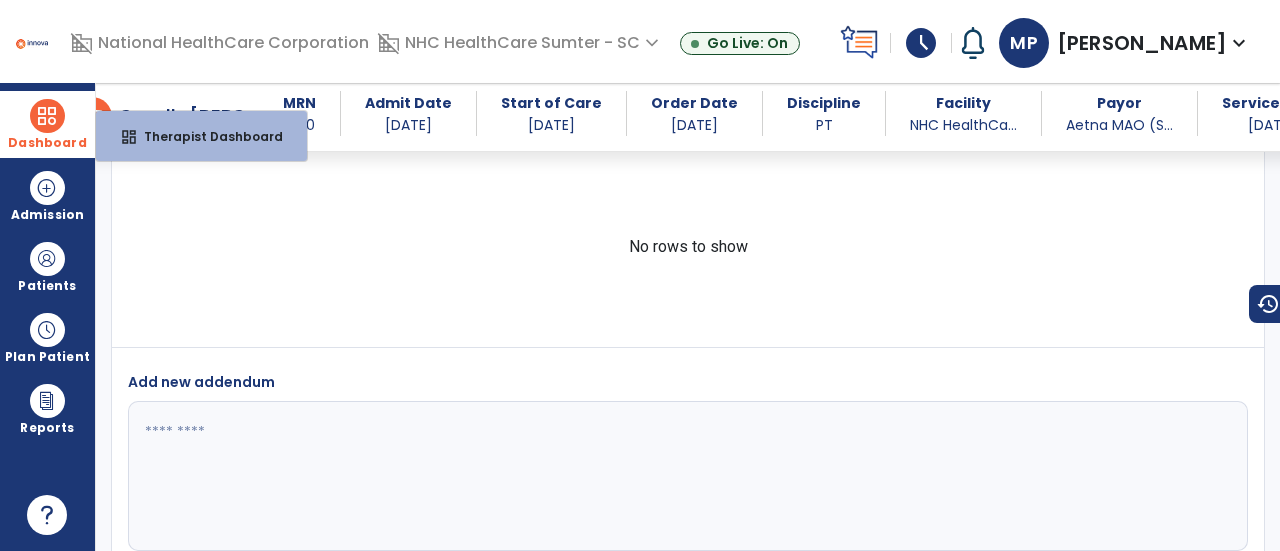 click on "Dashboard" at bounding box center [47, 124] 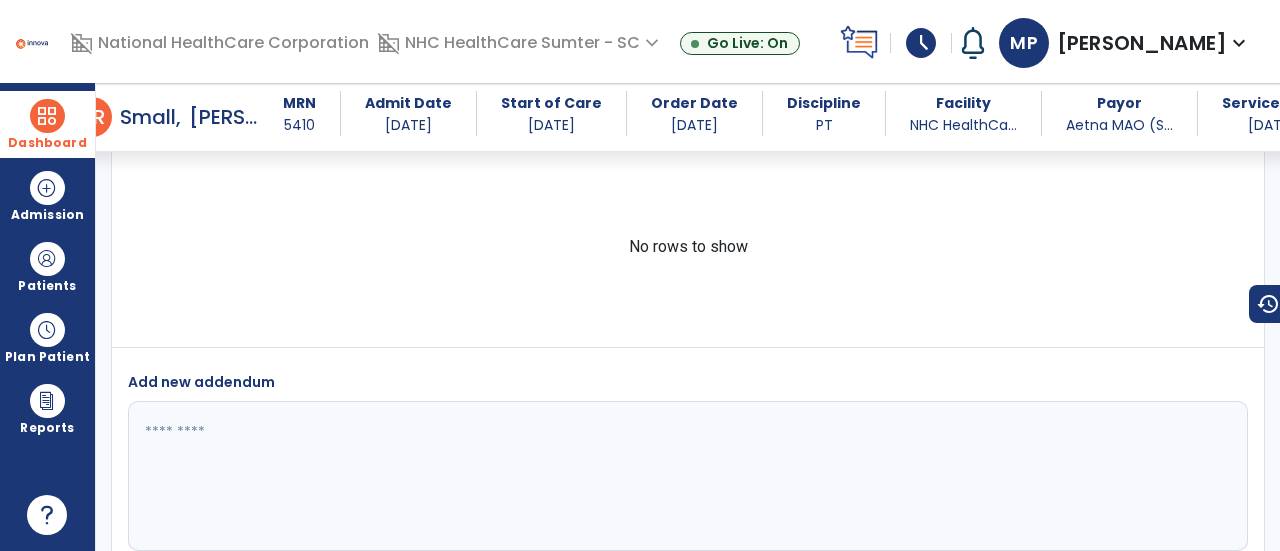 click on "Dashboard" at bounding box center (47, 124) 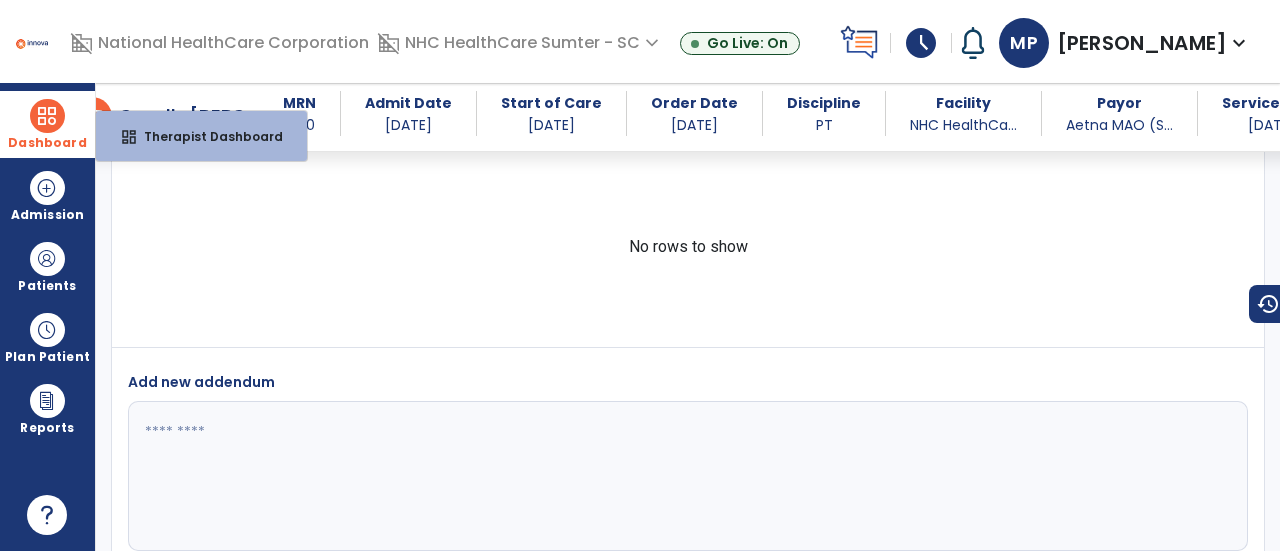 click on "Dashboard" at bounding box center [47, 124] 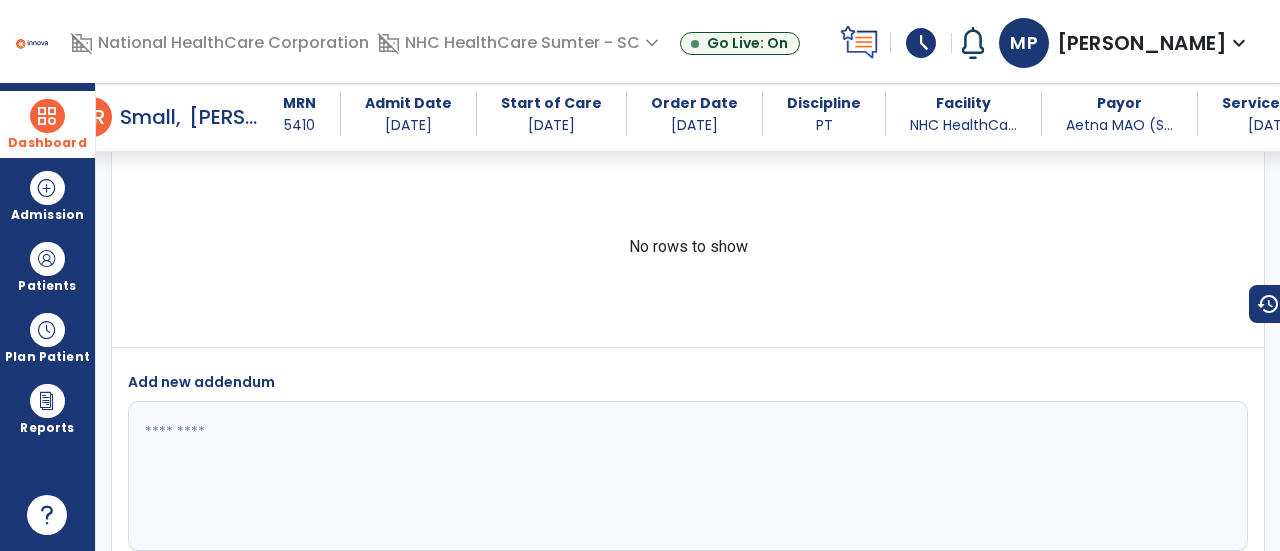click at bounding box center [47, 116] 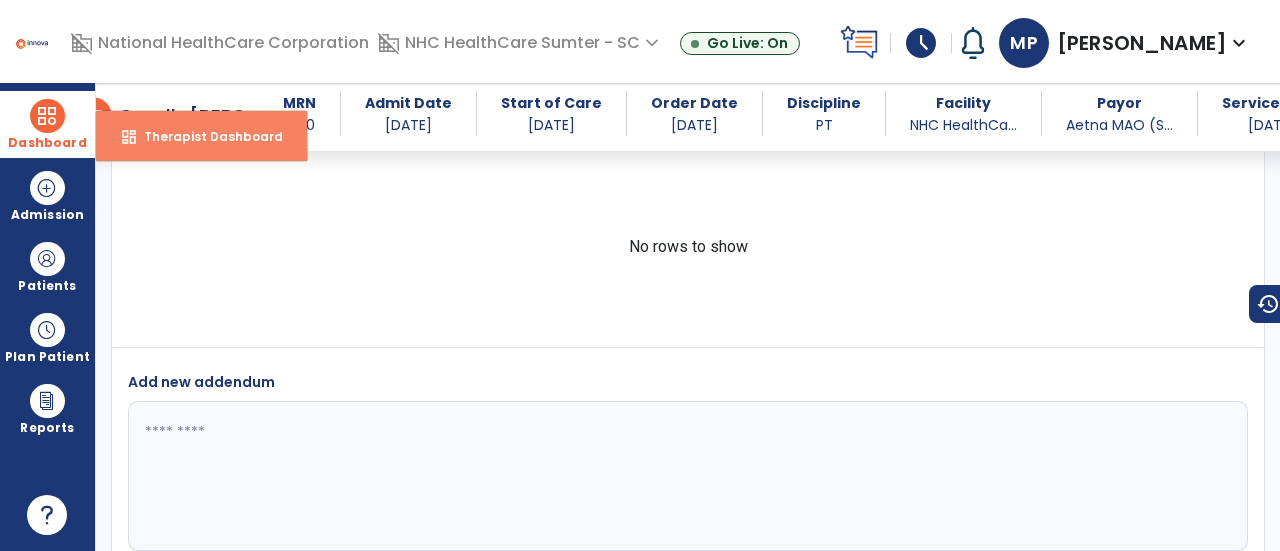 click on "Therapist Dashboard" at bounding box center (205, 136) 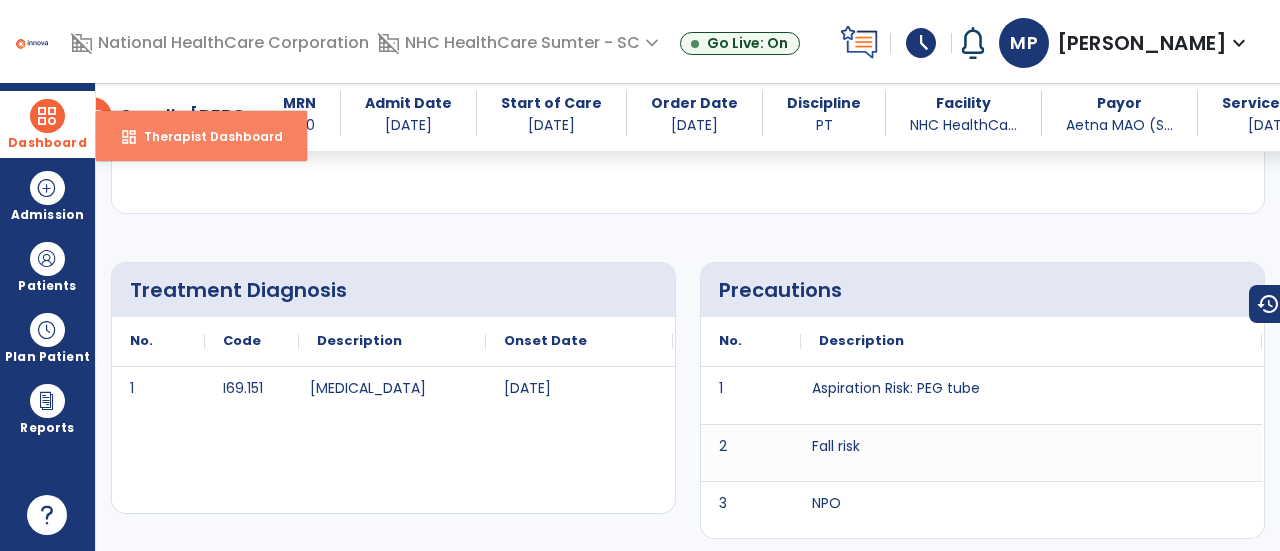 select on "****" 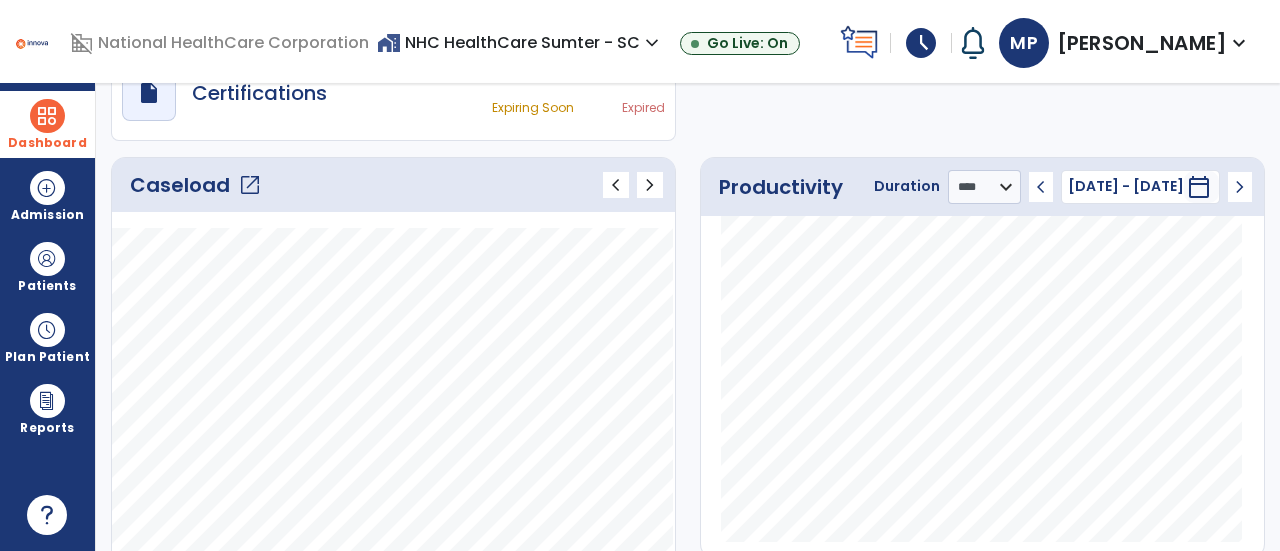 click on "open_in_new" 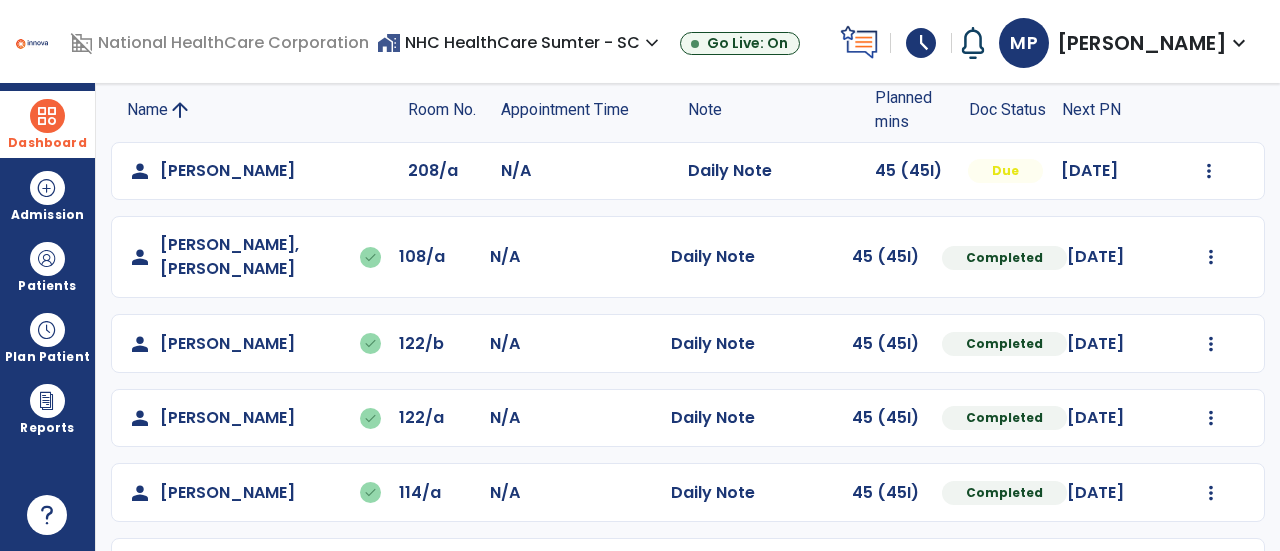 scroll, scrollTop: 259, scrollLeft: 0, axis: vertical 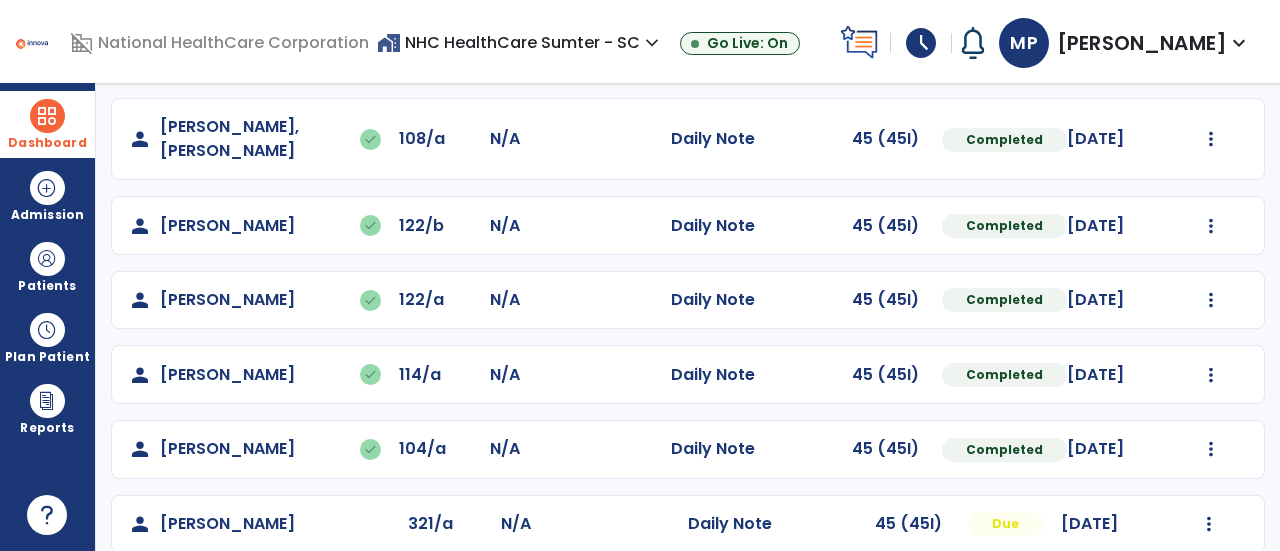 click on "Mark Visit As Complete   Reset Note   Open Document   G + C Mins" 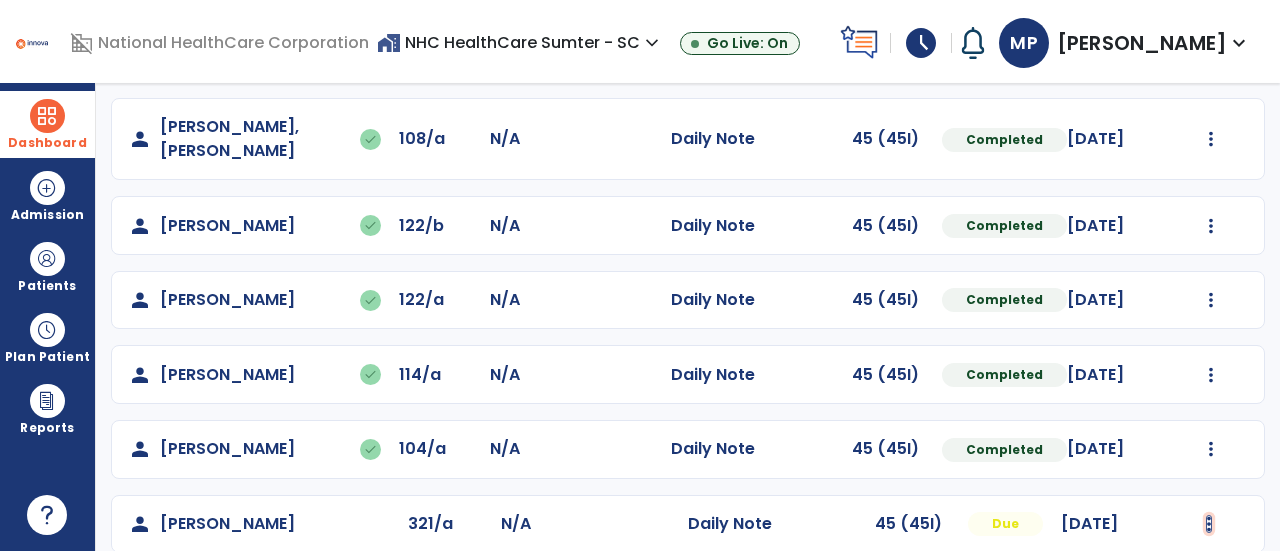 click at bounding box center (1209, 53) 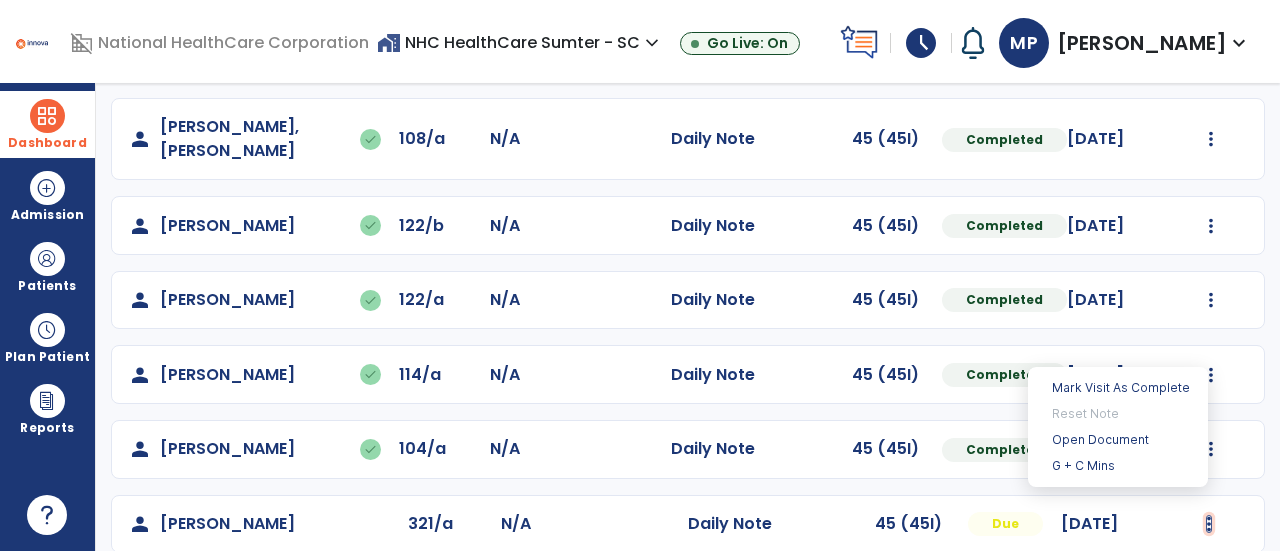 click at bounding box center (1209, 524) 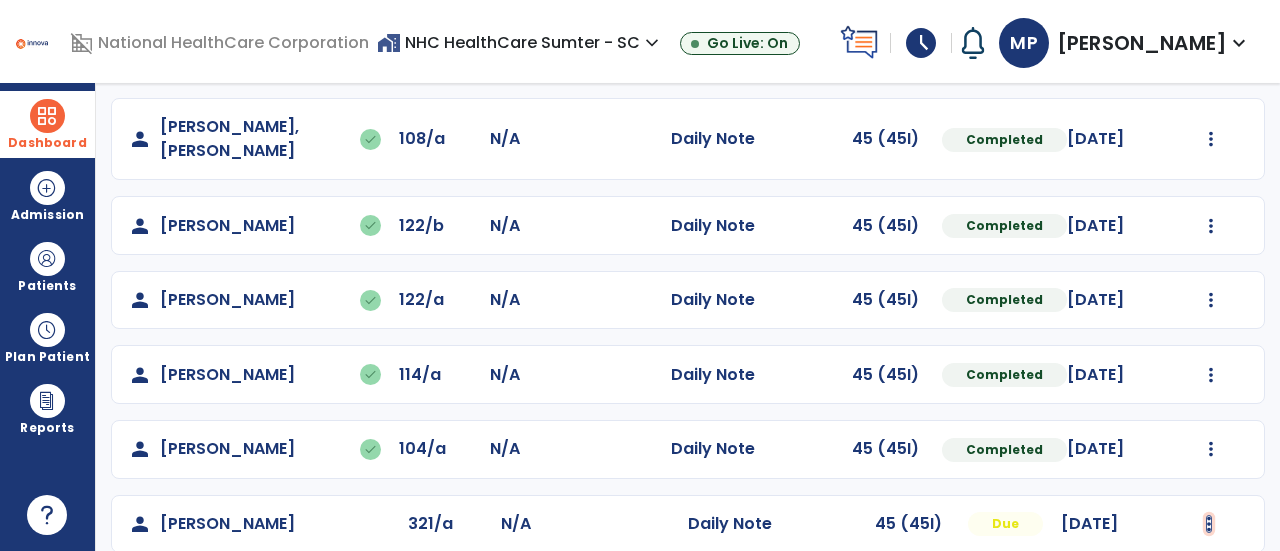 click at bounding box center [1209, 524] 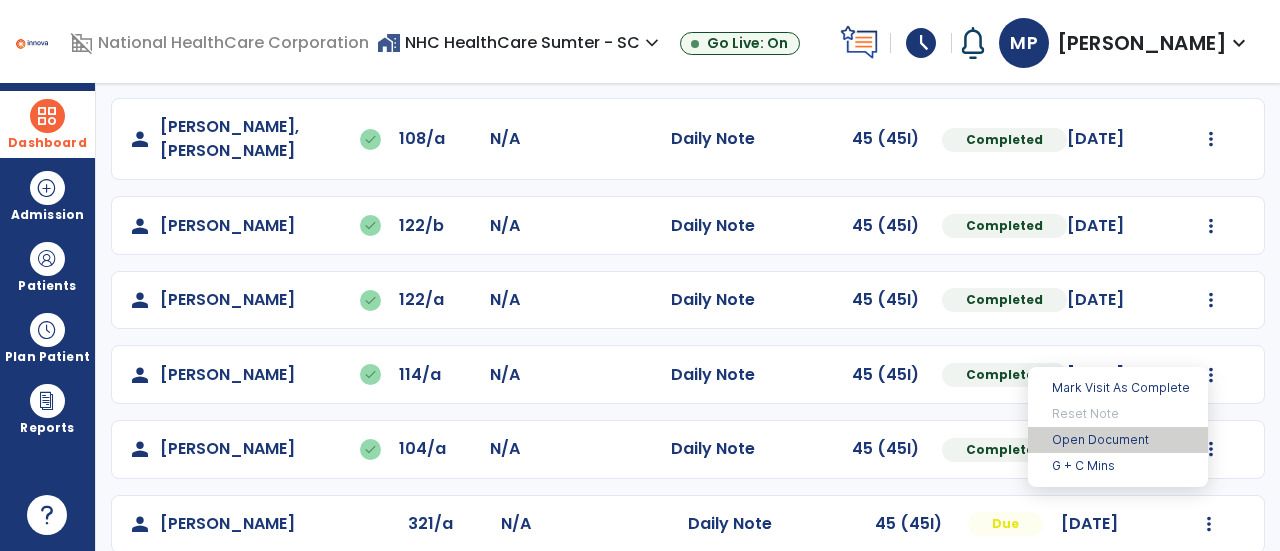 click on "Open Document" at bounding box center [1118, 440] 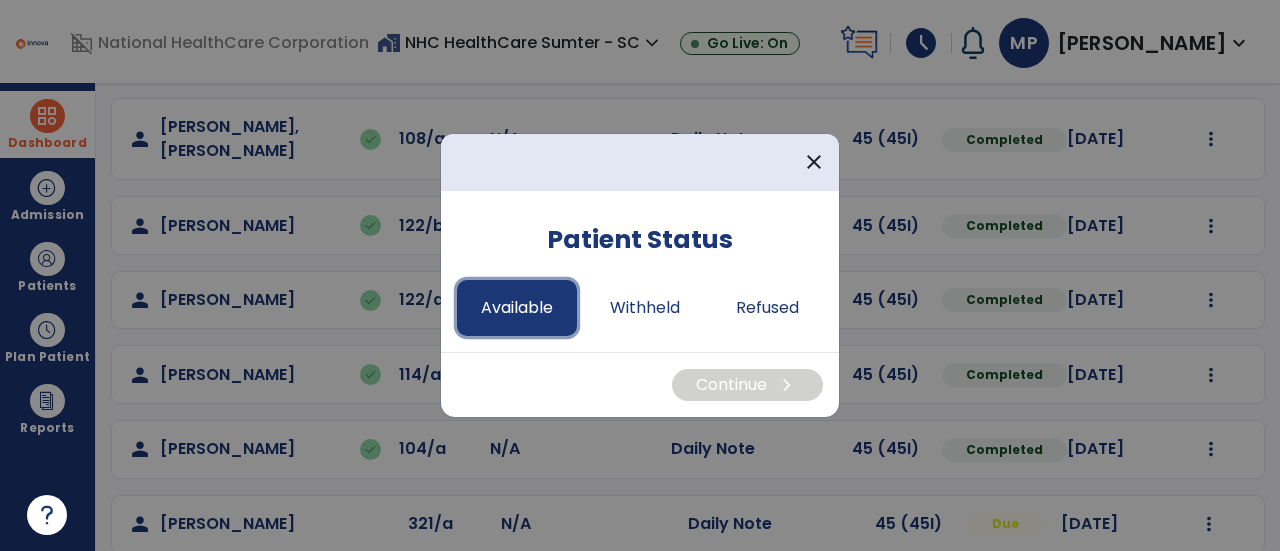 click on "Available" at bounding box center [517, 308] 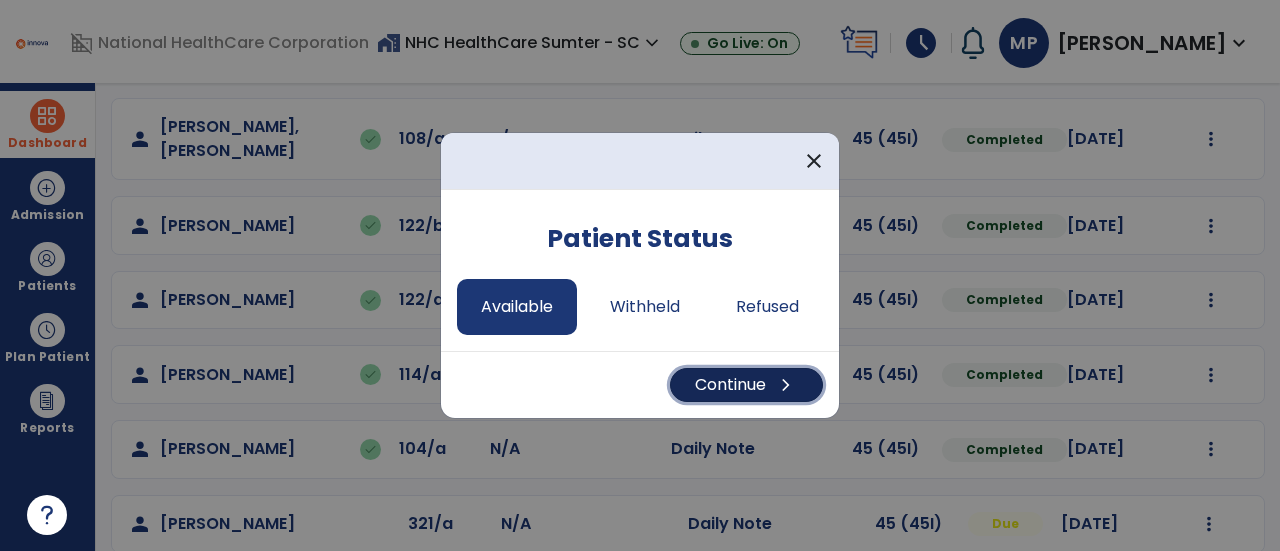 click on "Continue   chevron_right" at bounding box center [746, 385] 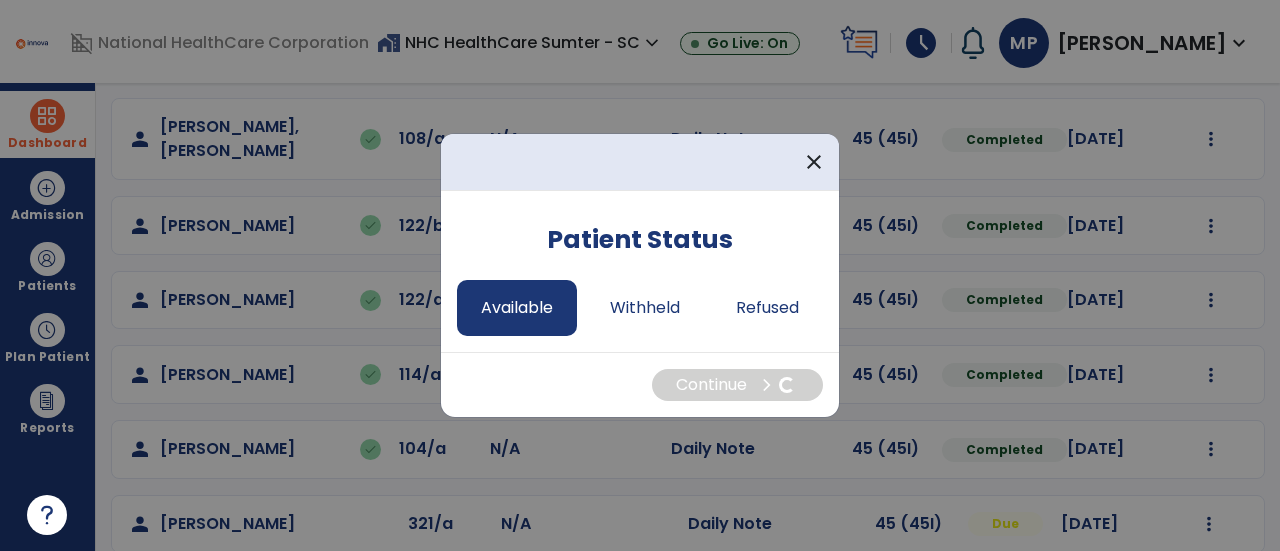 select on "*" 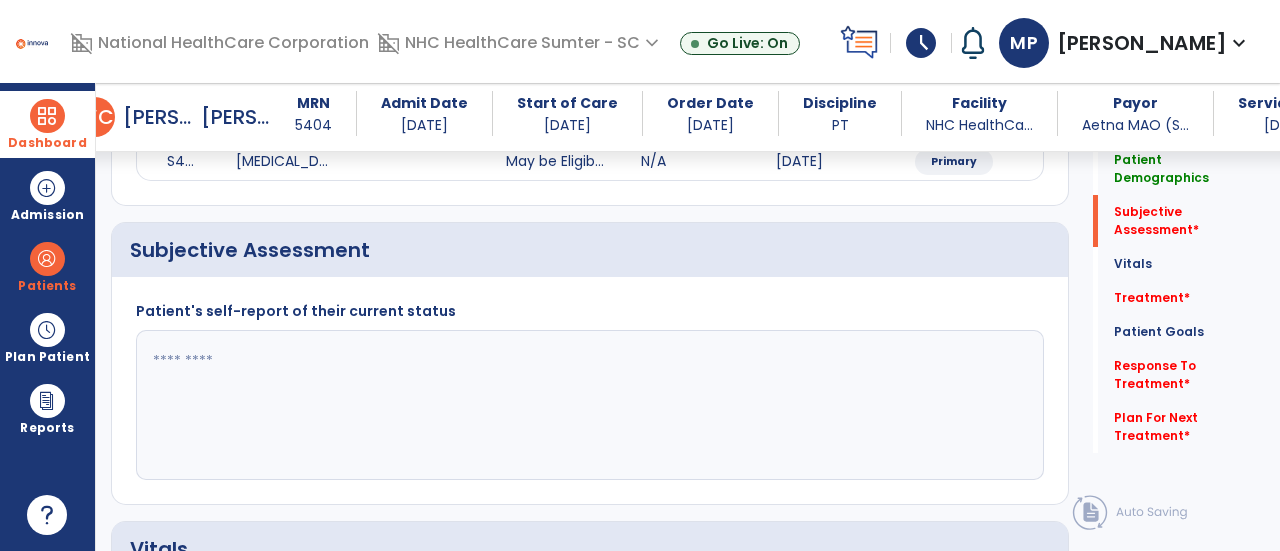 scroll, scrollTop: 310, scrollLeft: 0, axis: vertical 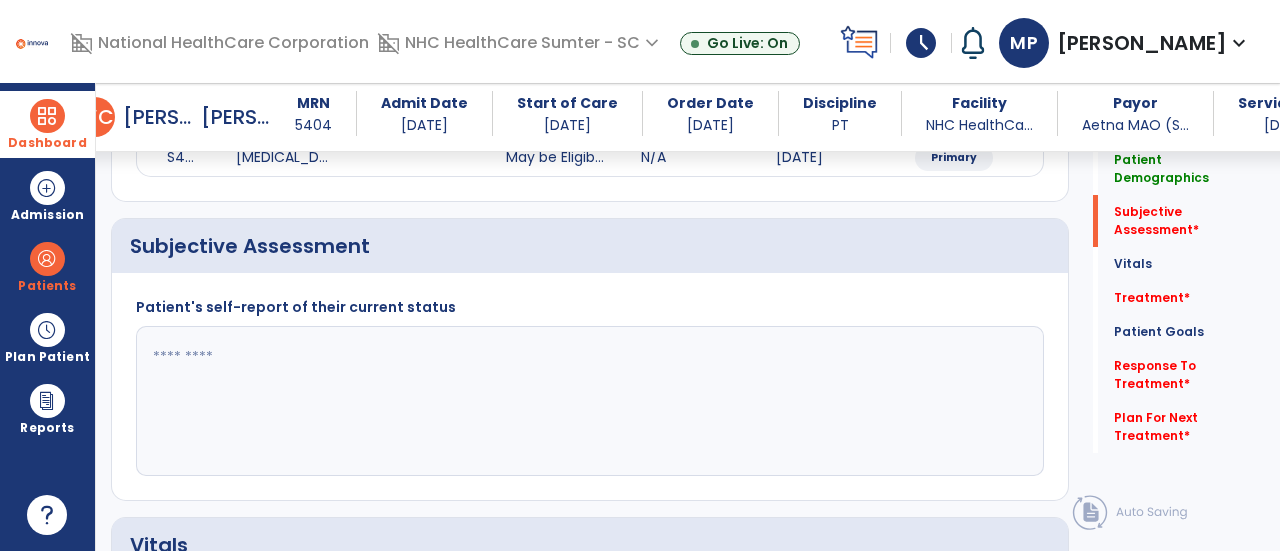 click 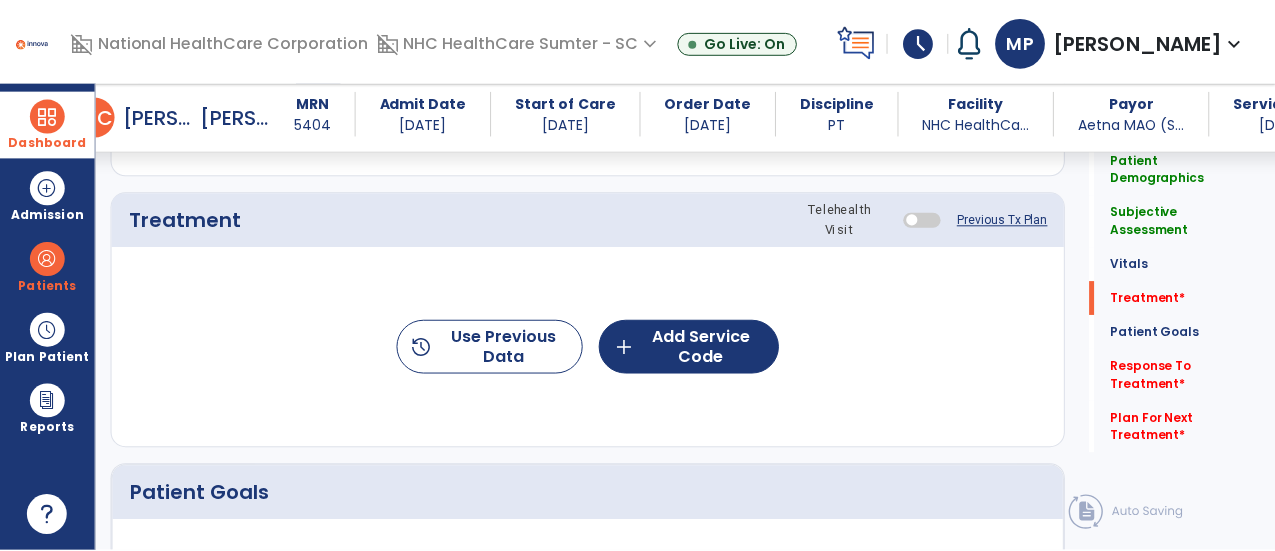 scroll, scrollTop: 1065, scrollLeft: 0, axis: vertical 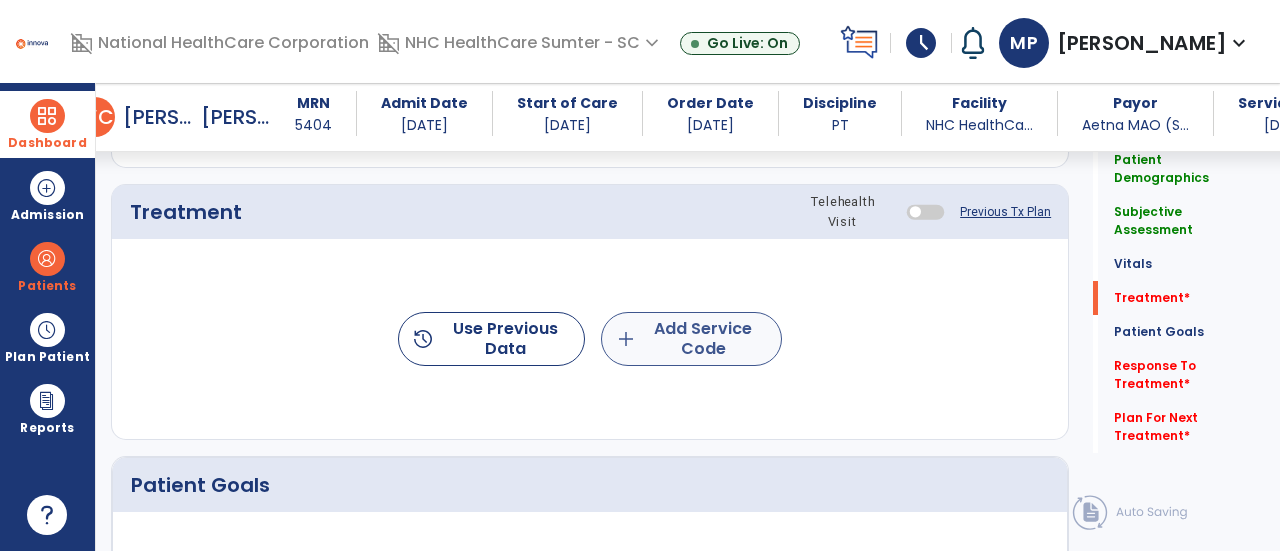 type on "**********" 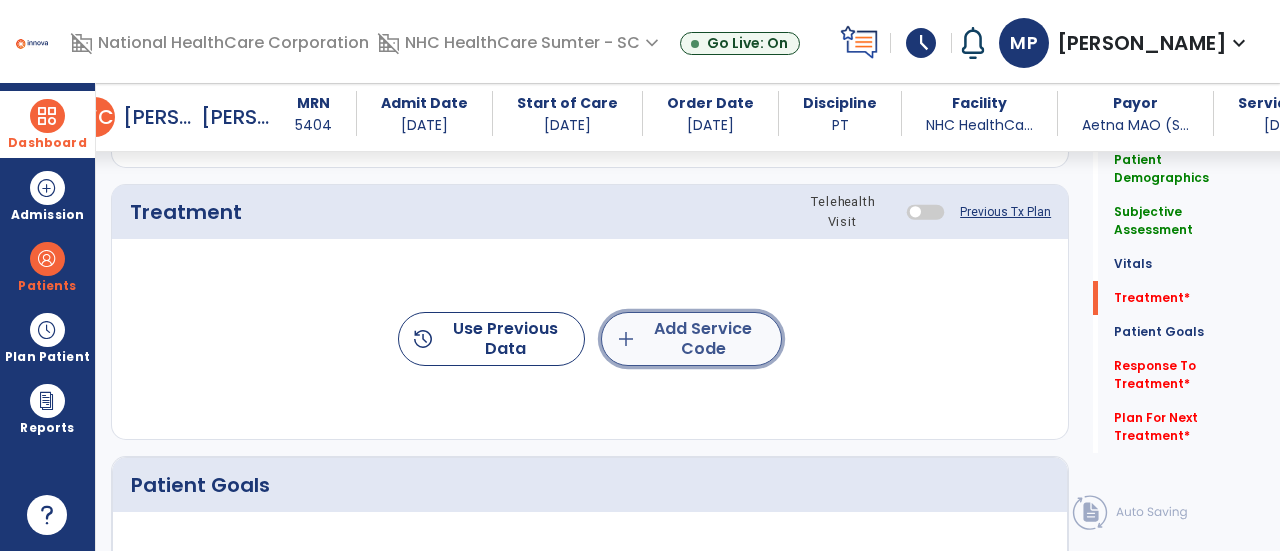click on "add  Add Service Code" 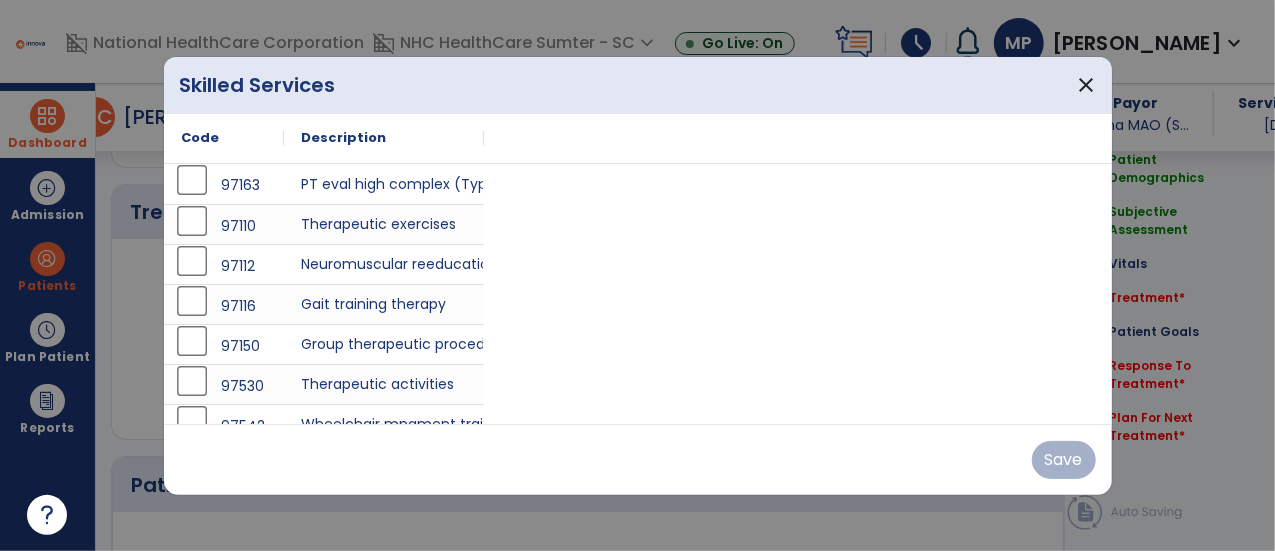 scroll, scrollTop: 1065, scrollLeft: 0, axis: vertical 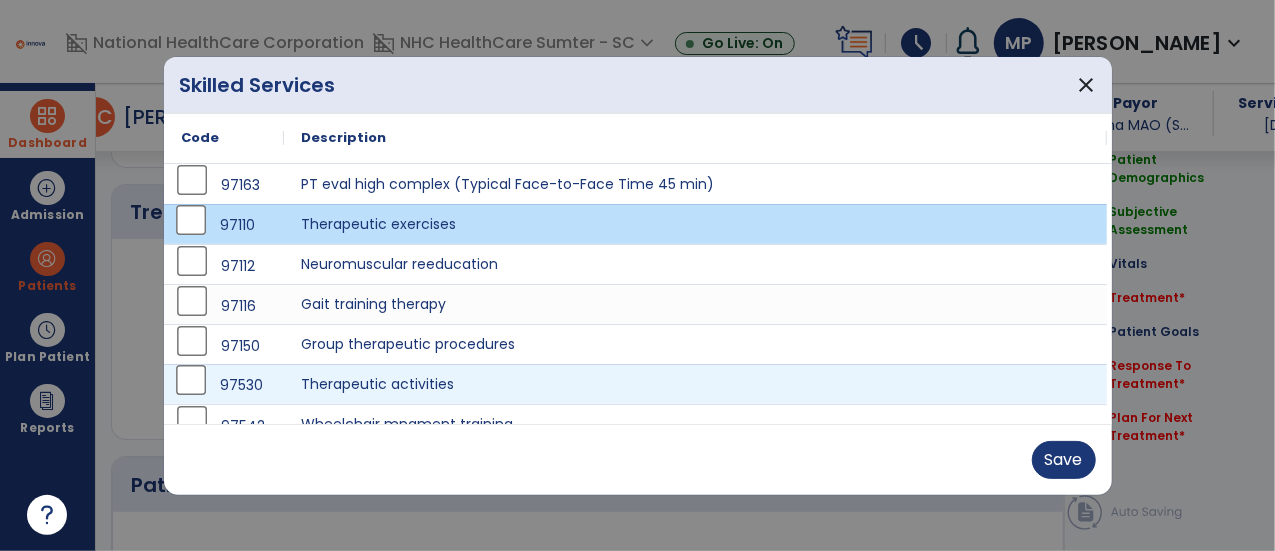 click on "97530" at bounding box center [224, 385] 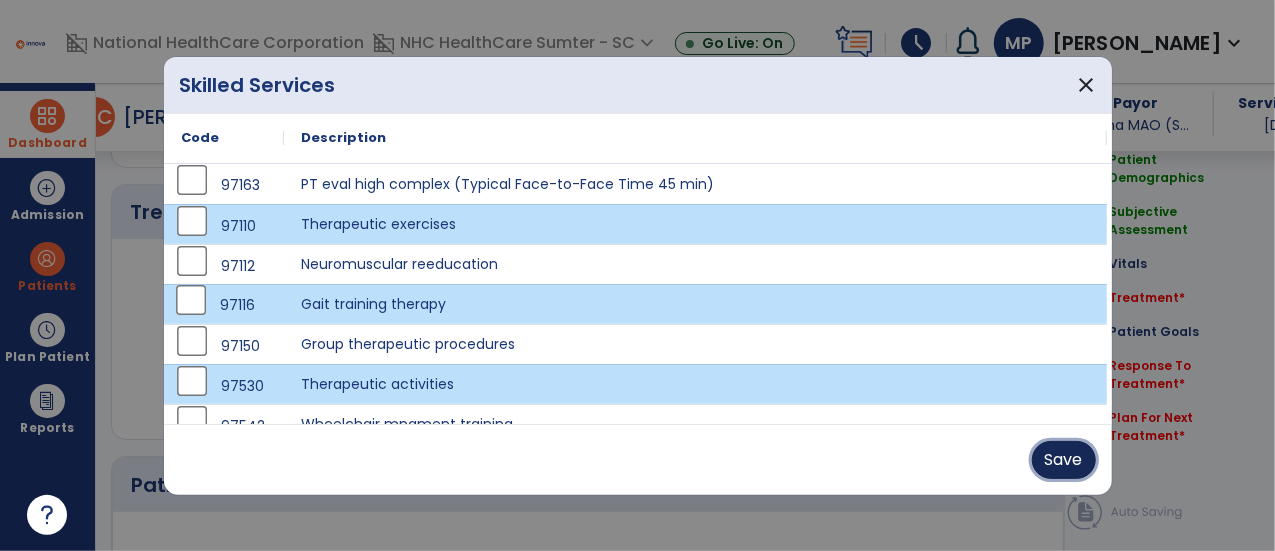 click on "Save" at bounding box center [1064, 460] 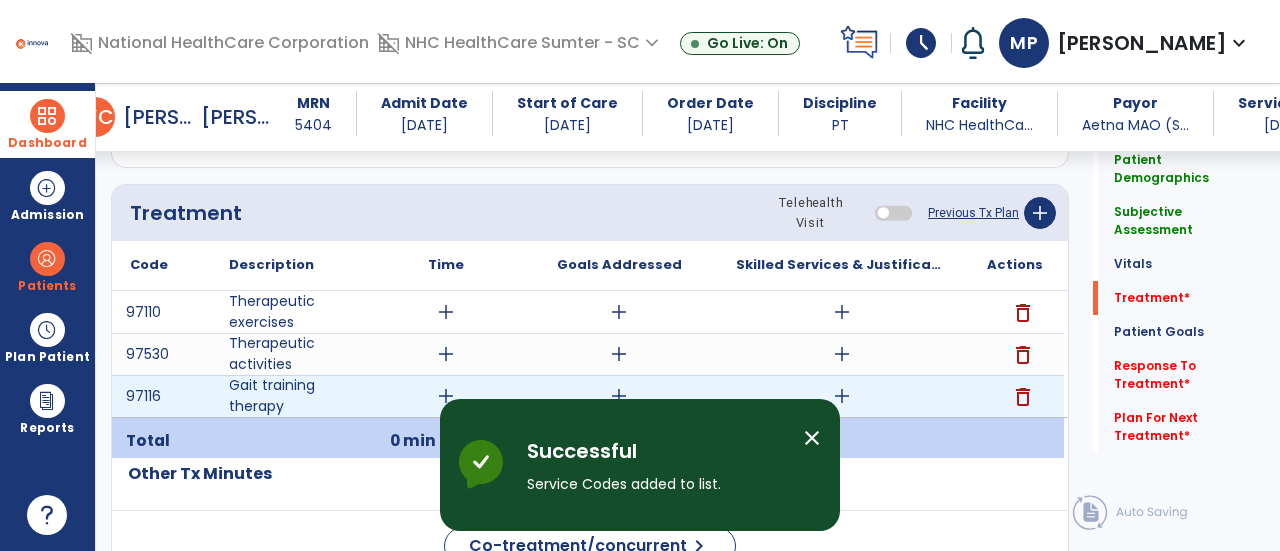 click on "add" at bounding box center (446, 396) 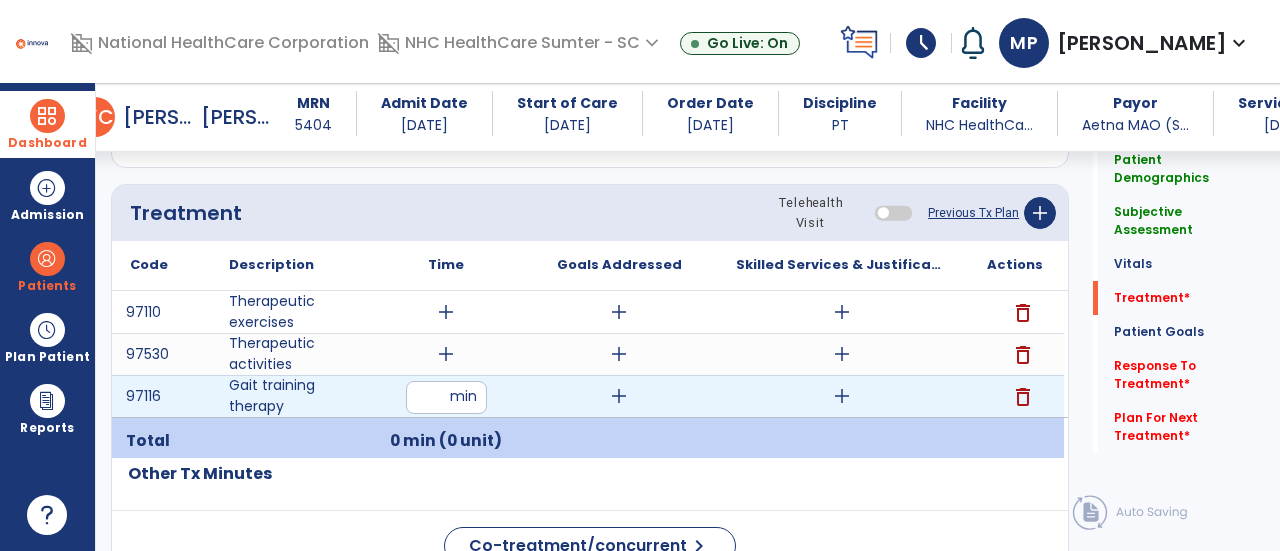 type on "**" 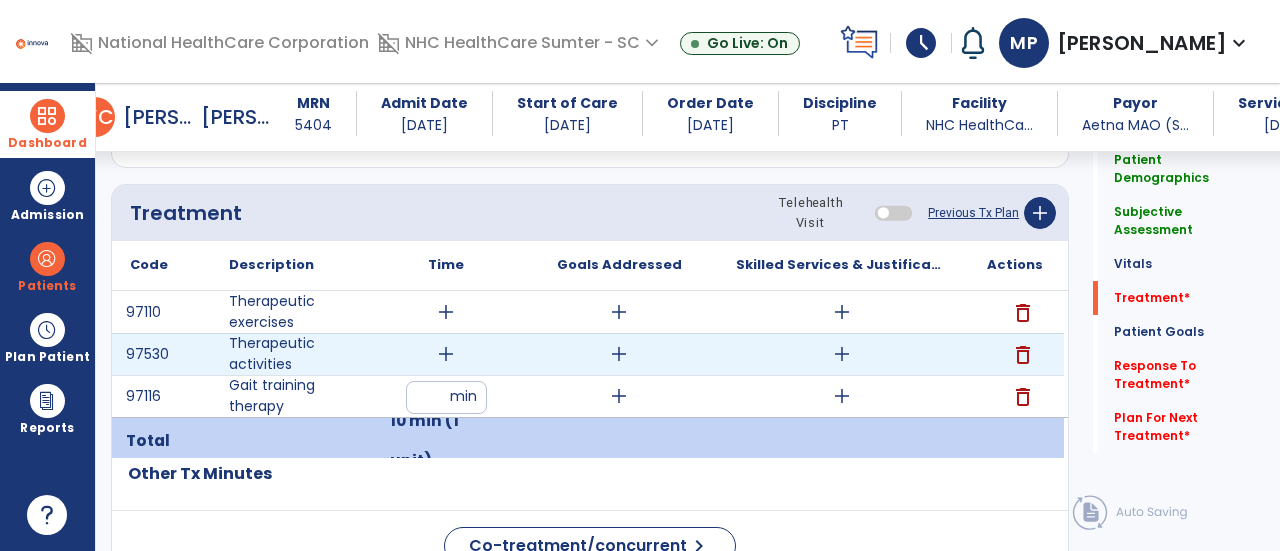 click on "add" at bounding box center (446, 354) 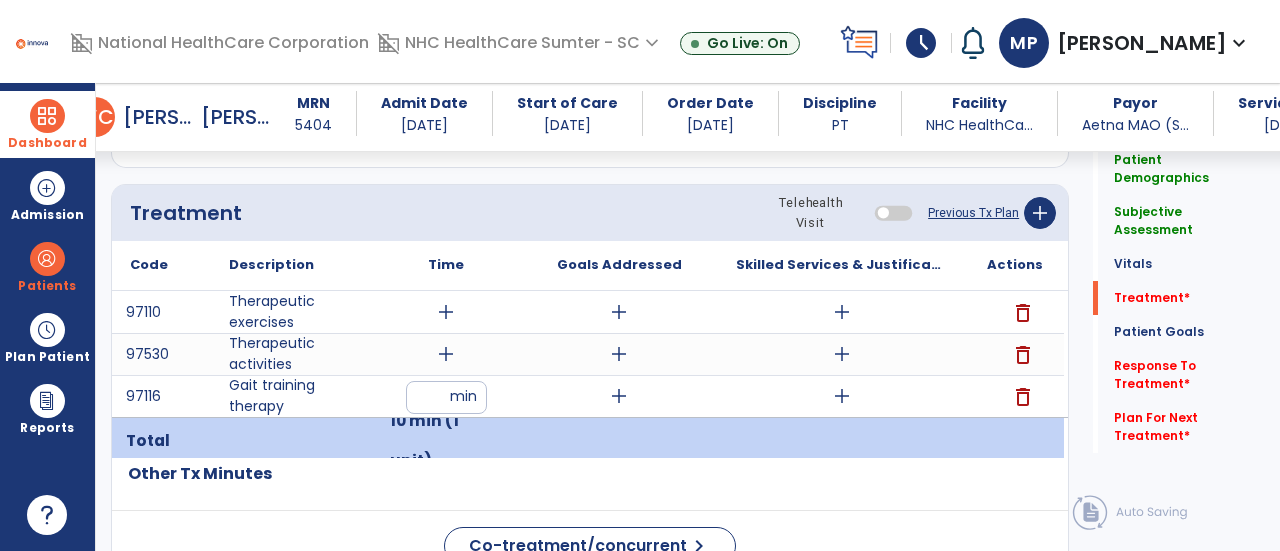 click on "add" at bounding box center [446, 312] 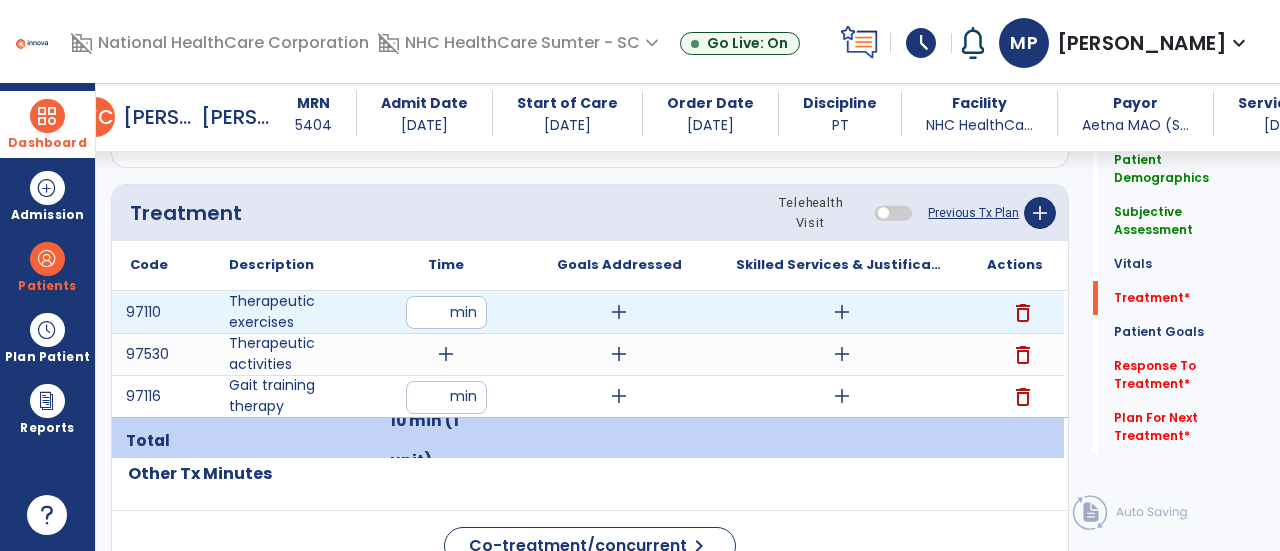type on "**" 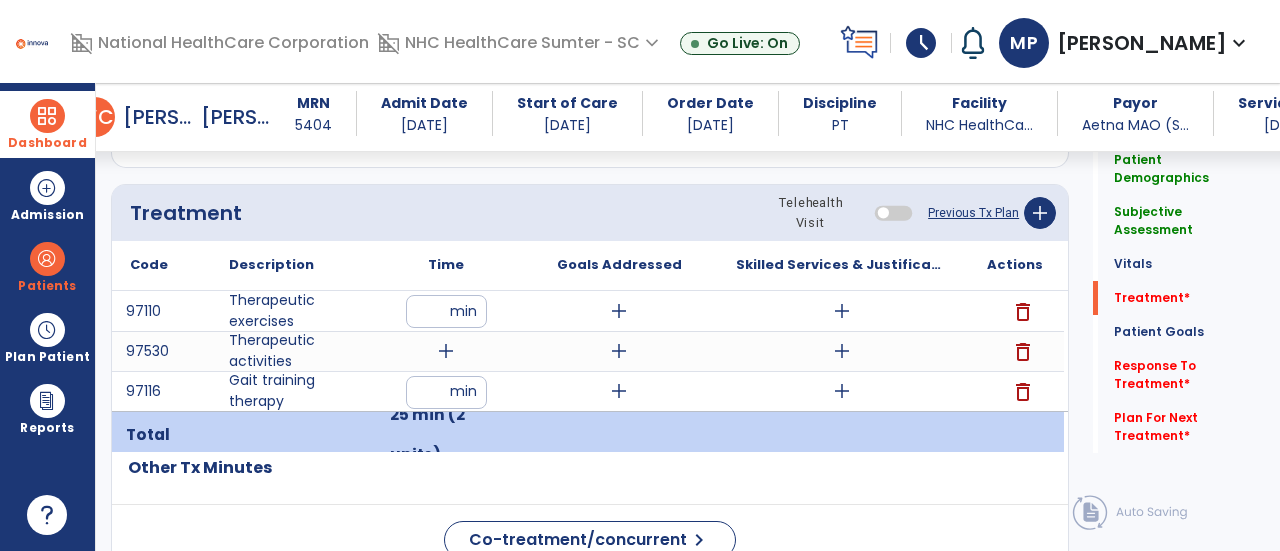 click on "add" at bounding box center [446, 351] 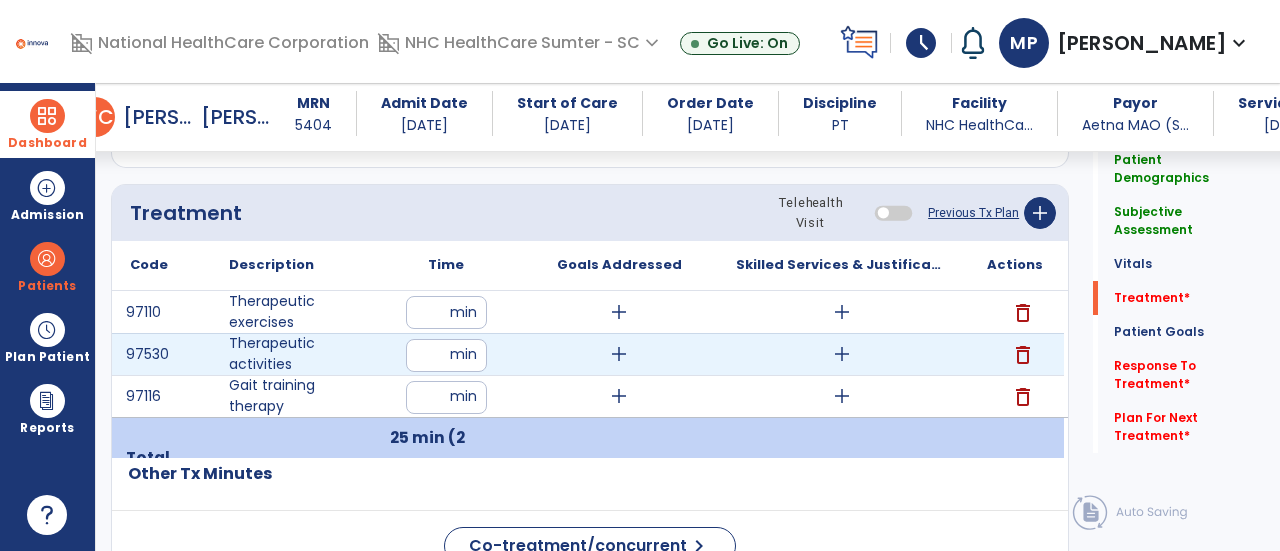 type on "**" 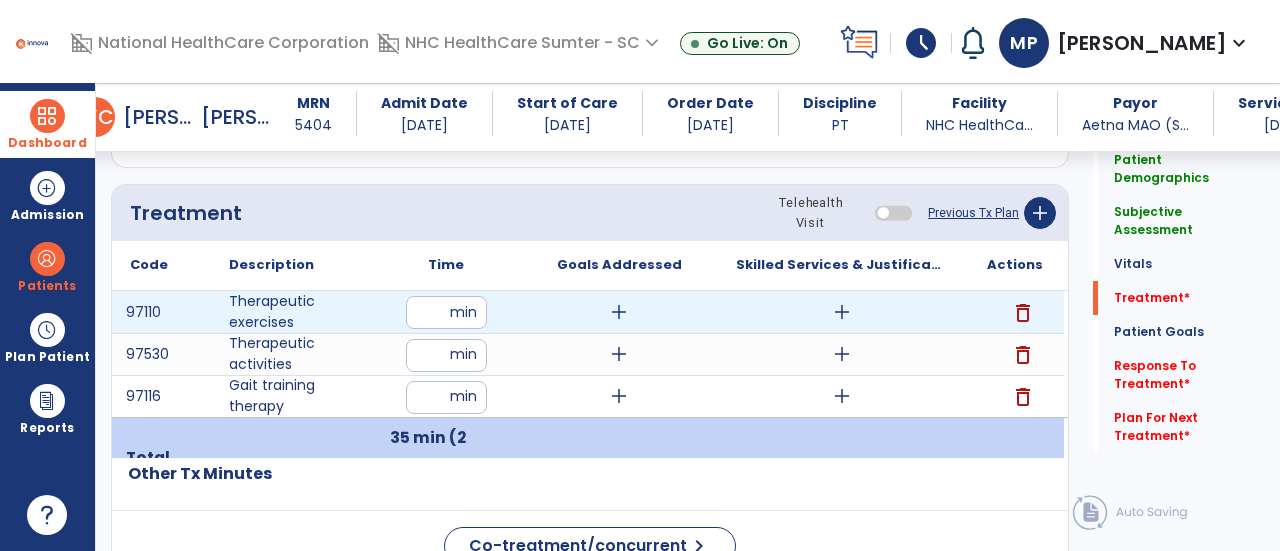 click on "**" at bounding box center (446, 312) 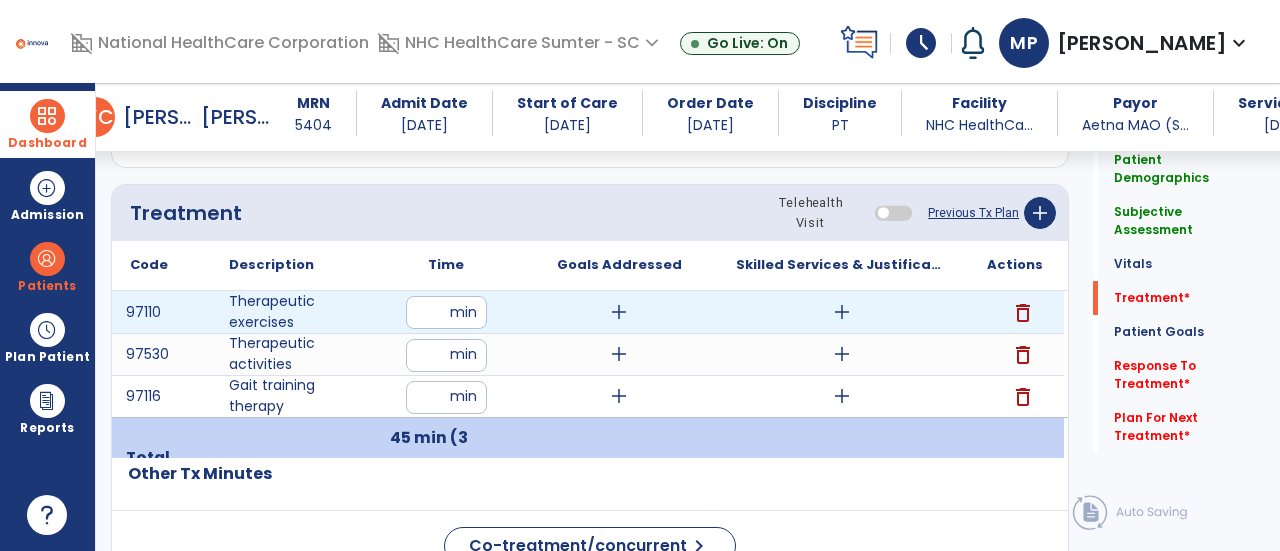 click on "add" at bounding box center [842, 312] 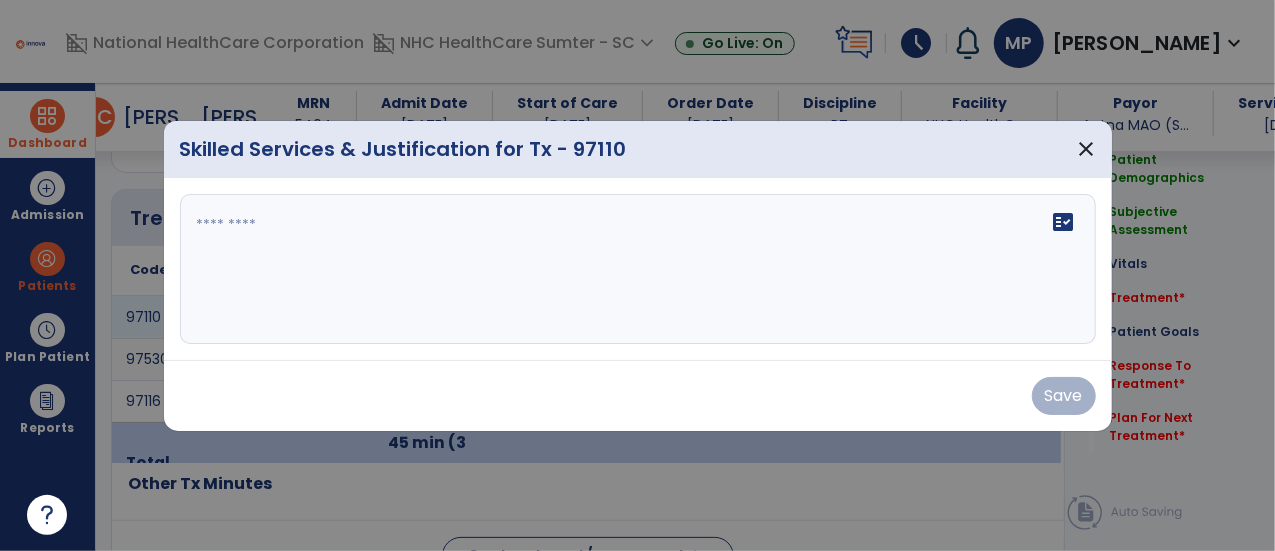 scroll, scrollTop: 1065, scrollLeft: 0, axis: vertical 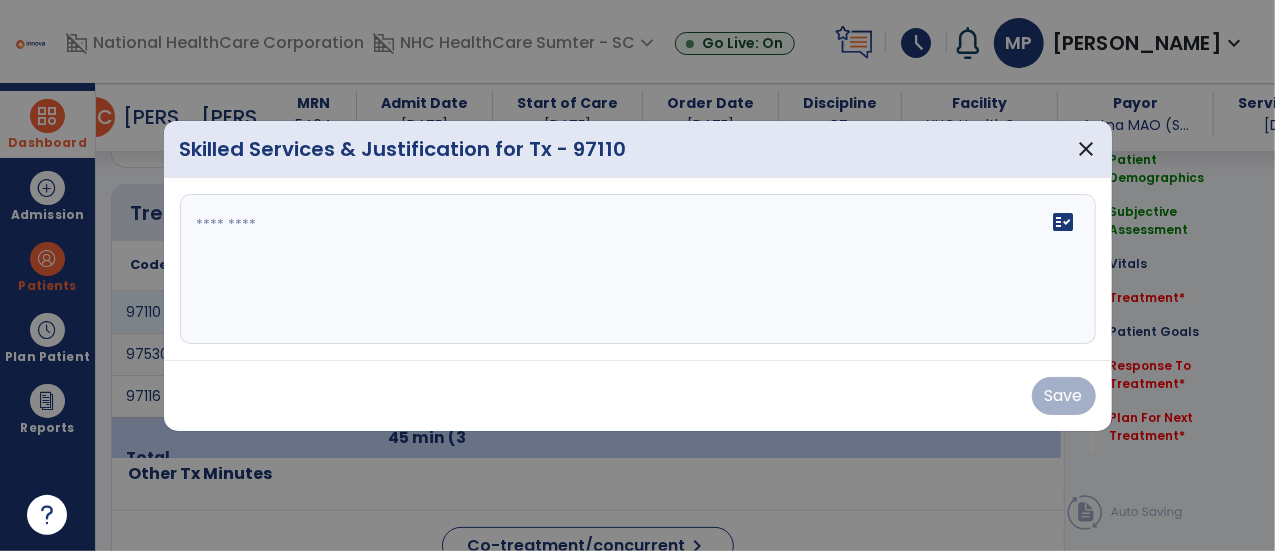 click on "fact_check" at bounding box center (638, 269) 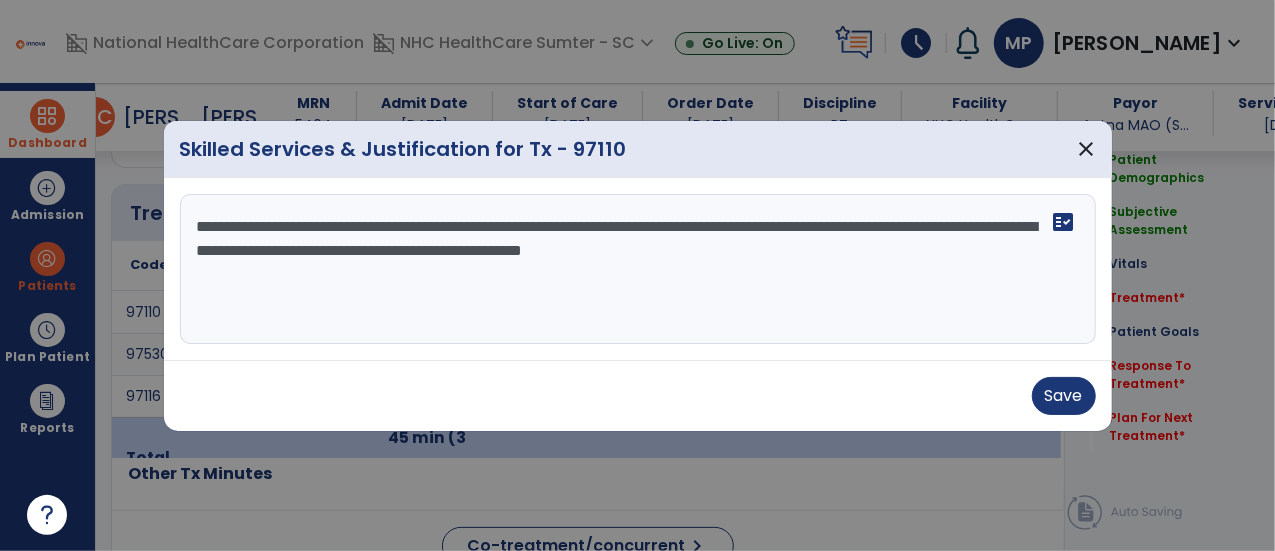 click on "**********" at bounding box center (638, 269) 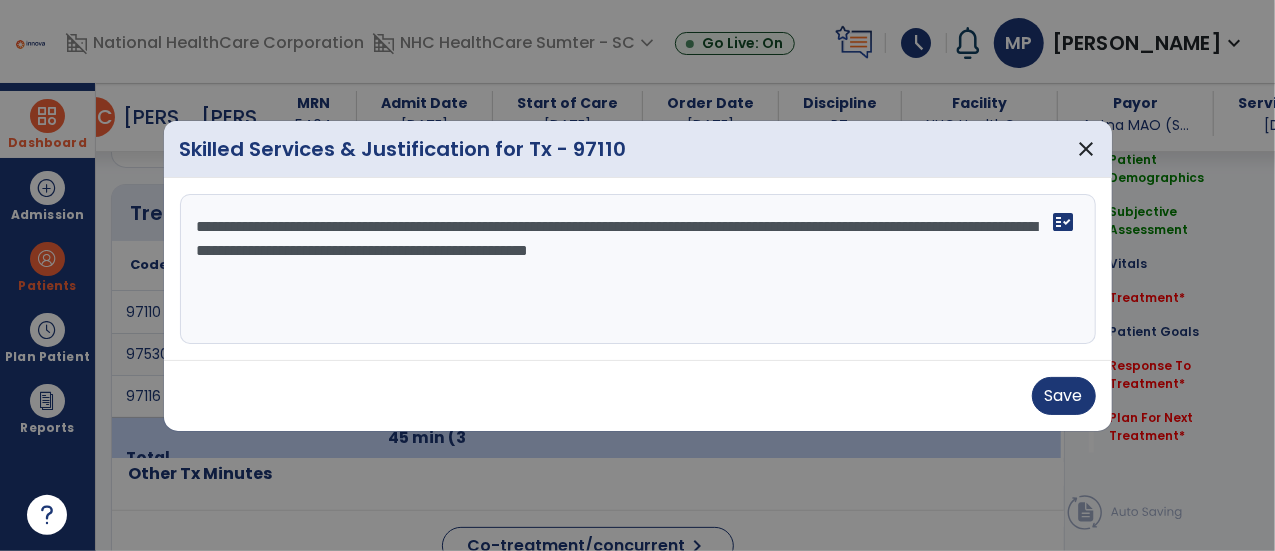 click on "**********" at bounding box center [638, 269] 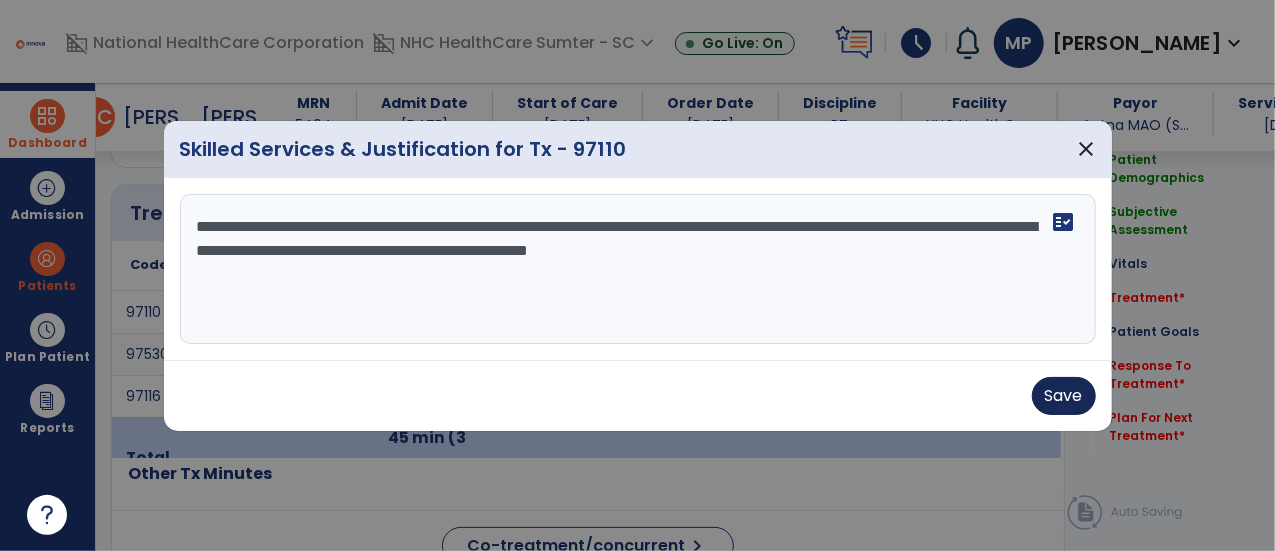 type on "**********" 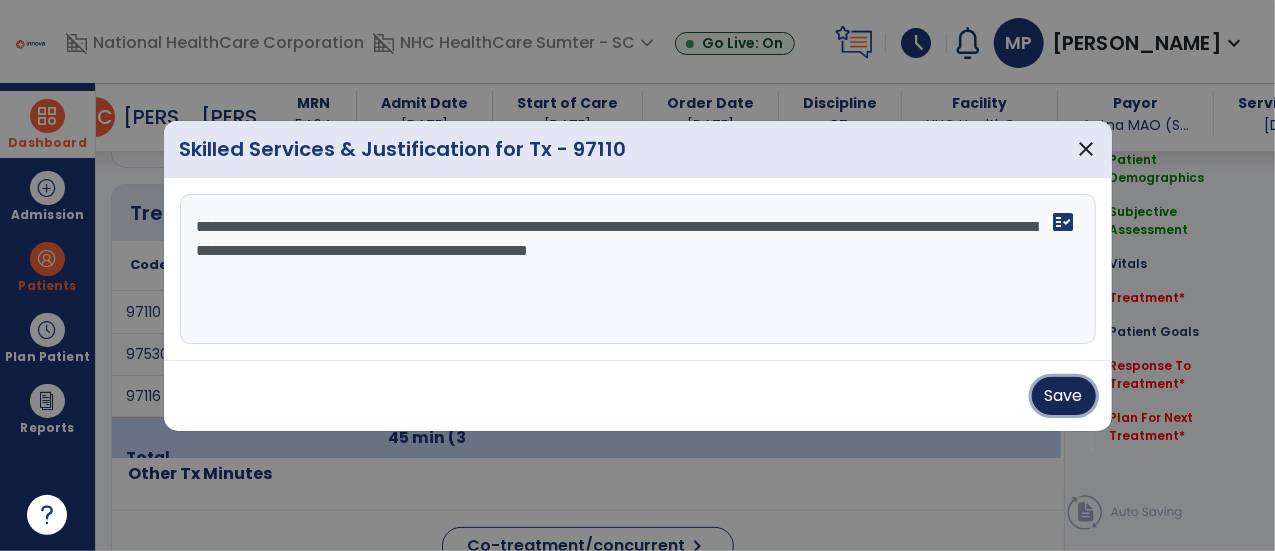 click on "Save" at bounding box center (1064, 396) 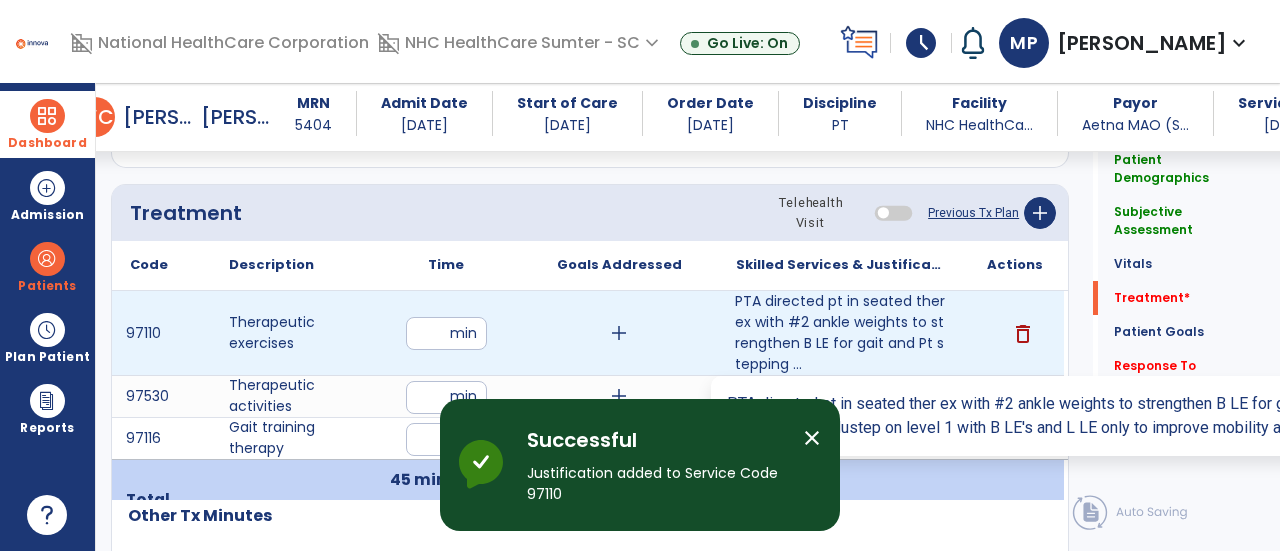 click on "PTA directed pt in seated ther ex with #2 ankle weights to strengthen B LE for gait and Pt stepping ..." at bounding box center (841, 333) 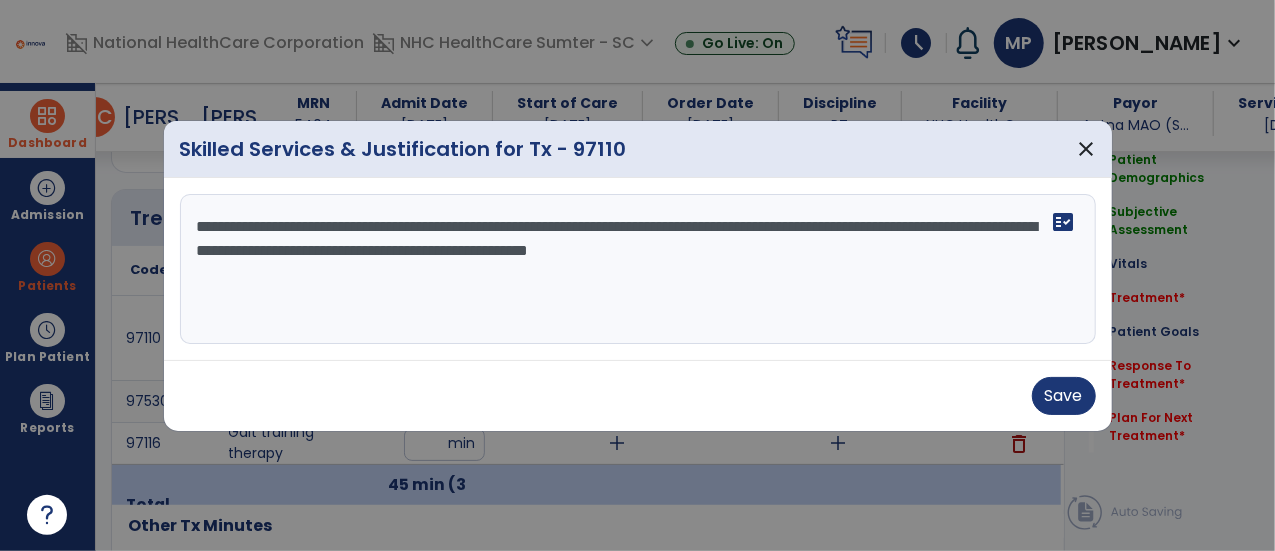 scroll, scrollTop: 1065, scrollLeft: 0, axis: vertical 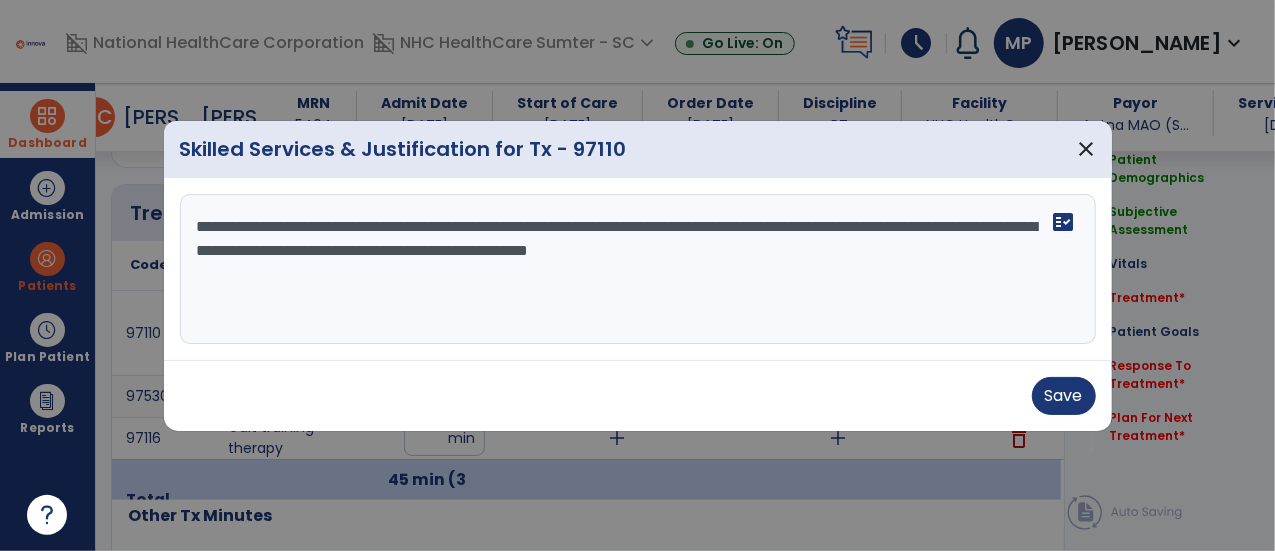 click on "**********" at bounding box center [638, 269] 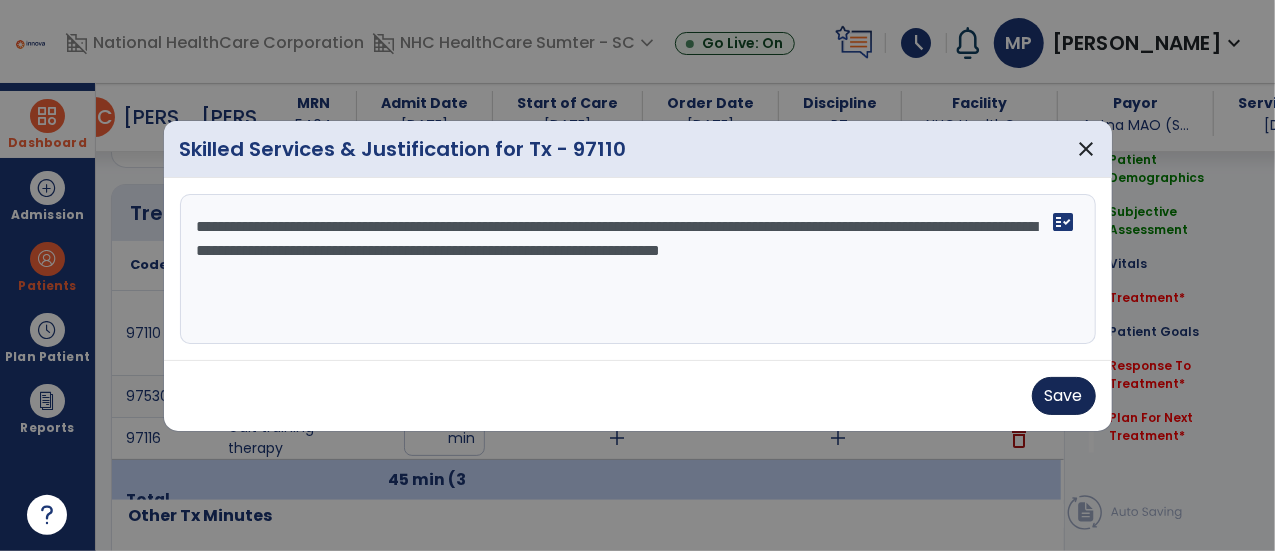 type on "**********" 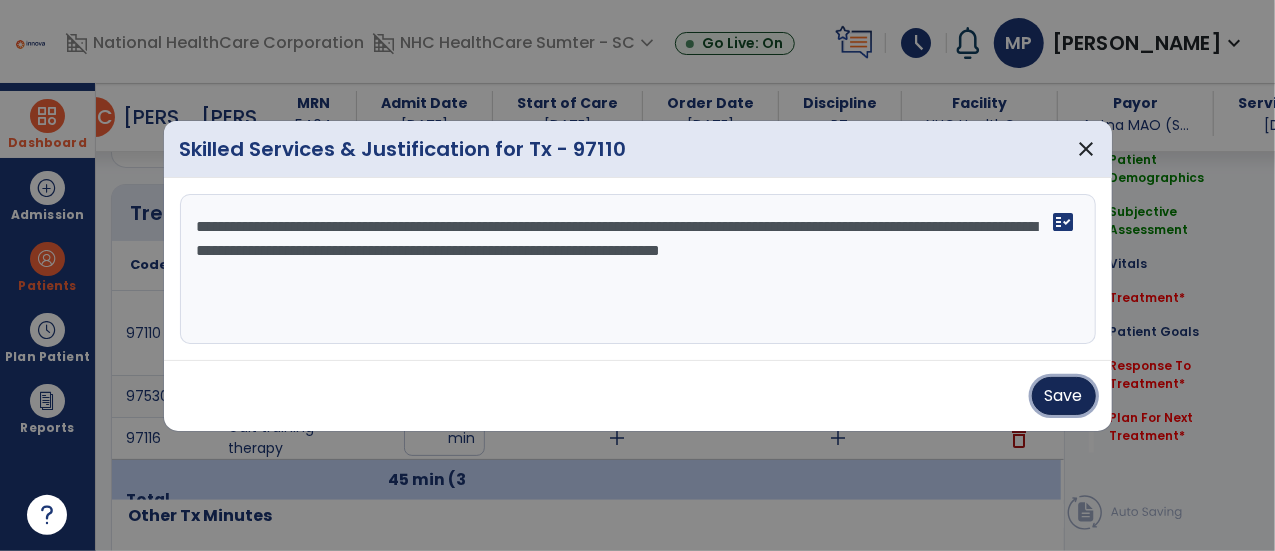 click on "Save" at bounding box center (1064, 396) 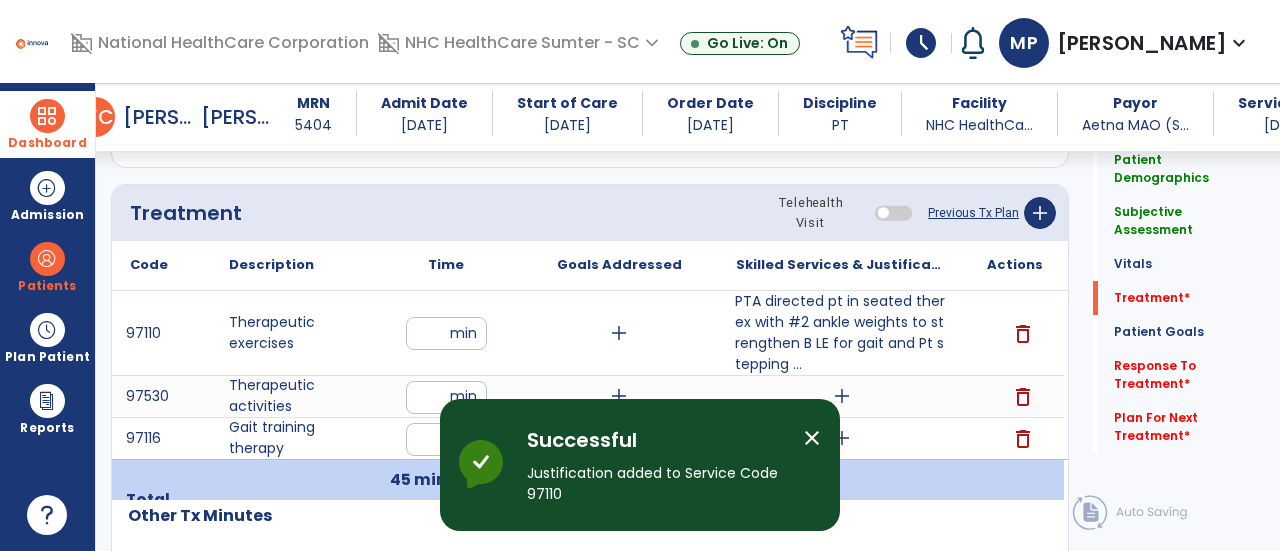click on "close" at bounding box center [812, 438] 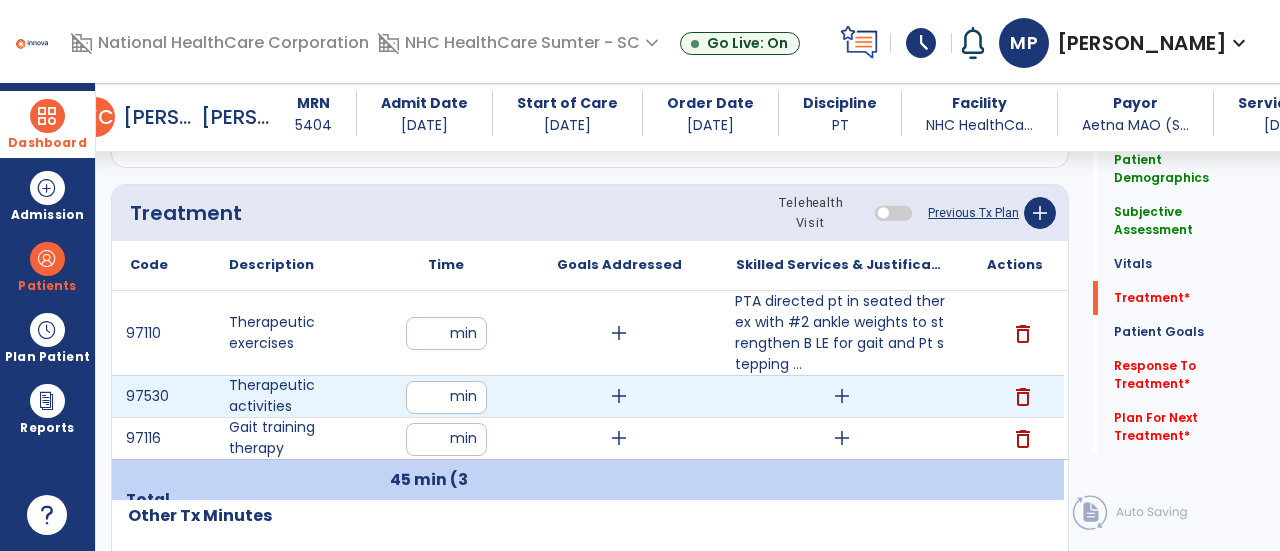 click on "add" at bounding box center (842, 396) 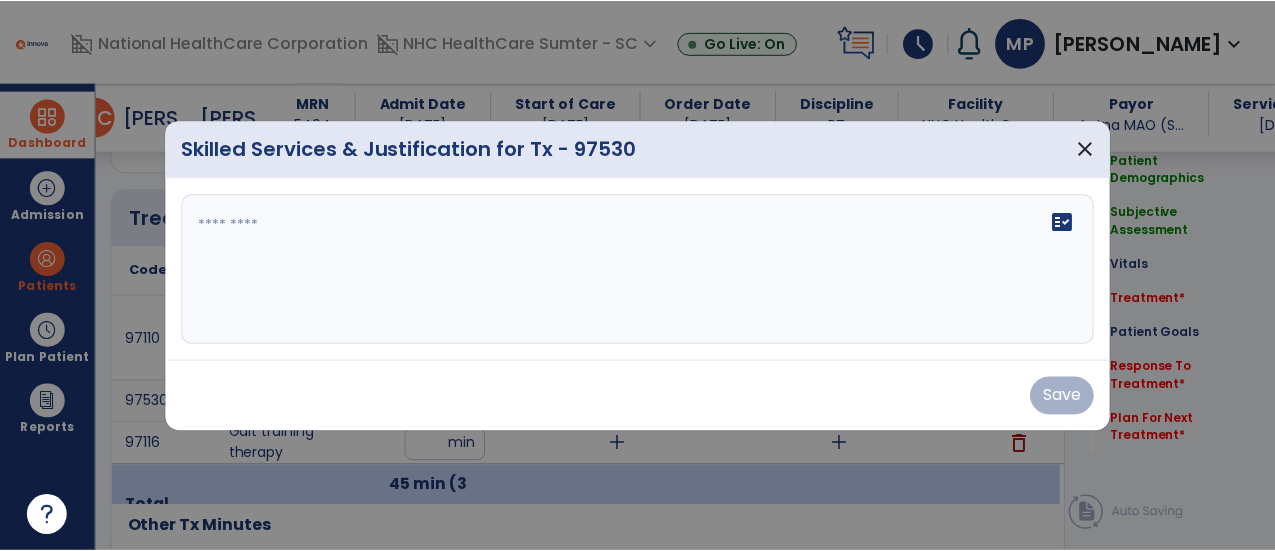 scroll, scrollTop: 1065, scrollLeft: 0, axis: vertical 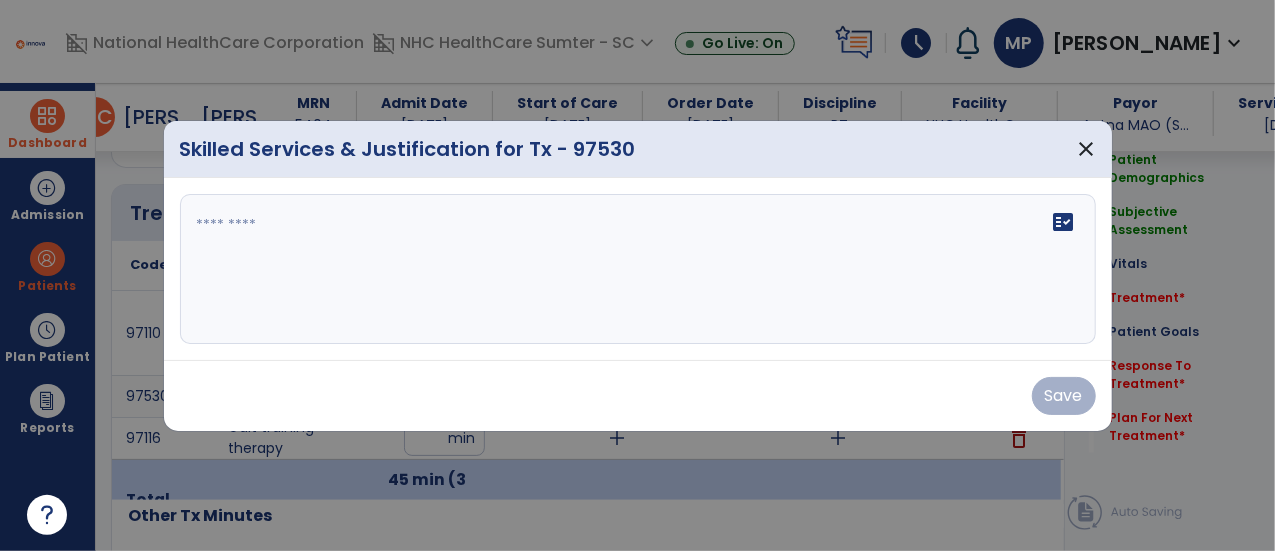 click on "fact_check" at bounding box center [638, 269] 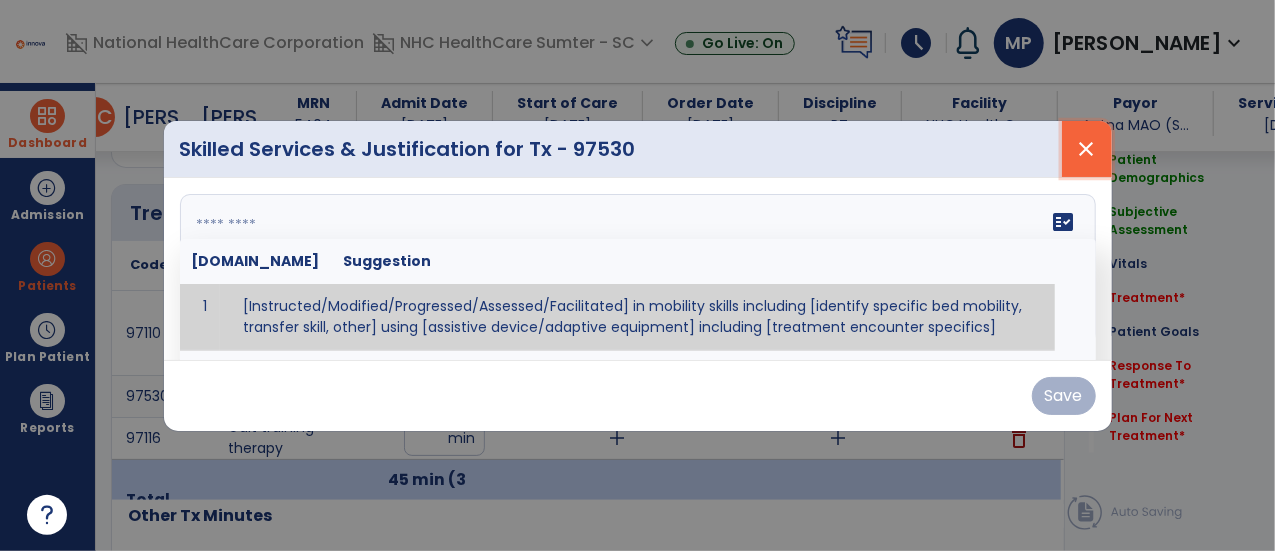 click on "close" at bounding box center [1087, 149] 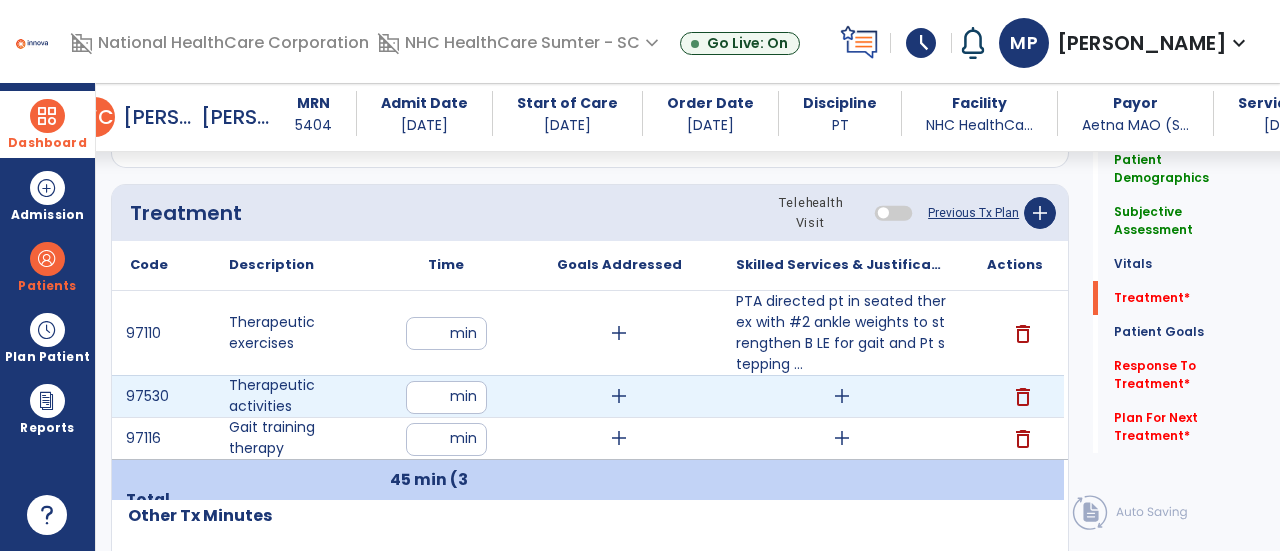click on "add" at bounding box center [842, 396] 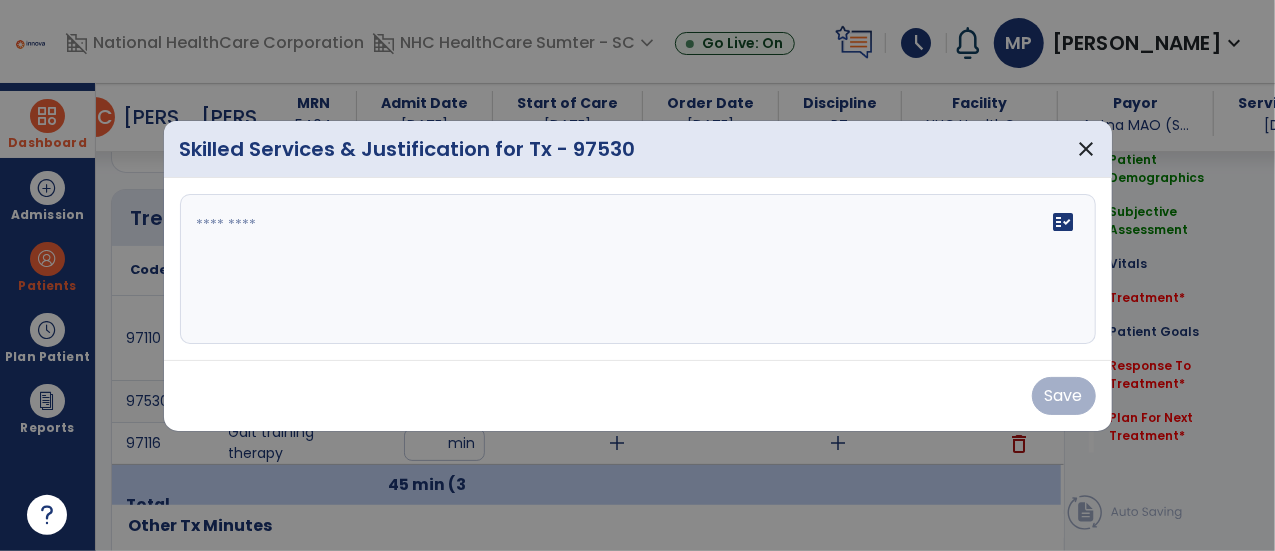 scroll, scrollTop: 1065, scrollLeft: 0, axis: vertical 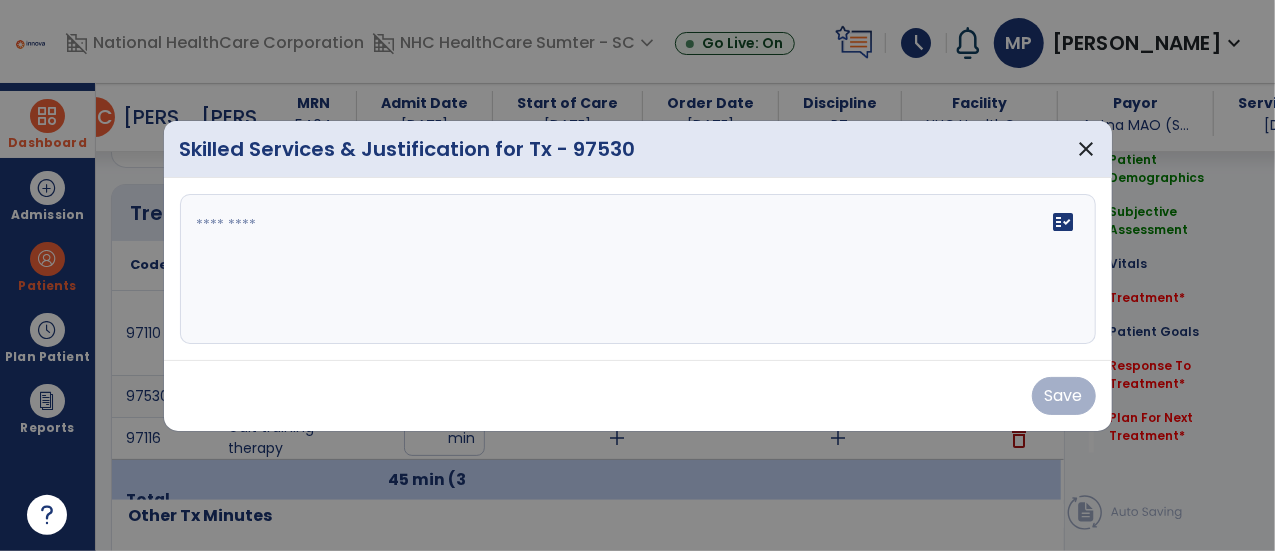 click on "fact_check" at bounding box center (638, 269) 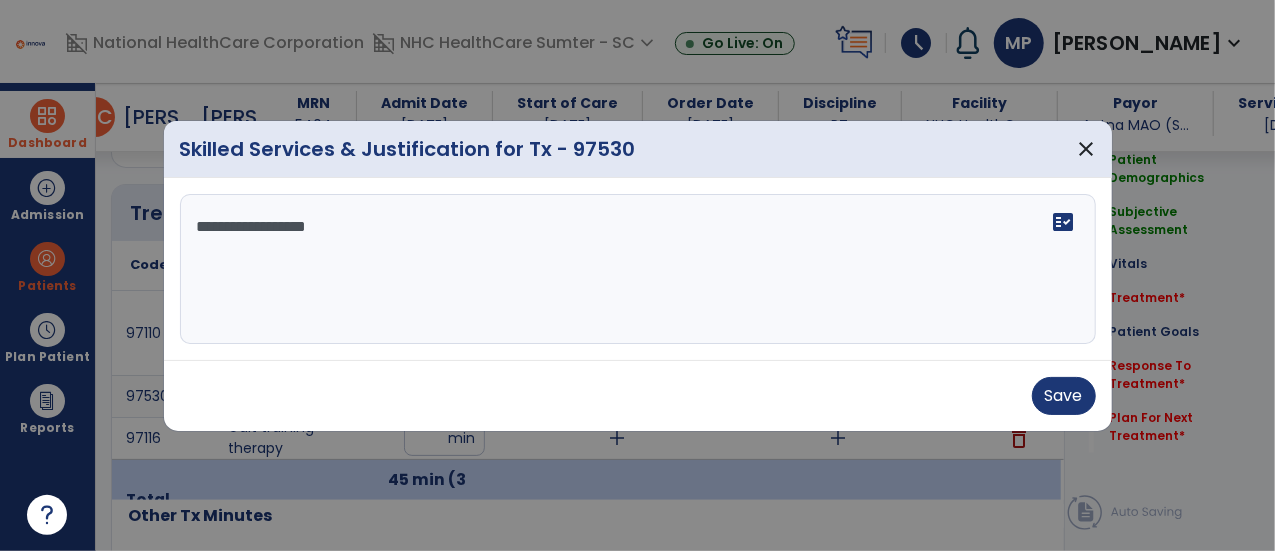 type on "**********" 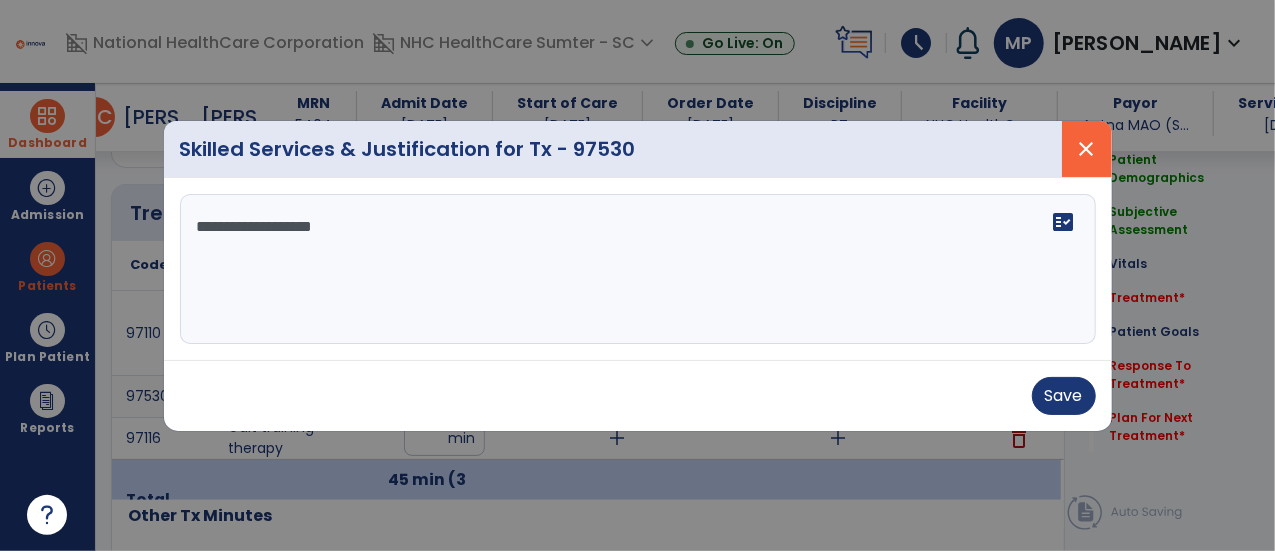 click on "close" at bounding box center [1087, 149] 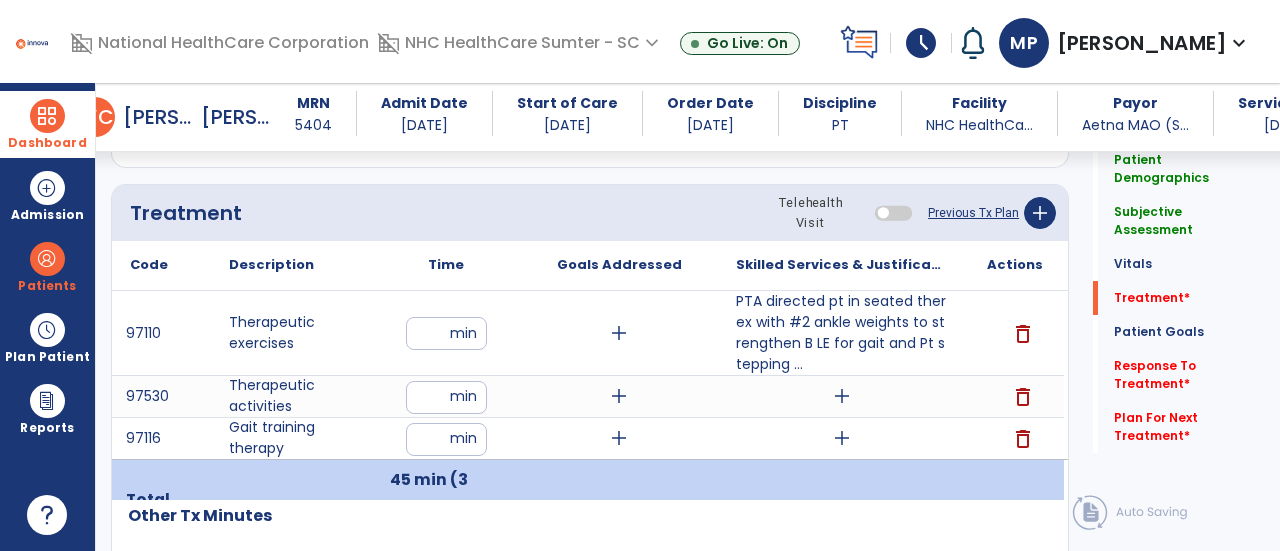 click on "add" at bounding box center (842, 396) 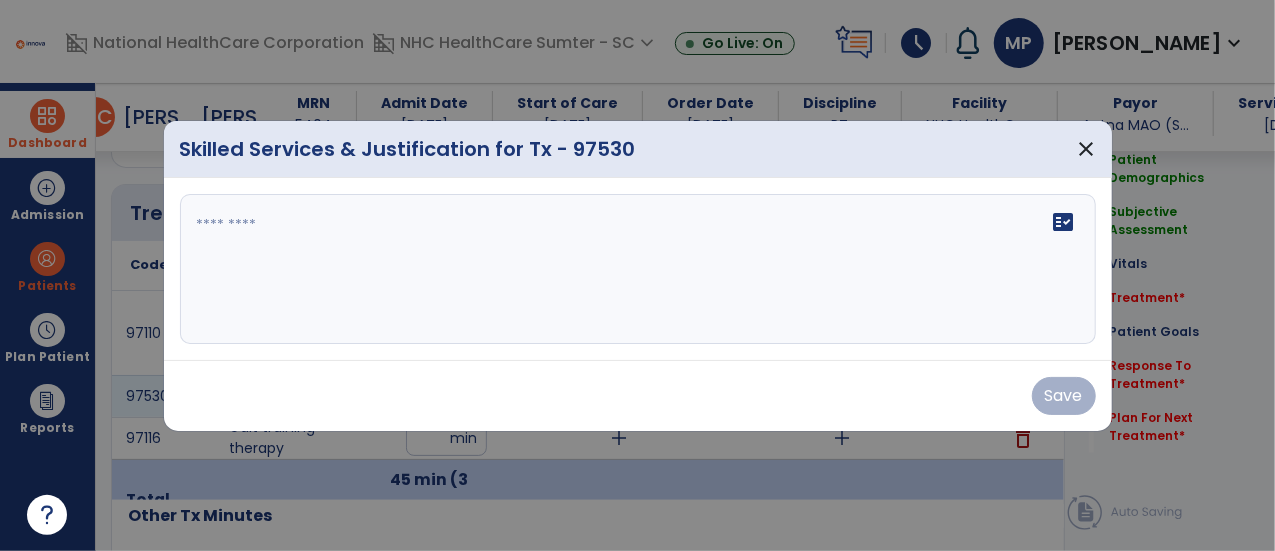 scroll, scrollTop: 1065, scrollLeft: 0, axis: vertical 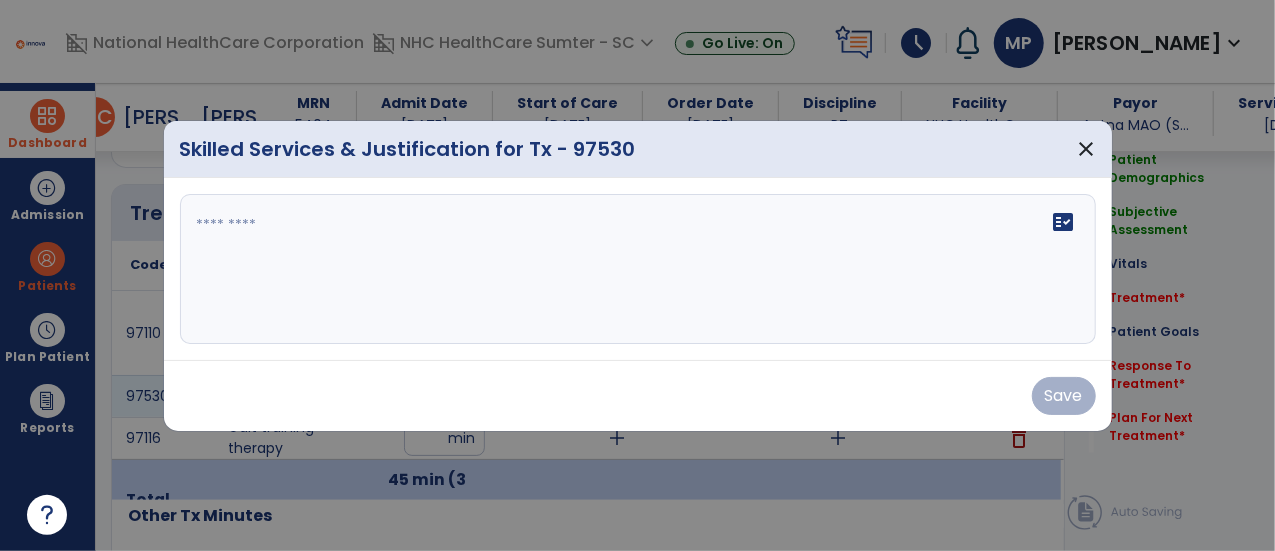 click on "fact_check" at bounding box center [638, 269] 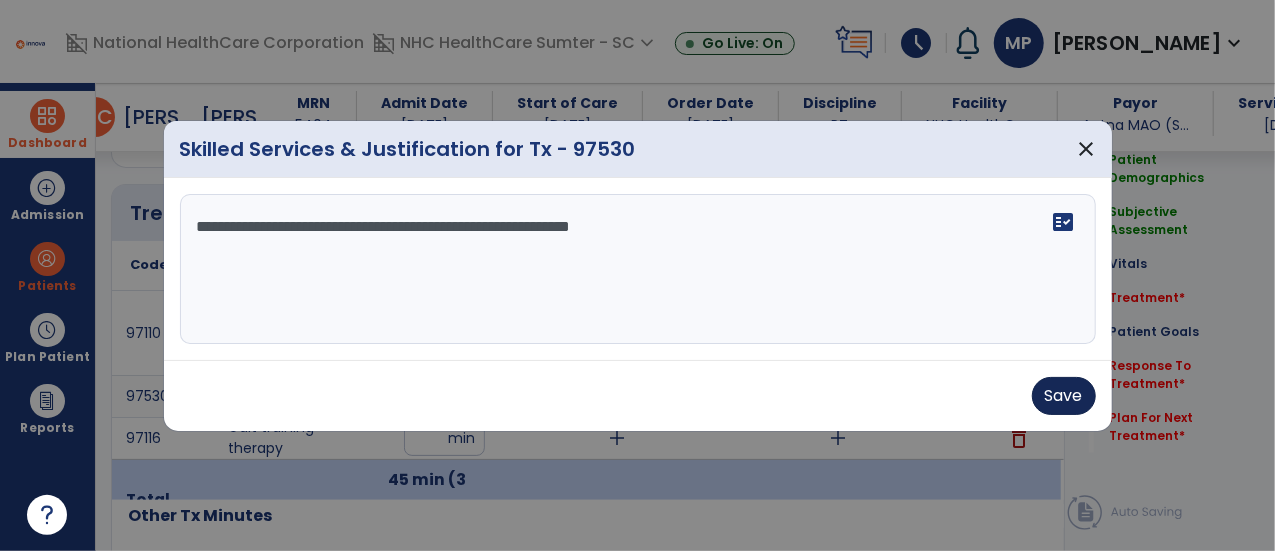 type on "**********" 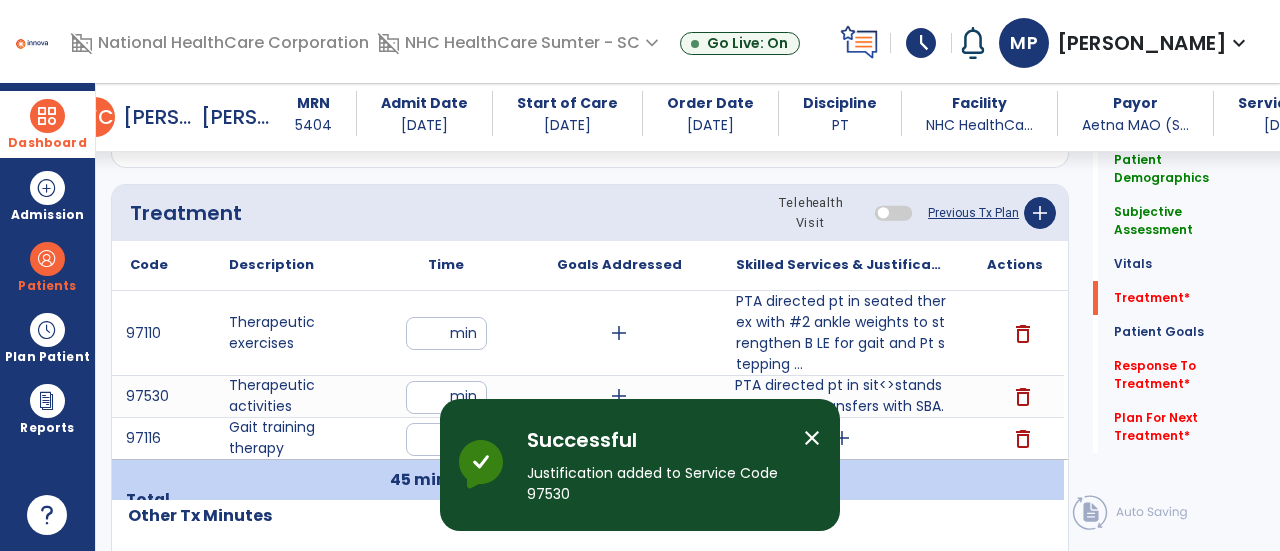 click on "add" at bounding box center (842, 438) 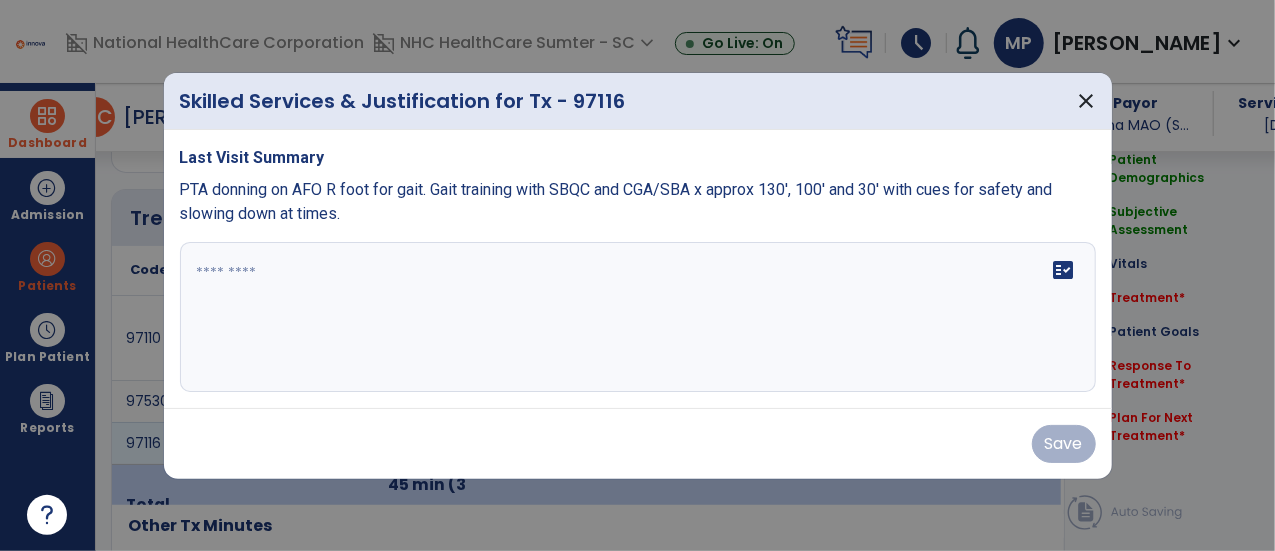 scroll, scrollTop: 1065, scrollLeft: 0, axis: vertical 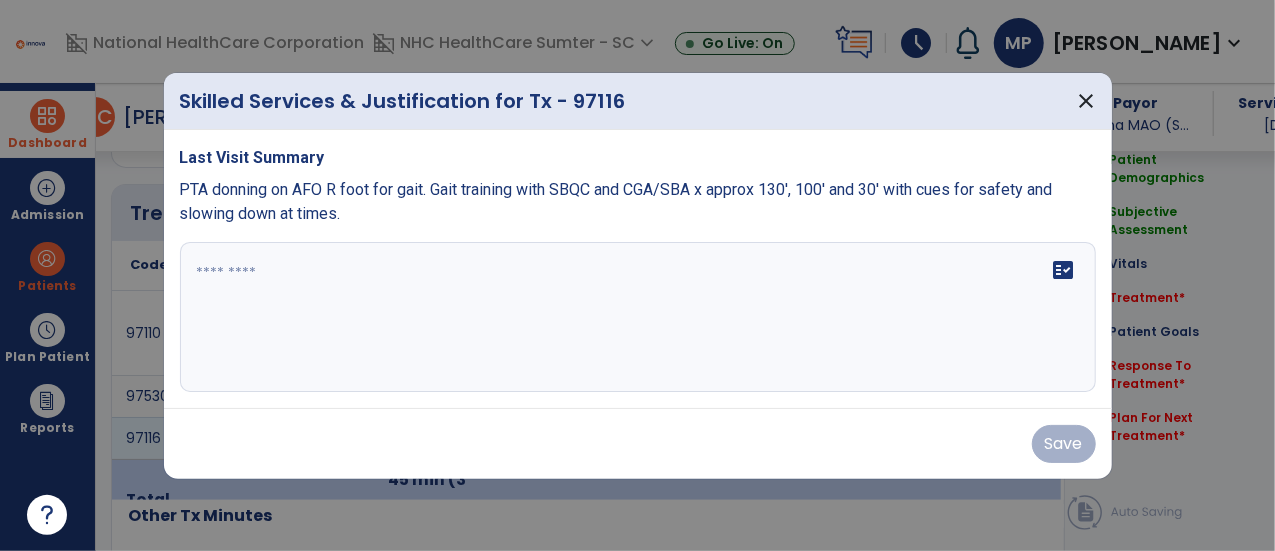 click on "fact_check" at bounding box center (638, 317) 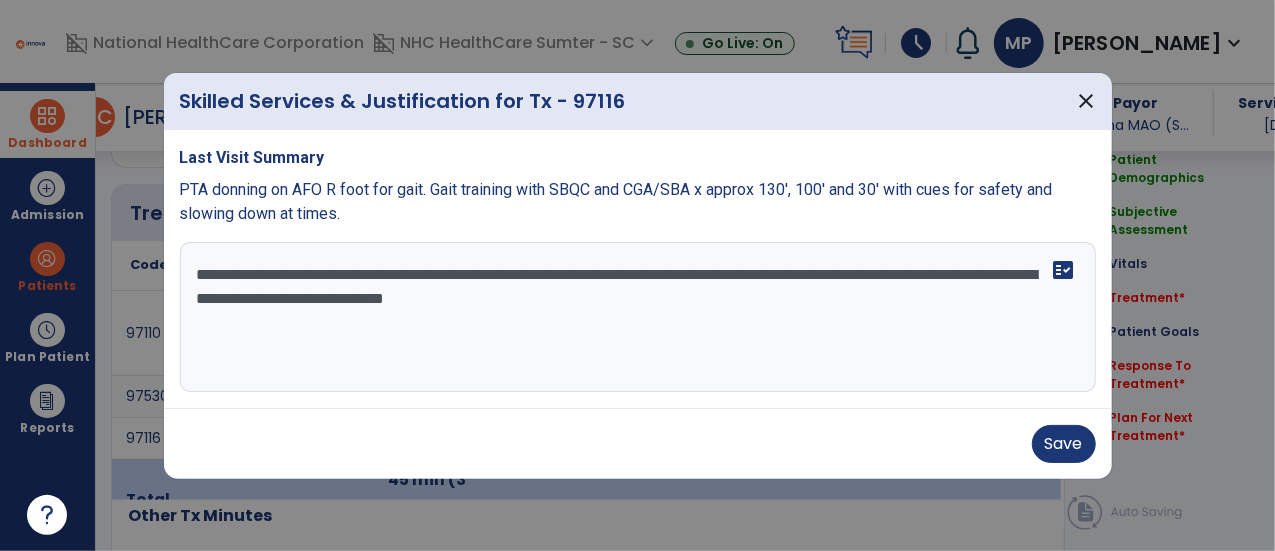click on "**********" at bounding box center (638, 317) 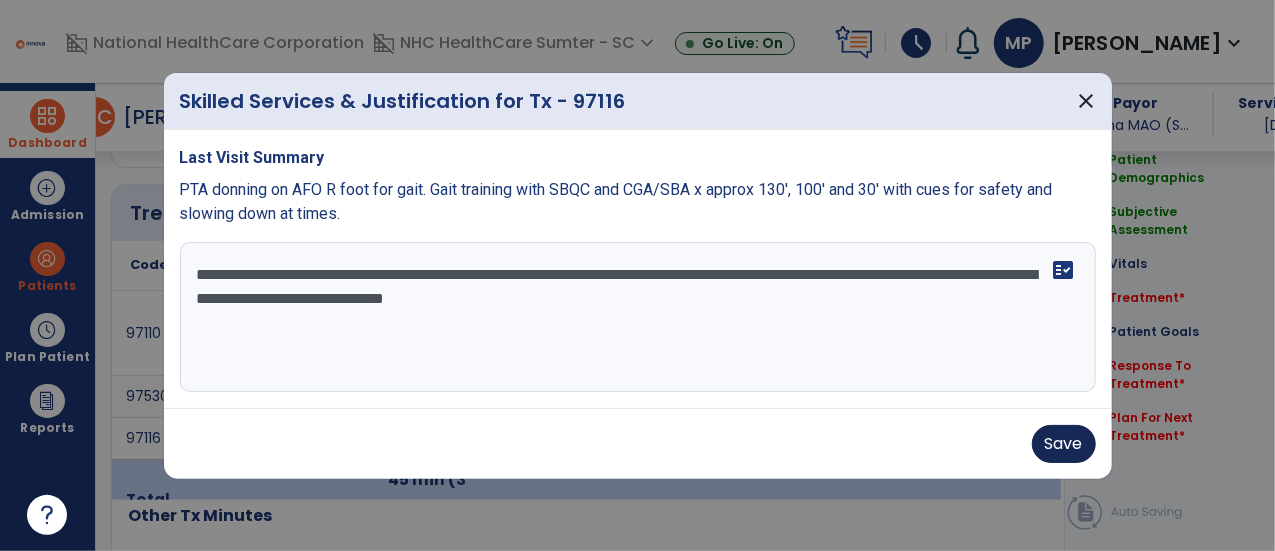 type on "**********" 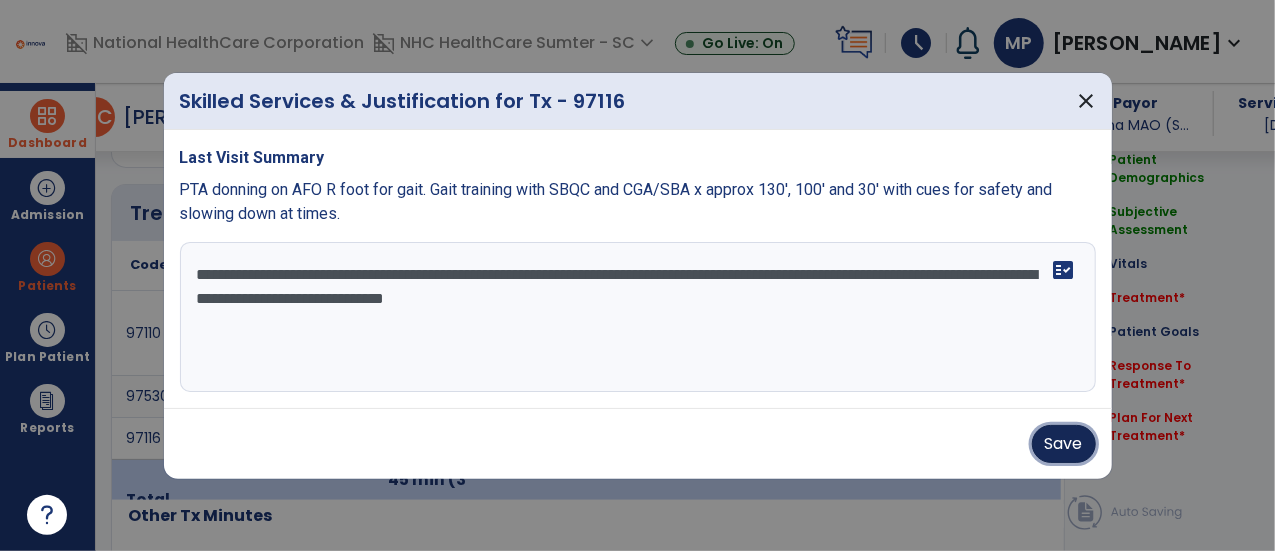 click on "Save" at bounding box center [1064, 444] 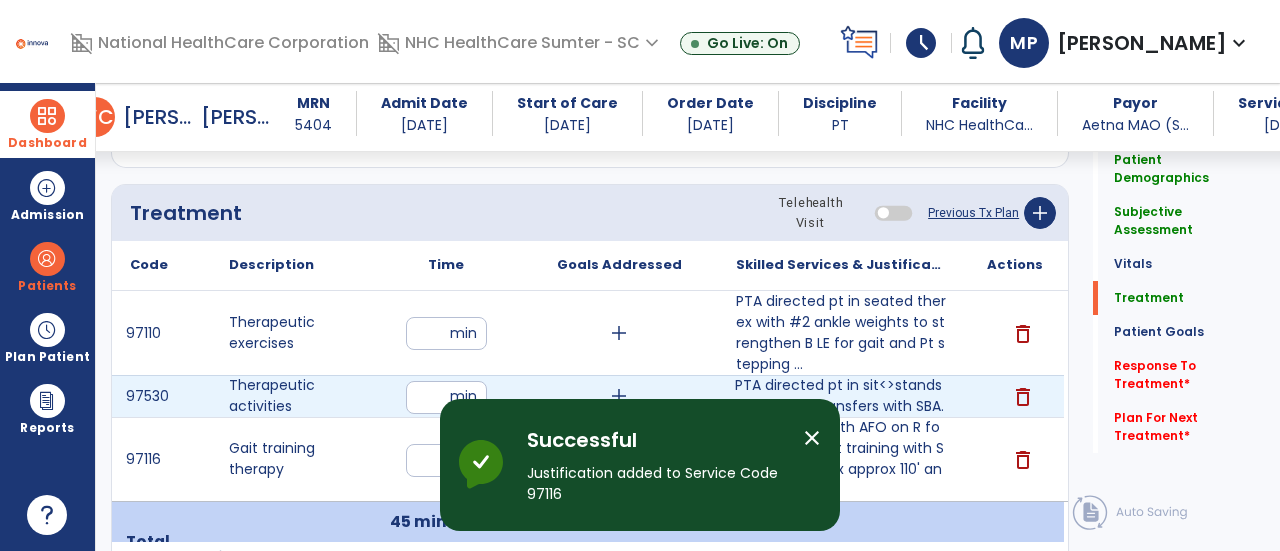 click on "PTA directed pt in sit<>stands to improve transfers with SBA." at bounding box center (841, 396) 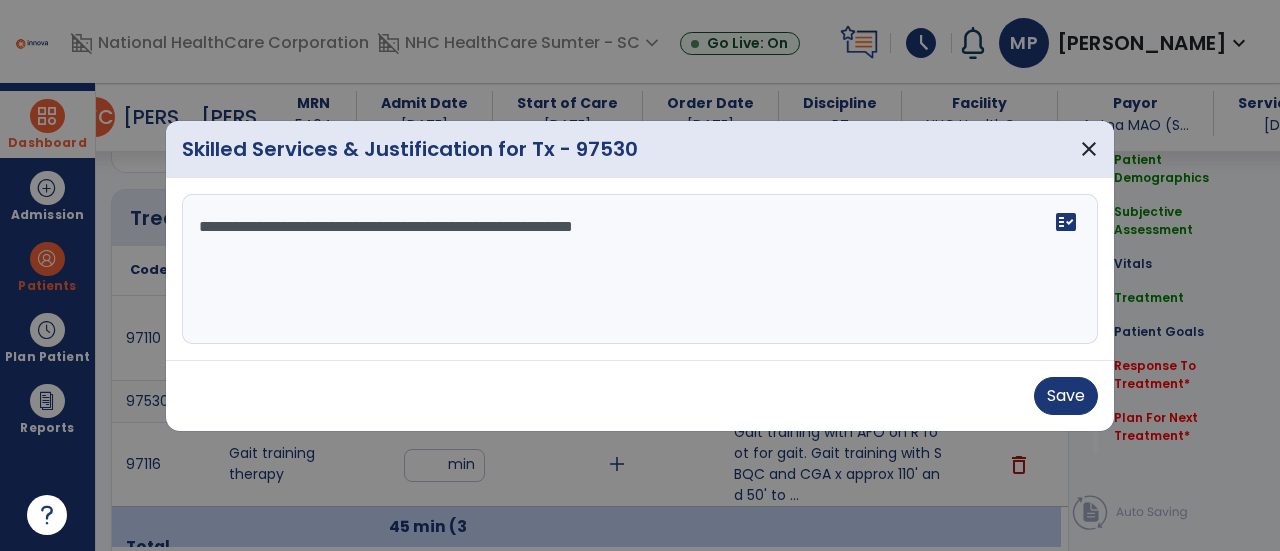 scroll, scrollTop: 1065, scrollLeft: 0, axis: vertical 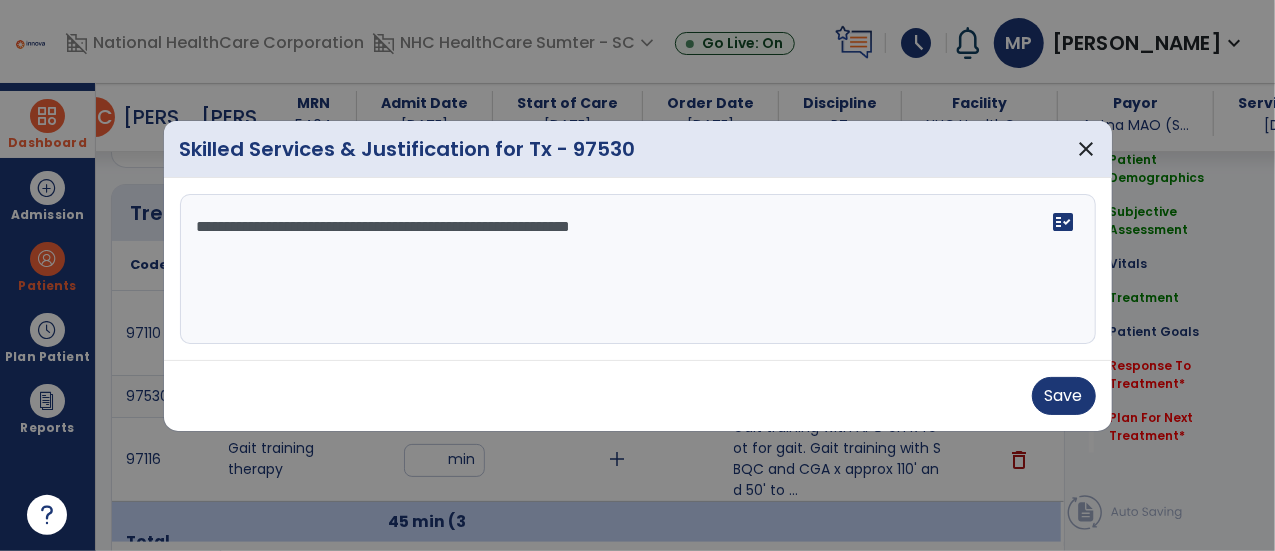 click on "**********" at bounding box center [638, 269] 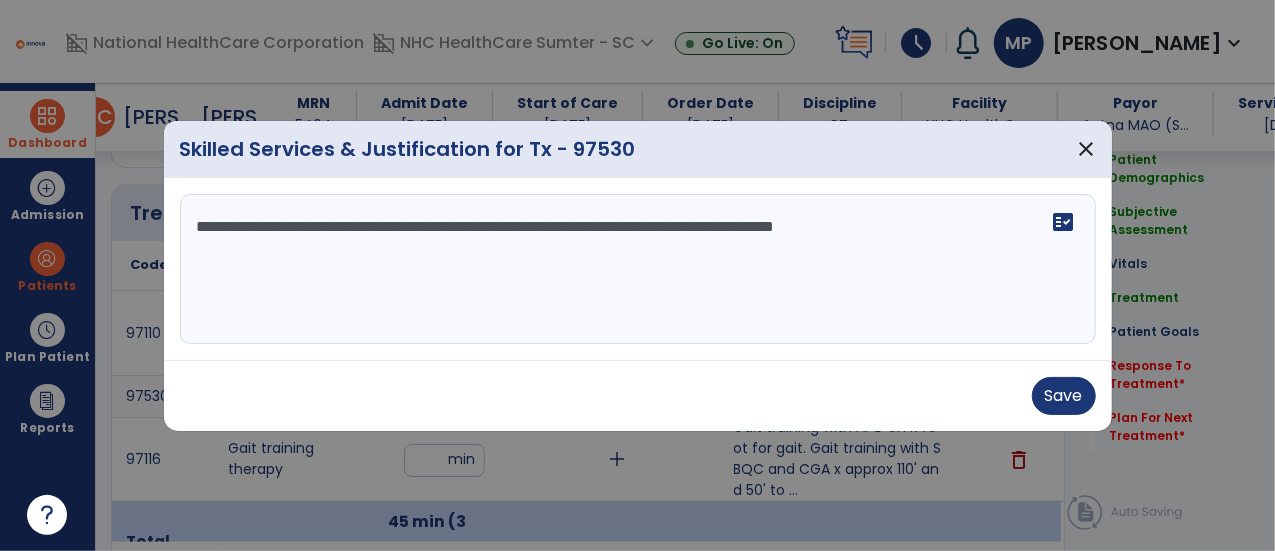 click on "**********" at bounding box center [638, 269] 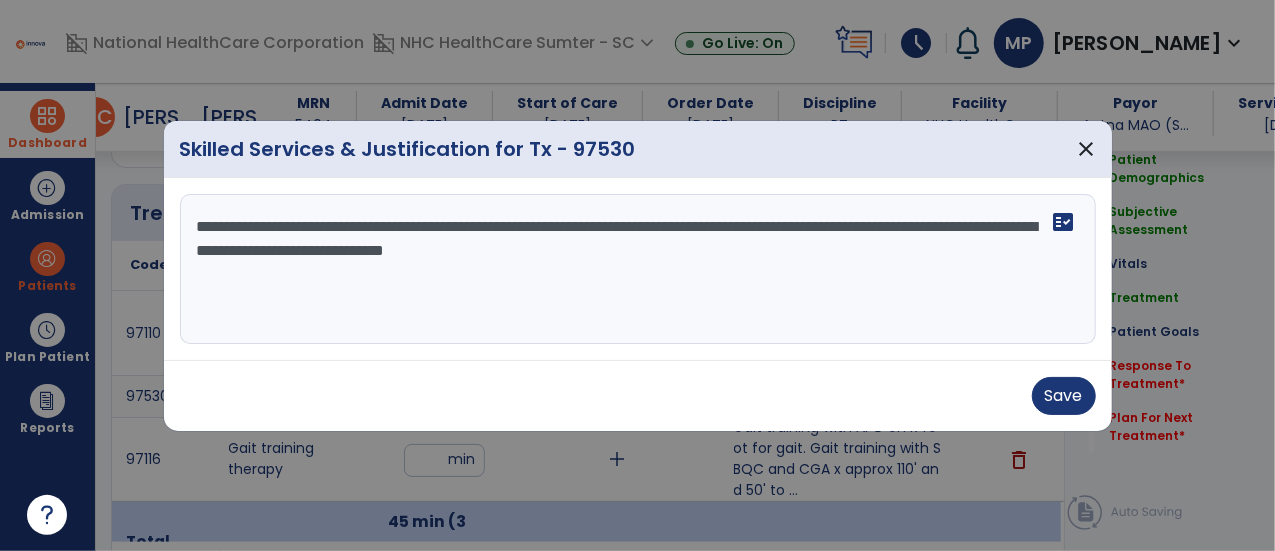 click on "**********" at bounding box center (638, 269) 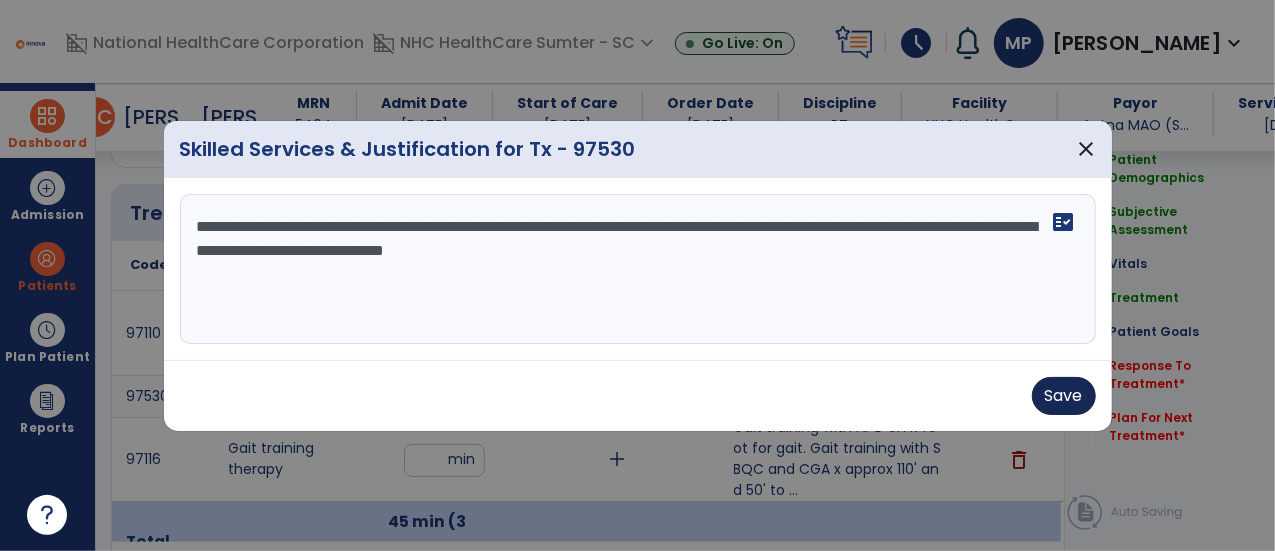 type on "**********" 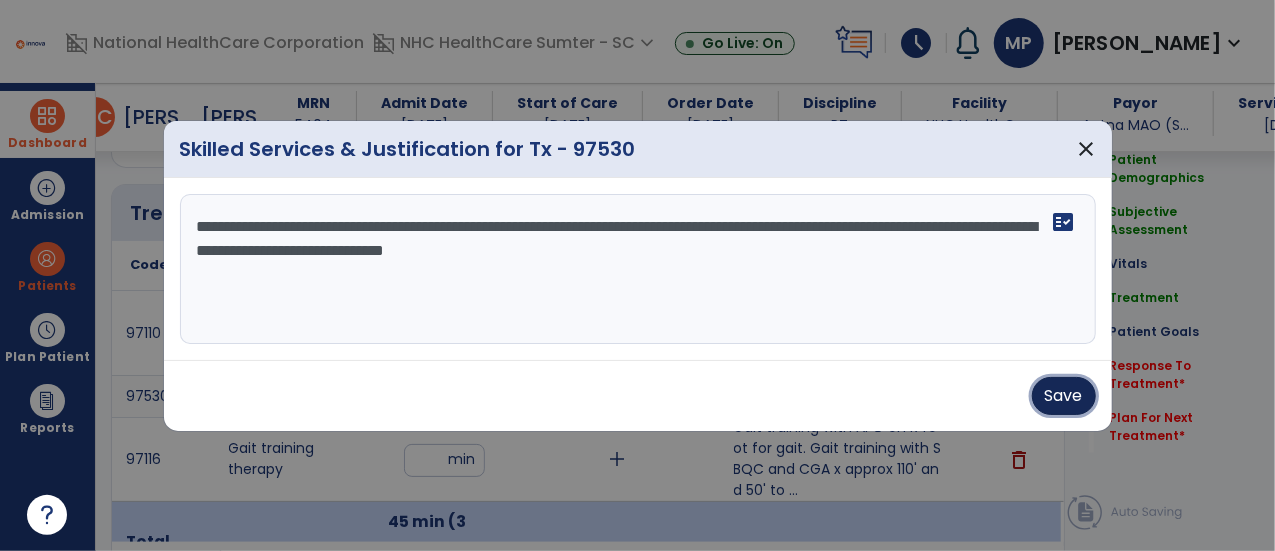 click on "Save" at bounding box center [1064, 396] 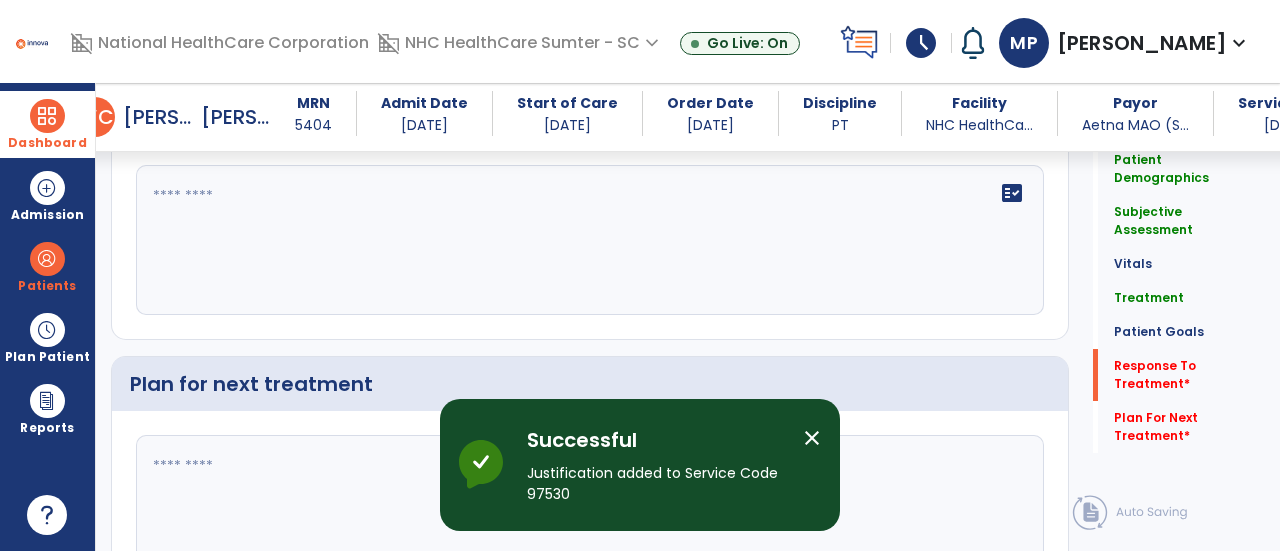 scroll, scrollTop: 3225, scrollLeft: 0, axis: vertical 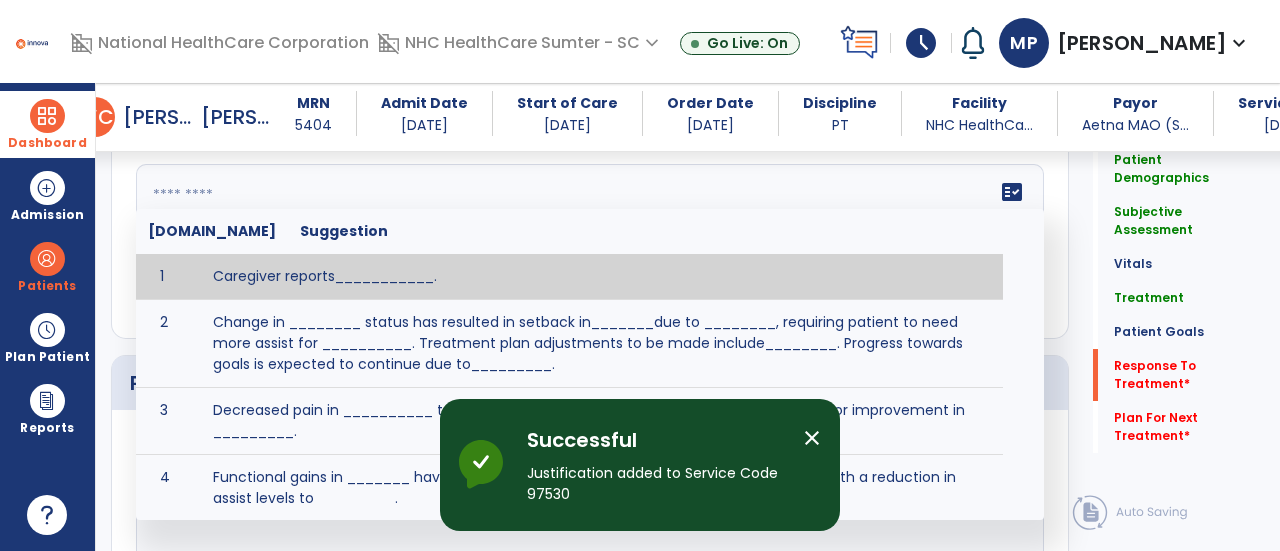 click on "fact_check  [DOMAIN_NAME] Suggestion 1 Caregiver reports___________. 2 Change in ________ status has resulted in setback in_______due to ________, requiring patient to need more assist for __________.   Treatment plan adjustments to be made include________.  Progress towards goals is expected to continue due to_________. 3 Decreased pain in __________ to [LEVEL] in response to [MODALITY/TREATMENT] allows for improvement in _________. 4 Functional gains in _______ have impacted the patient's ability to perform_________ with a reduction in assist levels to_________. 5 Functional progress this week has been significant due to__________. 6 Gains in ________ have improved the patient's ability to perform ______with decreased levels of assist to___________. 7 Improvement in ________allows patient to tolerate higher levels of challenges in_________. 8 Pain in [AREA] has decreased to [LEVEL] in response to [TREATMENT/MODALITY], allowing fore ease in completing__________. 9 10 11 12 13 14 15 16 17 18 19 20 21" 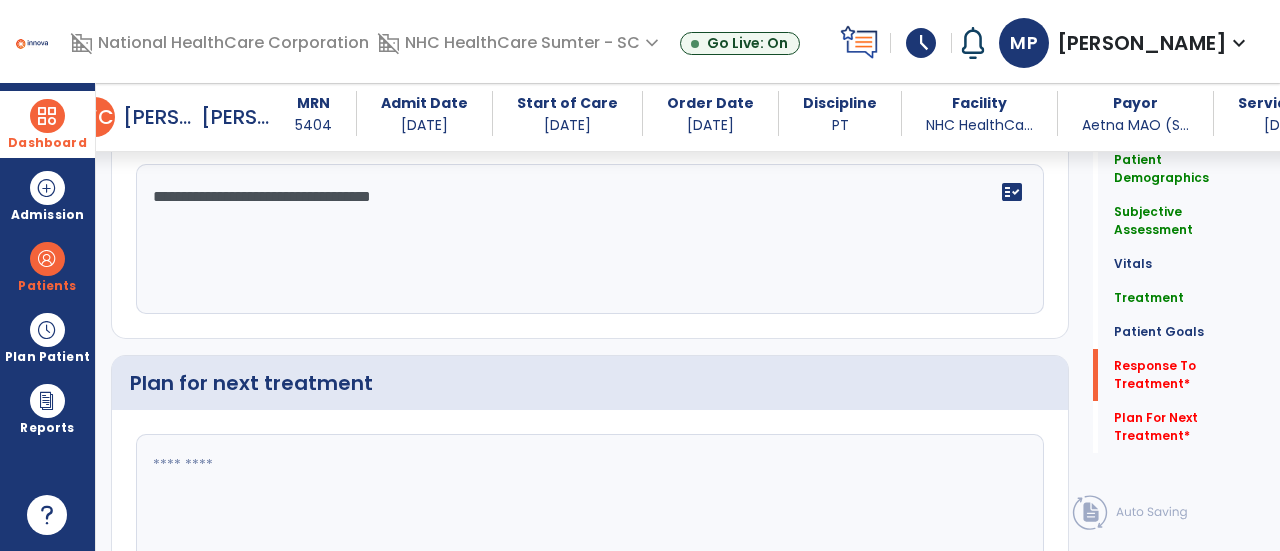 type on "**********" 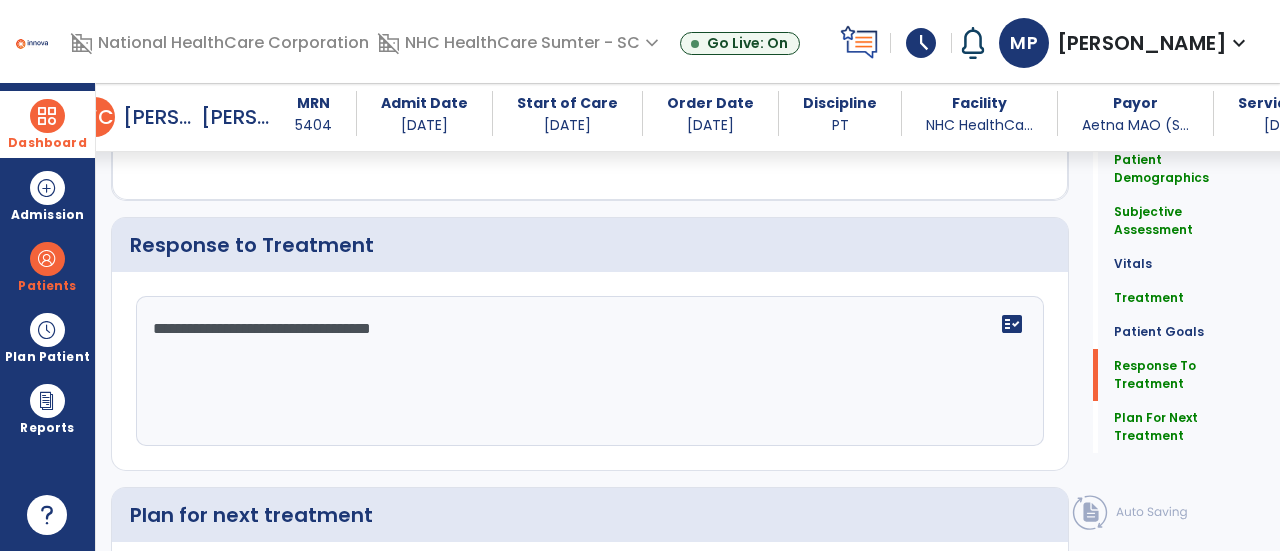 scroll, scrollTop: 3225, scrollLeft: 0, axis: vertical 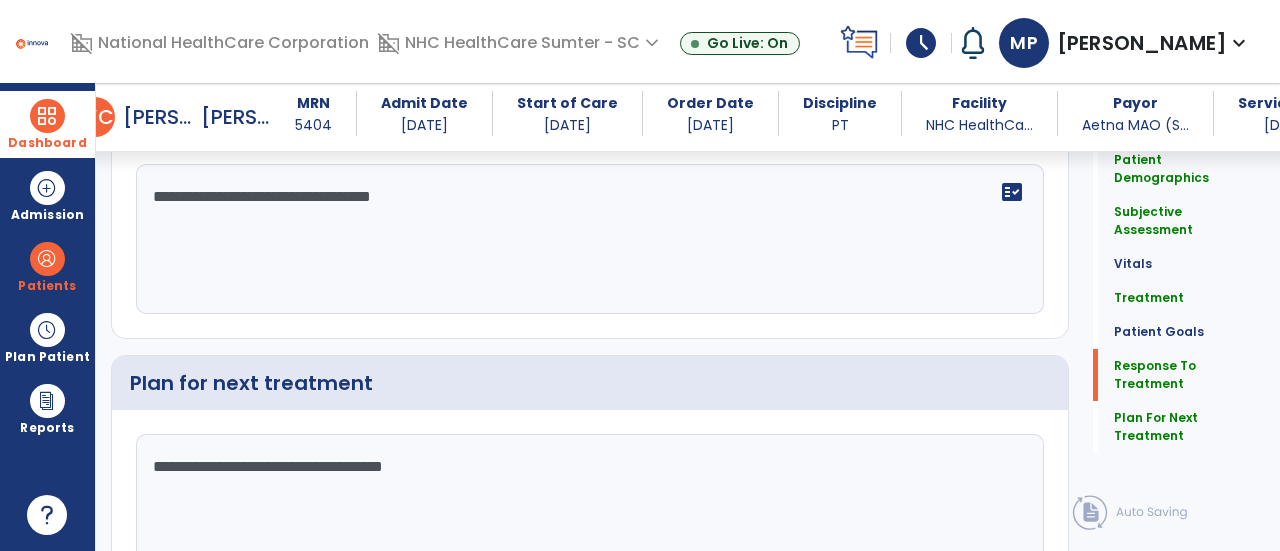 click on "**********" 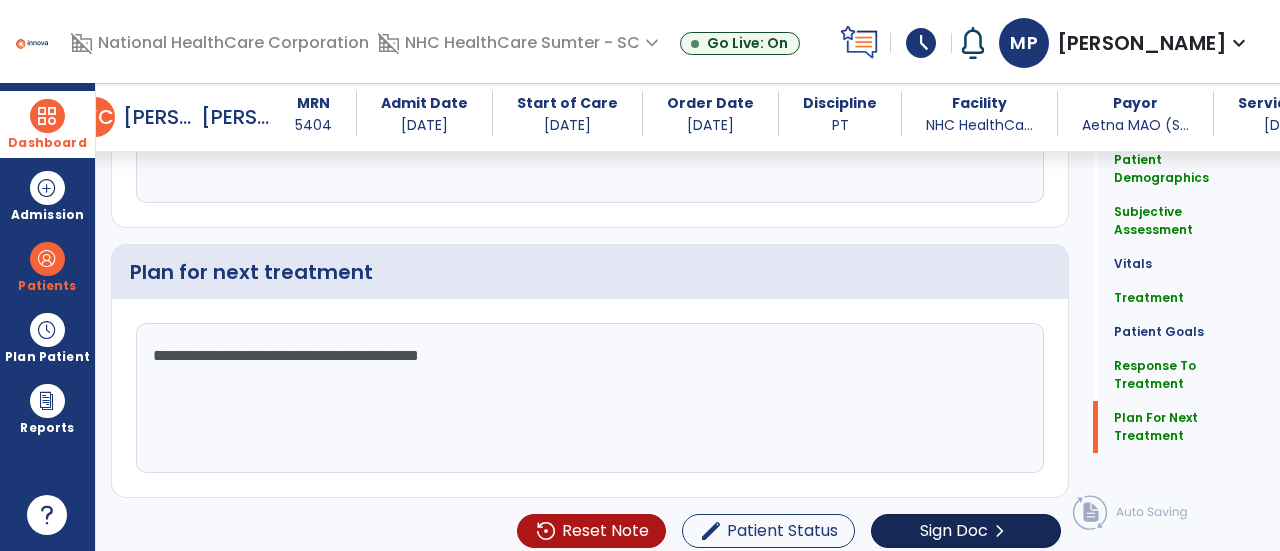 type on "**********" 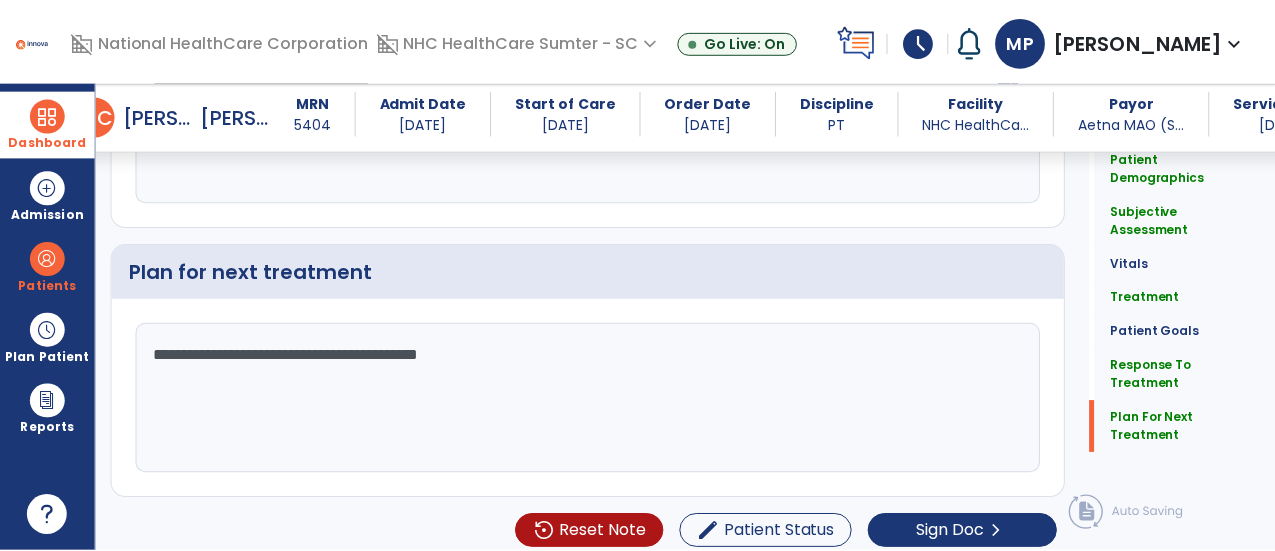 scroll, scrollTop: 3336, scrollLeft: 0, axis: vertical 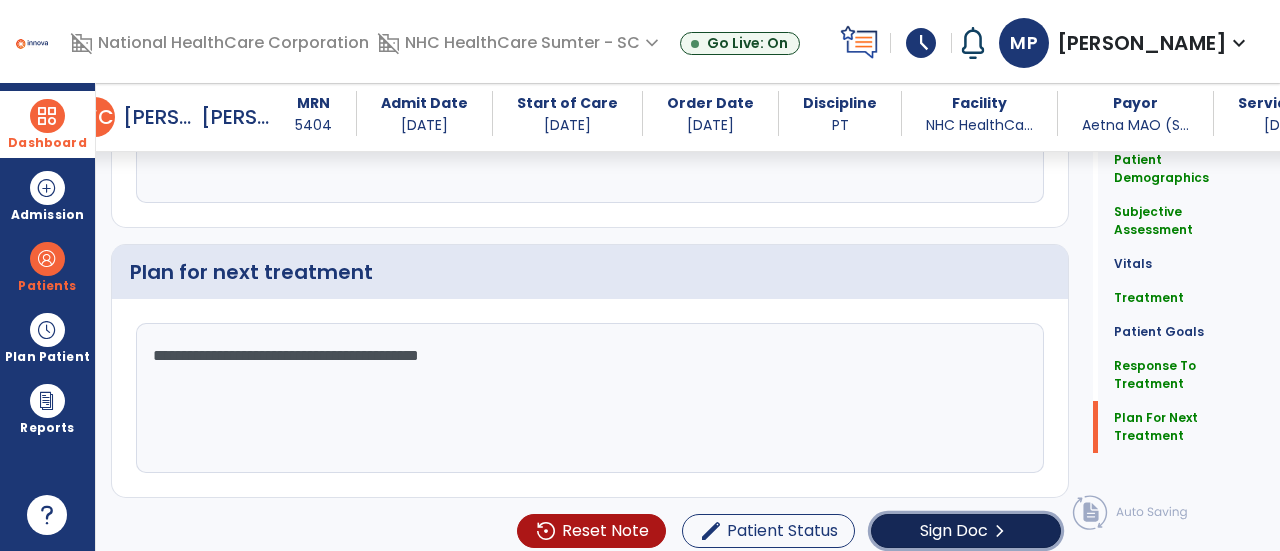 click on "Sign Doc  chevron_right" 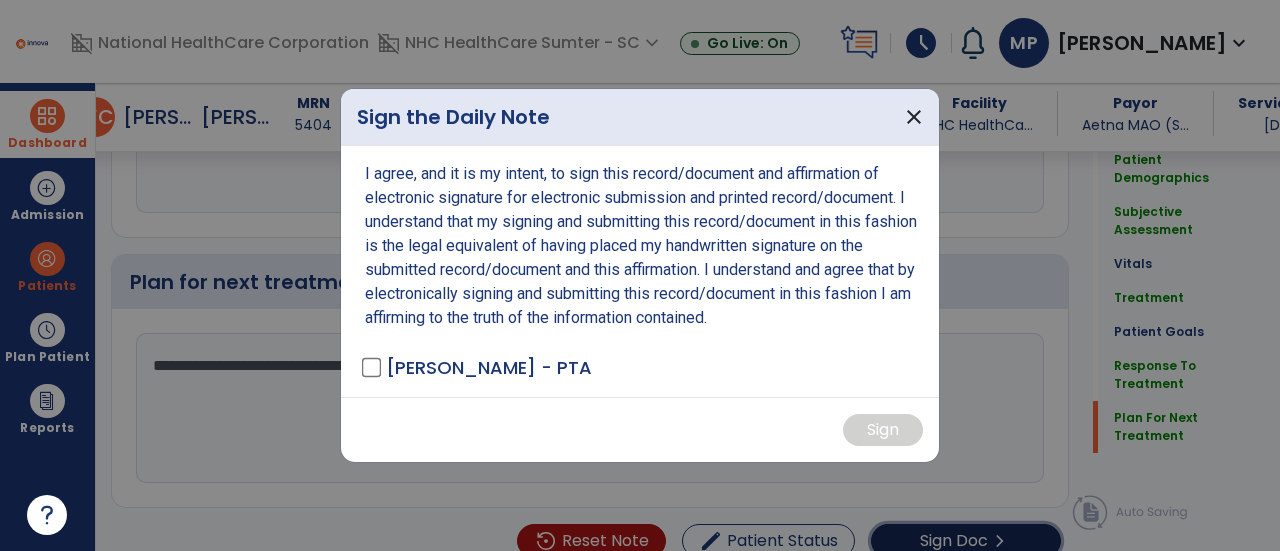scroll, scrollTop: 3336, scrollLeft: 0, axis: vertical 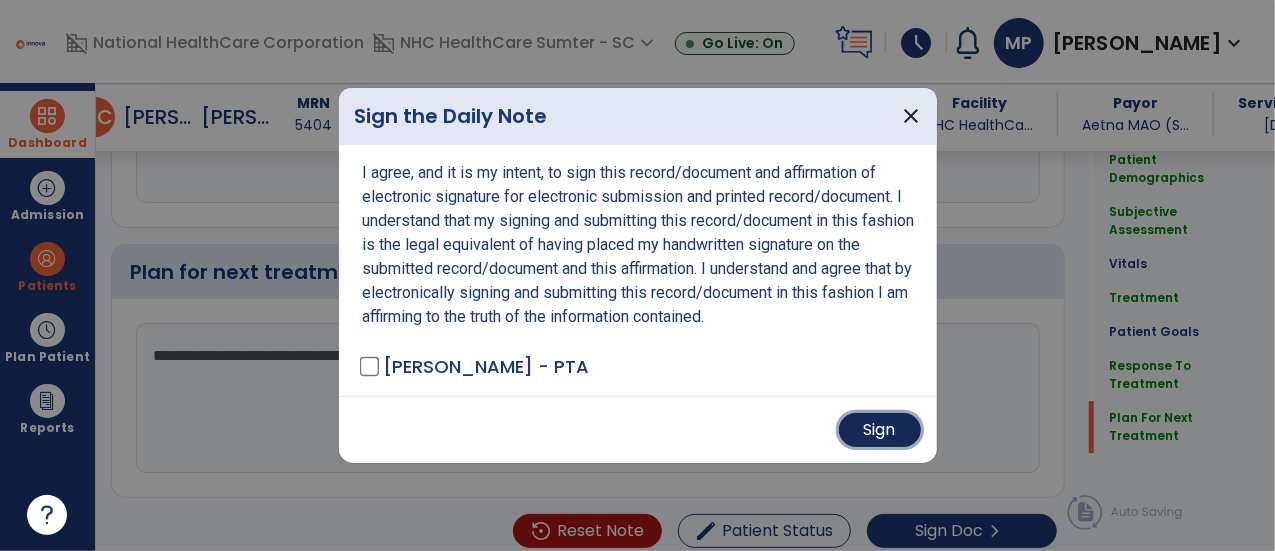 click on "Sign" at bounding box center [880, 430] 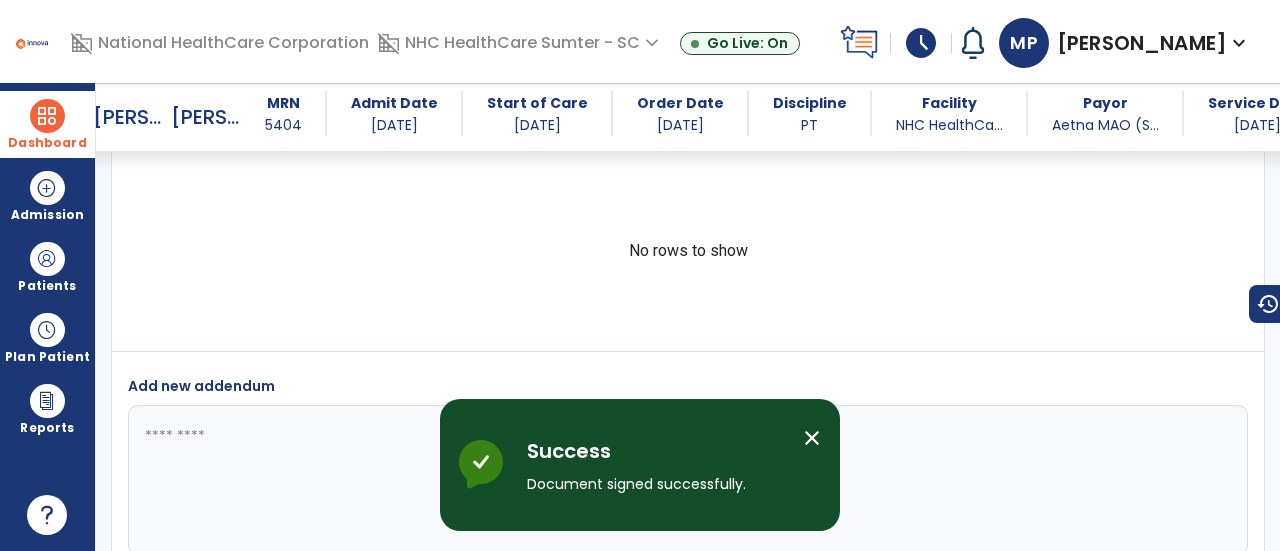 scroll, scrollTop: 4970, scrollLeft: 0, axis: vertical 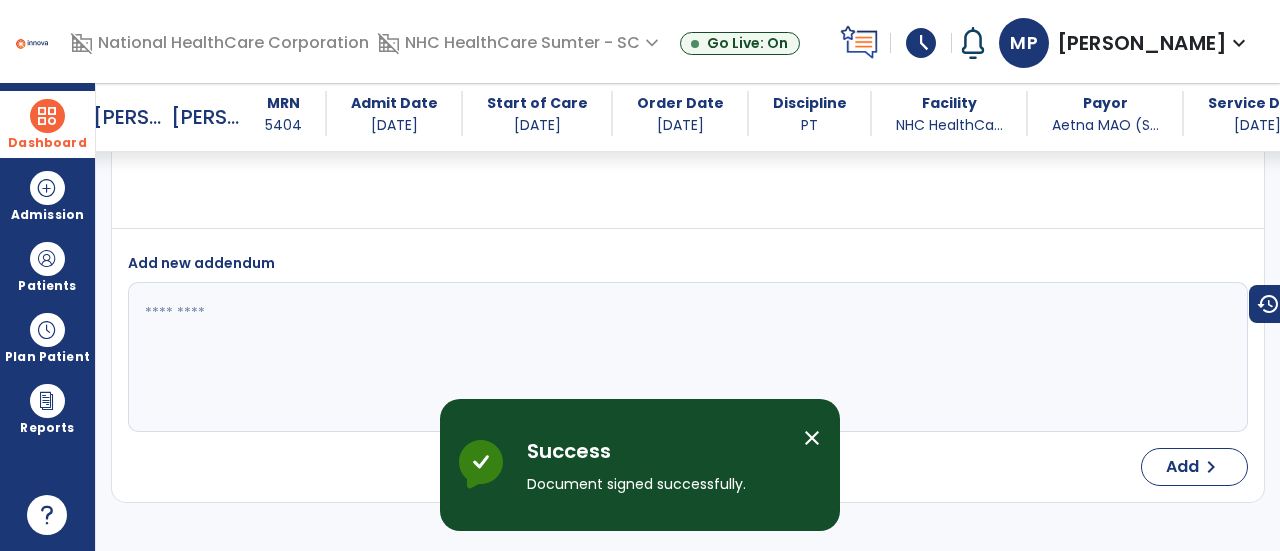 click at bounding box center (47, 116) 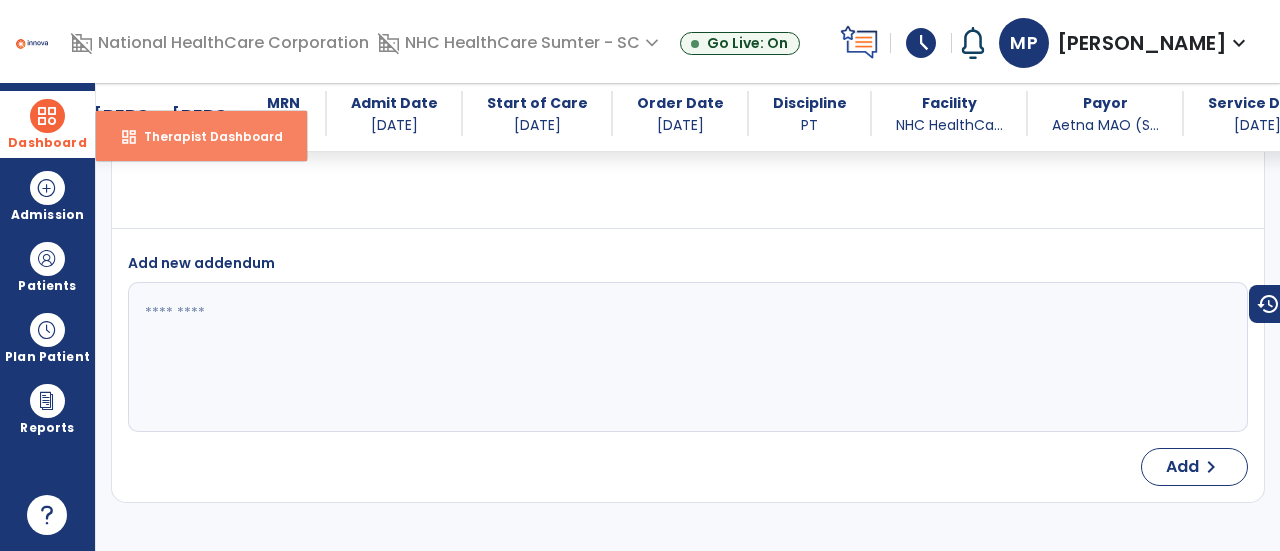 click on "Therapist Dashboard" at bounding box center [205, 136] 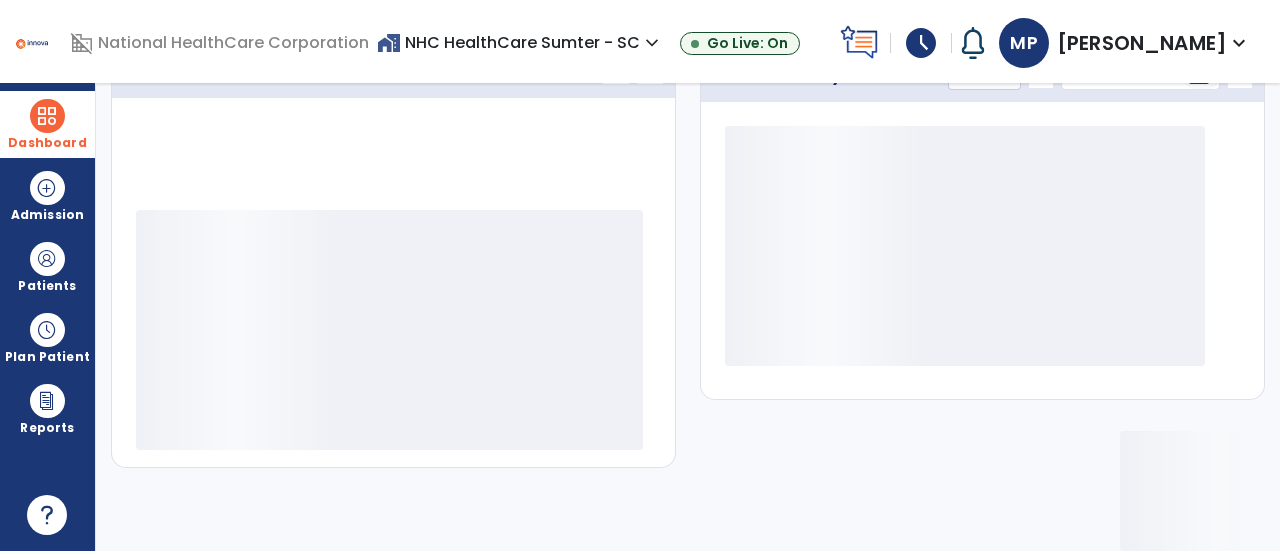 scroll, scrollTop: 320, scrollLeft: 0, axis: vertical 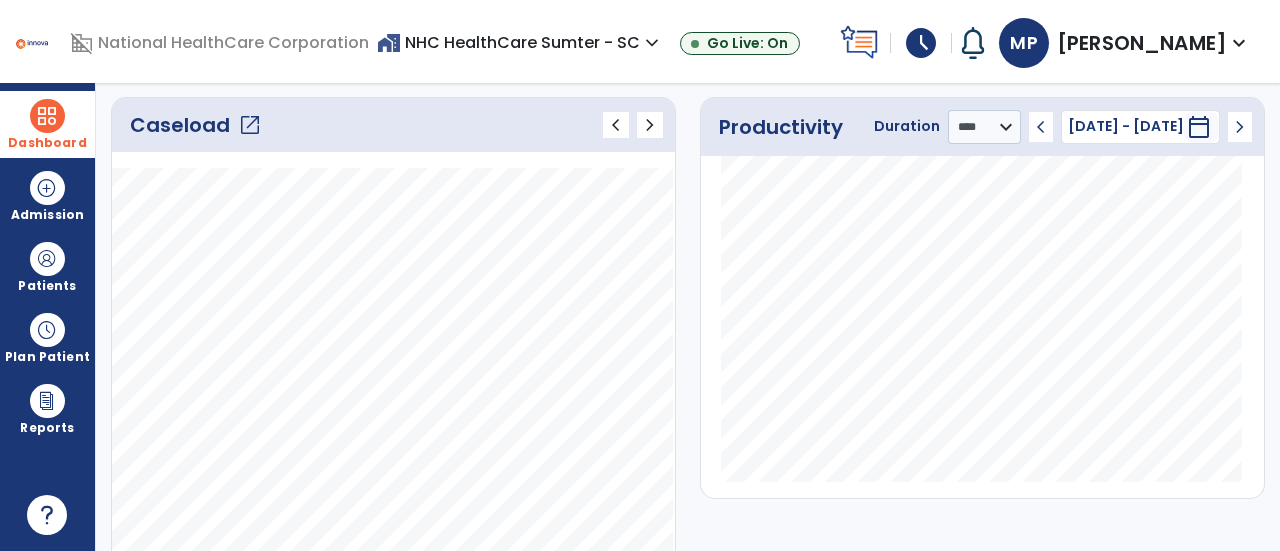 click on "open_in_new" 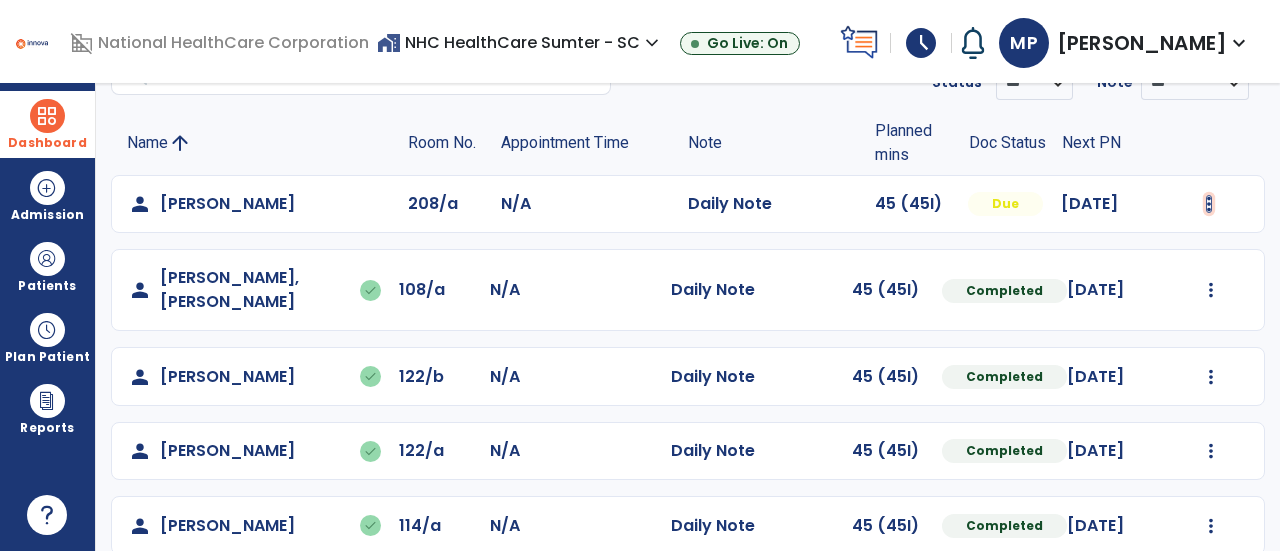 click at bounding box center (1209, 204) 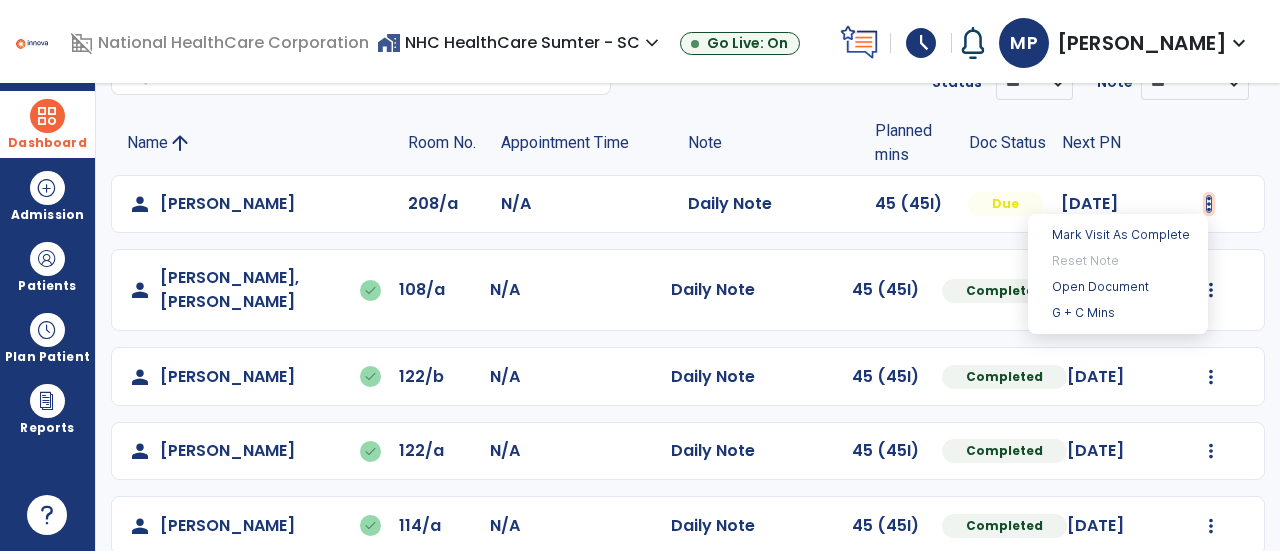 click at bounding box center [1209, 204] 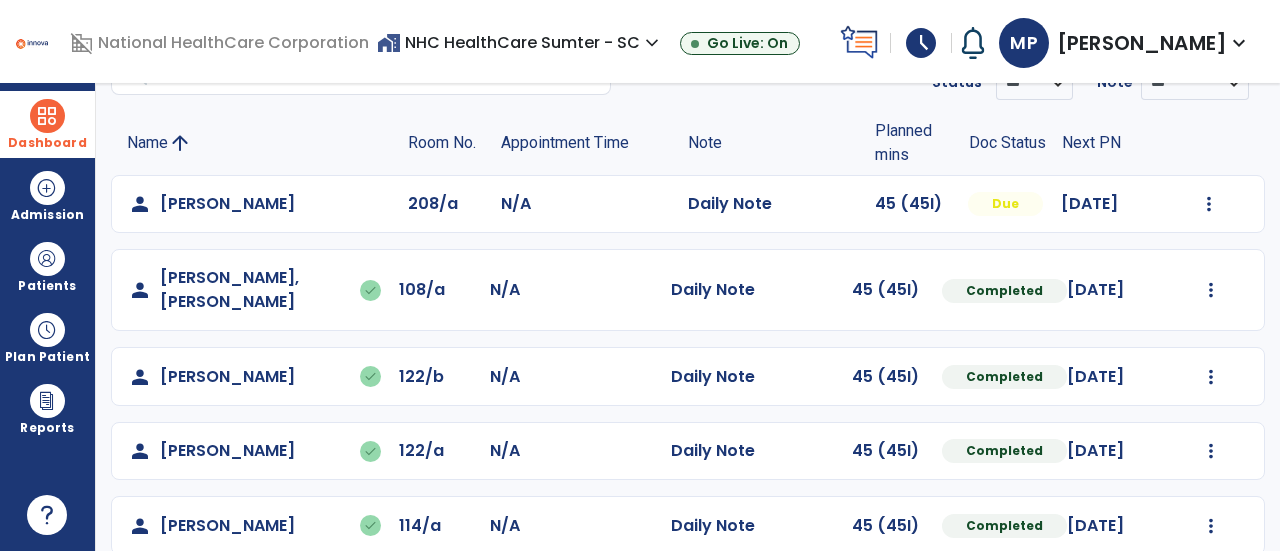 click on "Mark Visit As Complete   Reset Note   Open Document   G + C Mins" 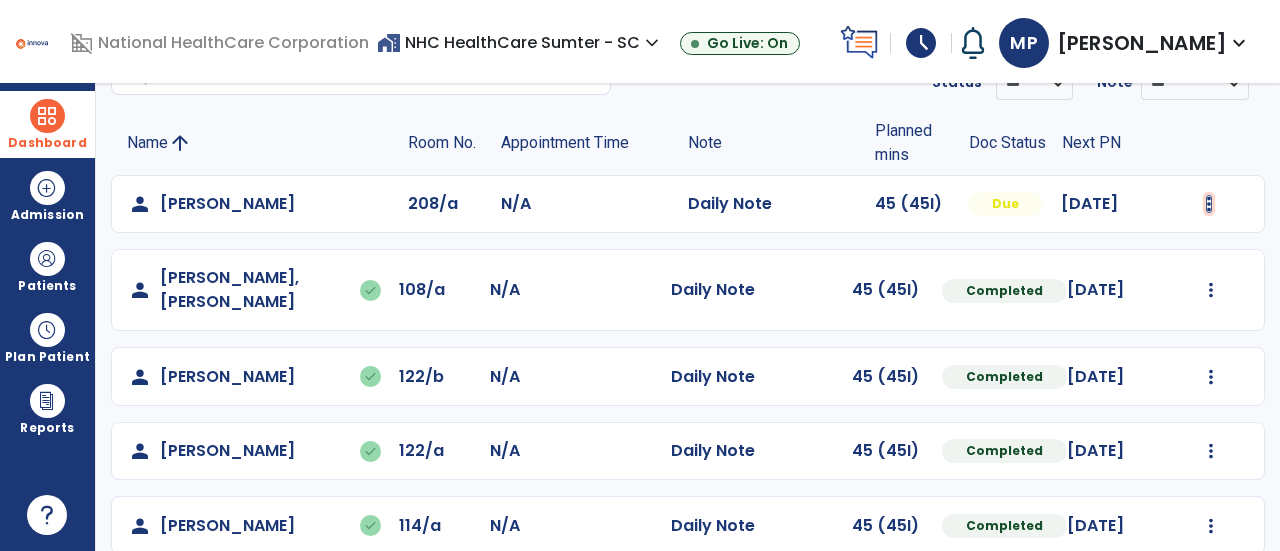 click at bounding box center (1209, 204) 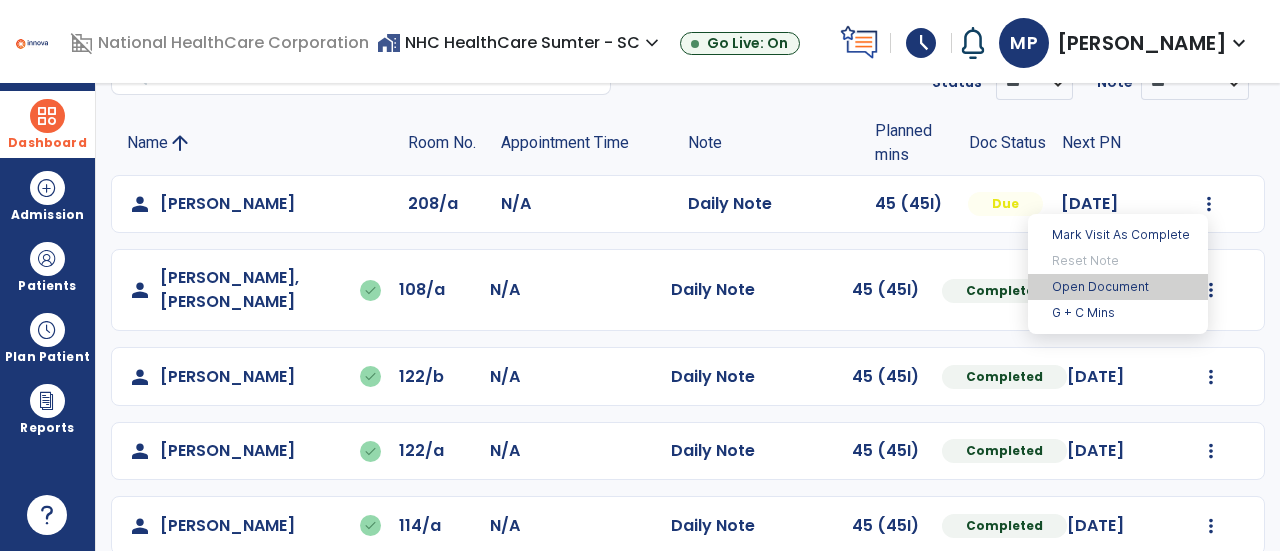 click on "Open Document" at bounding box center [1118, 287] 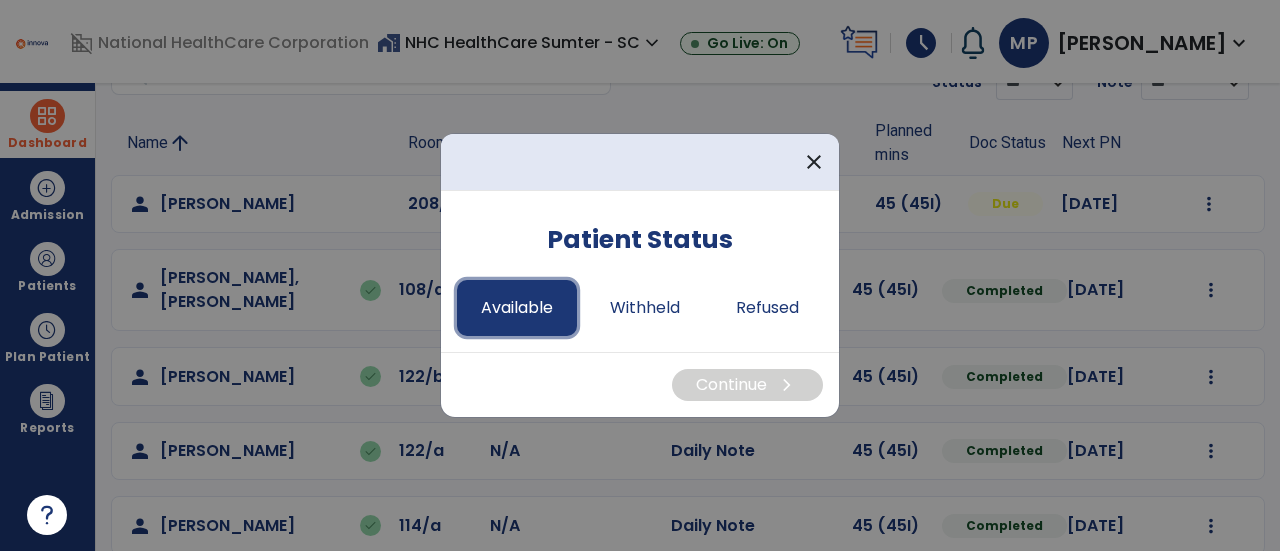 click on "Available" at bounding box center [517, 308] 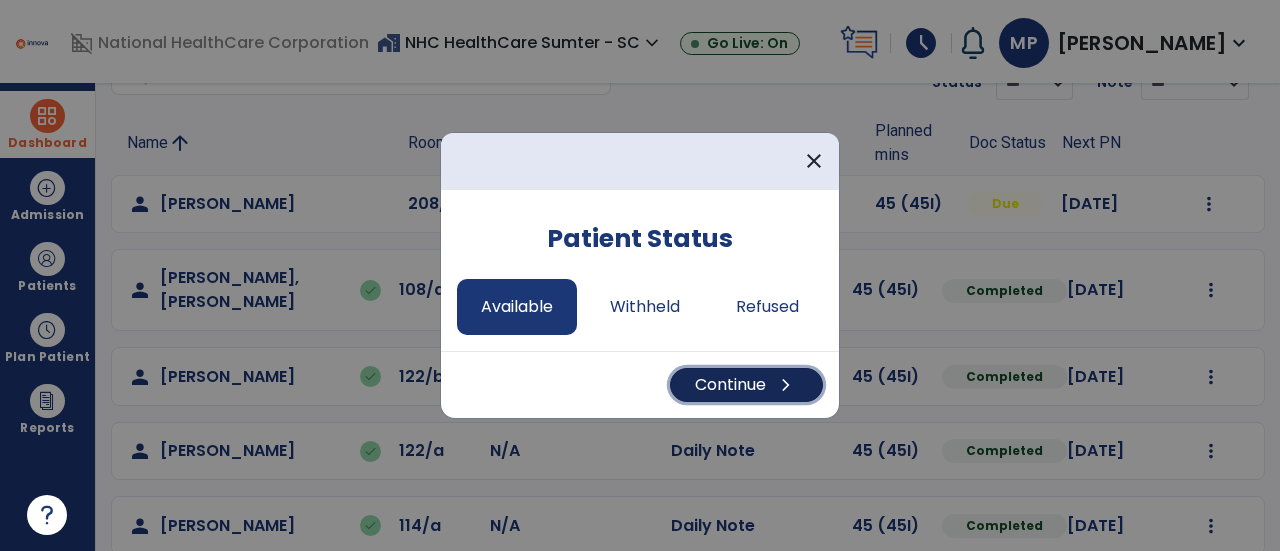 click on "Continue   chevron_right" at bounding box center (746, 385) 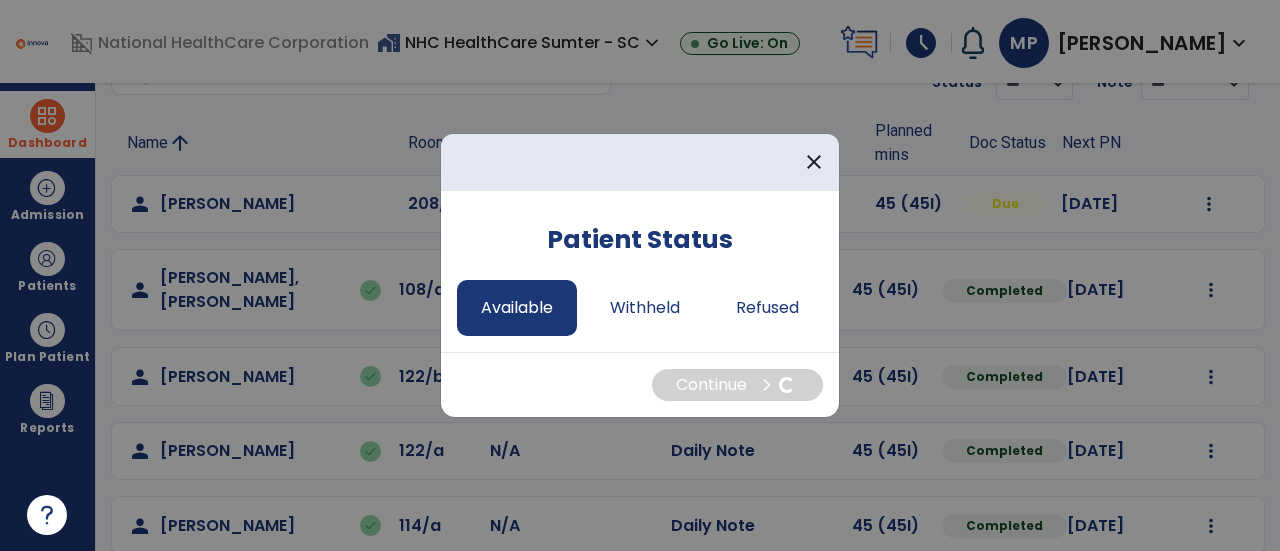 select on "*" 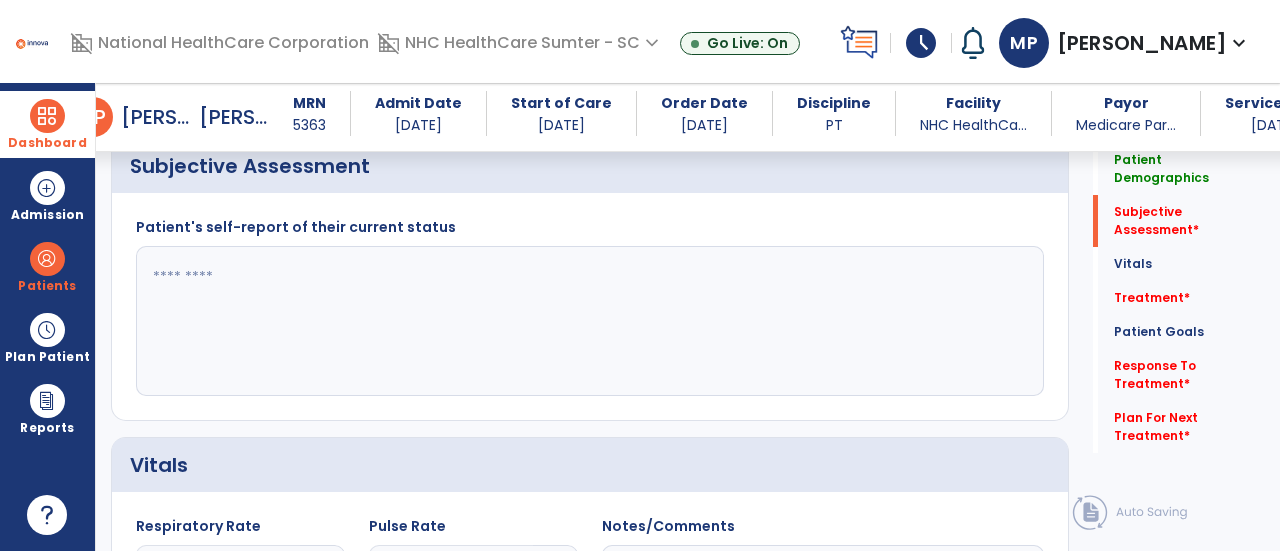 scroll, scrollTop: 396, scrollLeft: 0, axis: vertical 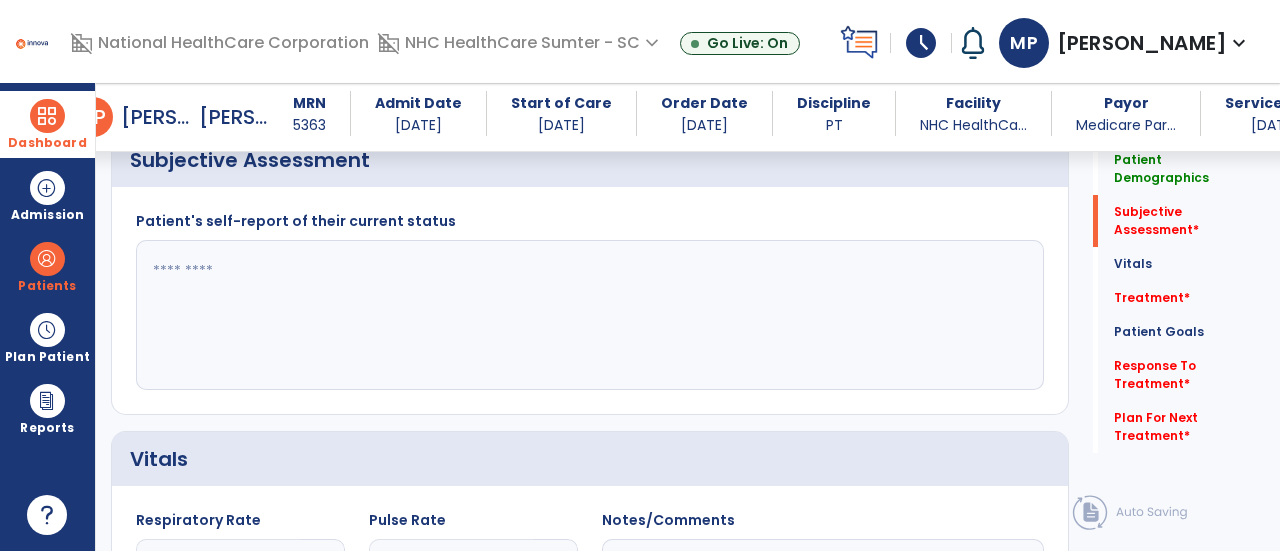 click 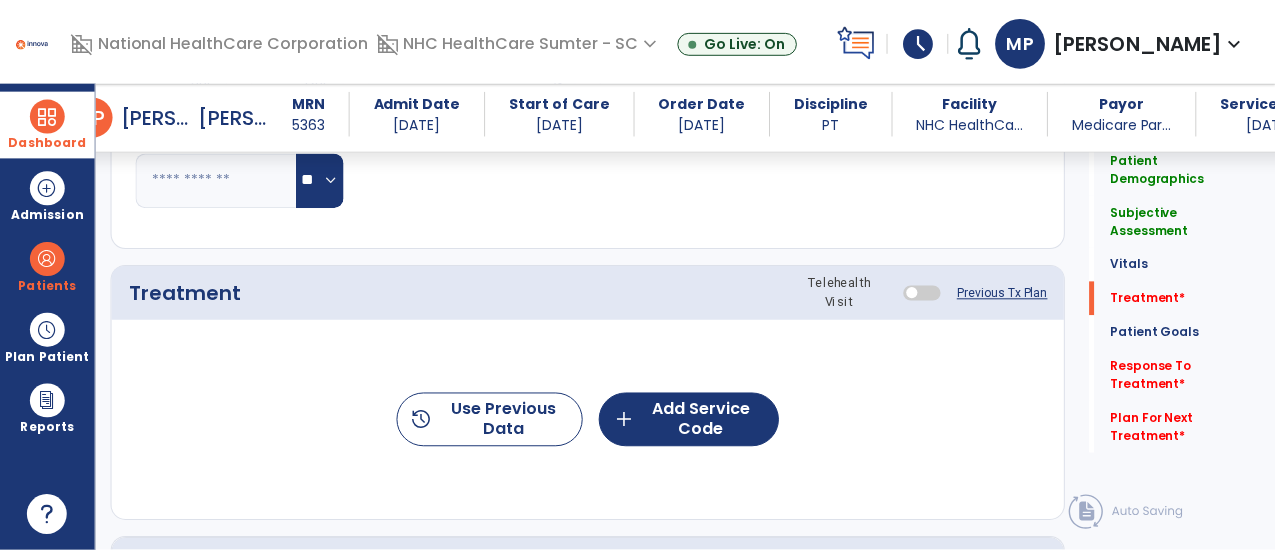 scroll, scrollTop: 994, scrollLeft: 0, axis: vertical 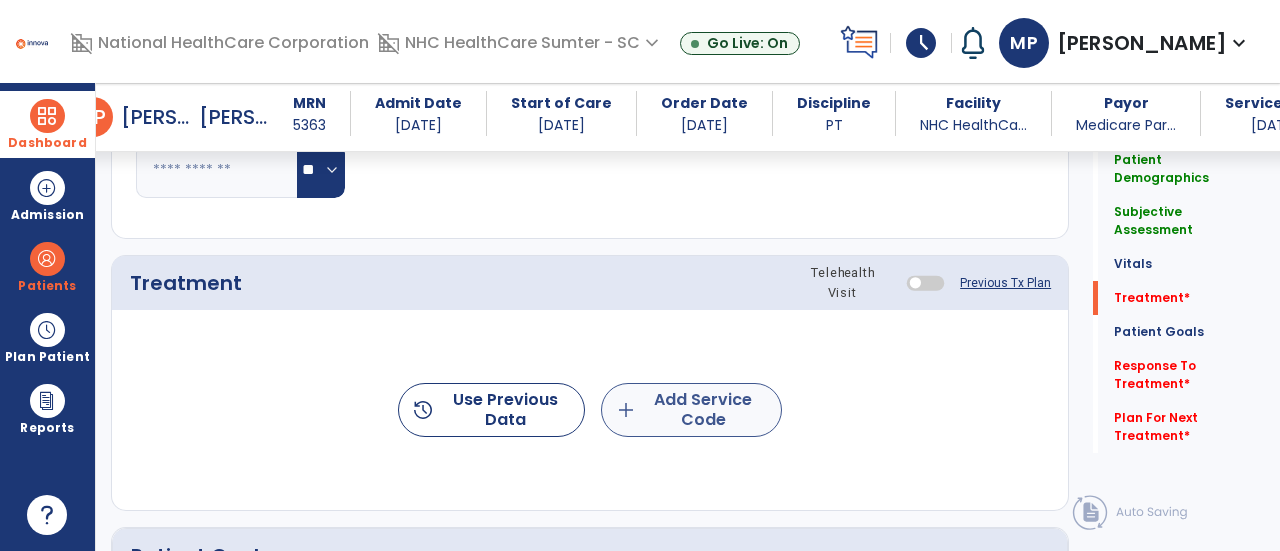 type on "**********" 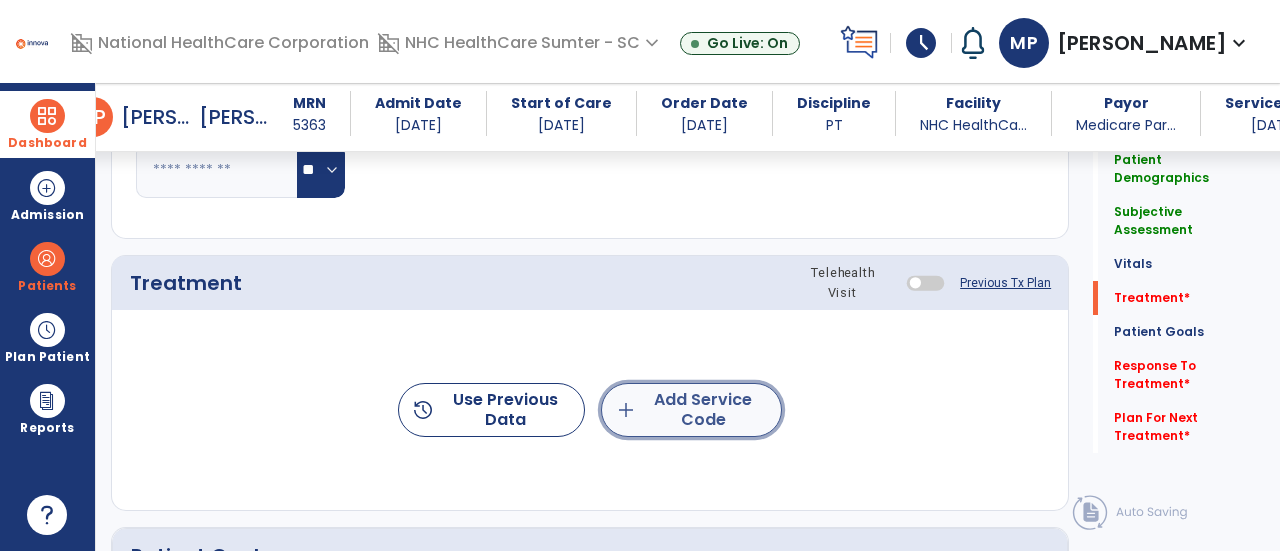 click on "add  Add Service Code" 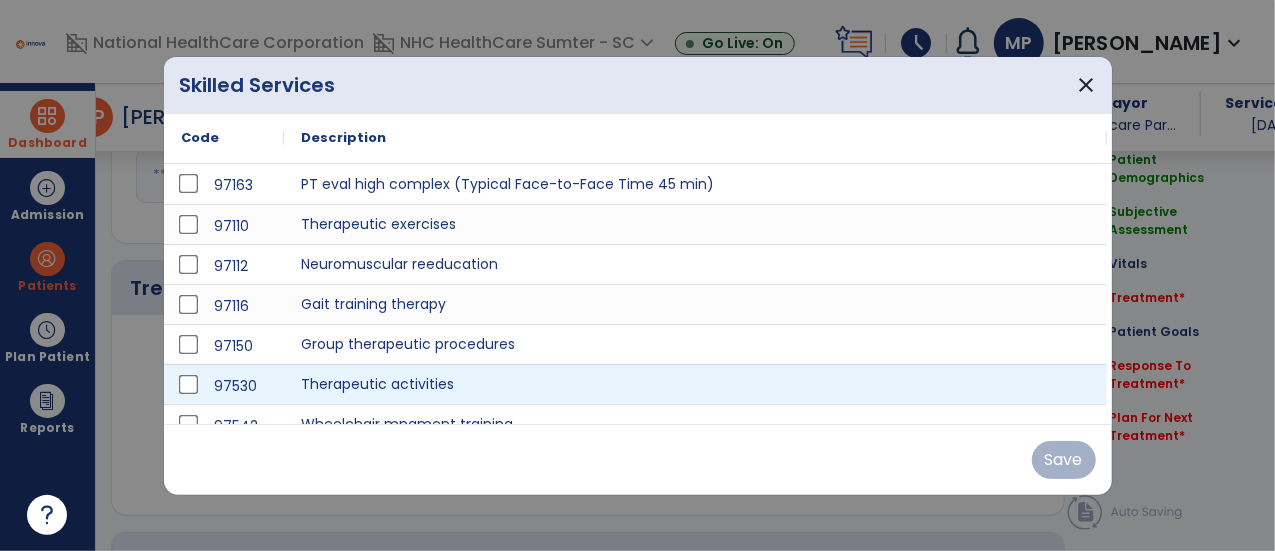 scroll, scrollTop: 994, scrollLeft: 0, axis: vertical 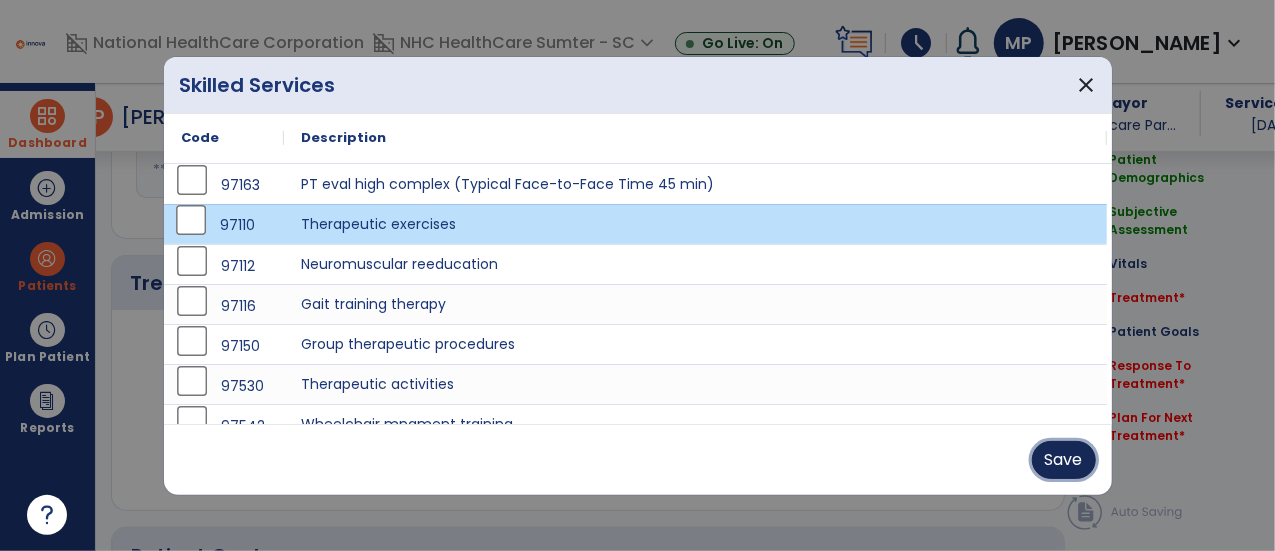 click on "Save" at bounding box center [1064, 460] 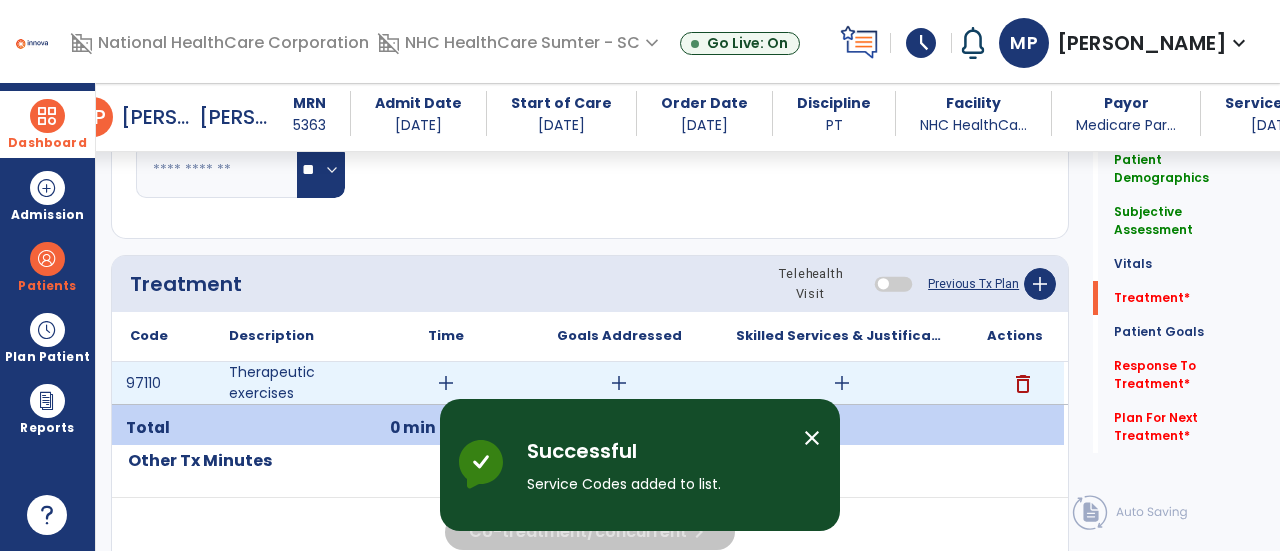 click on "add" at bounding box center (446, 383) 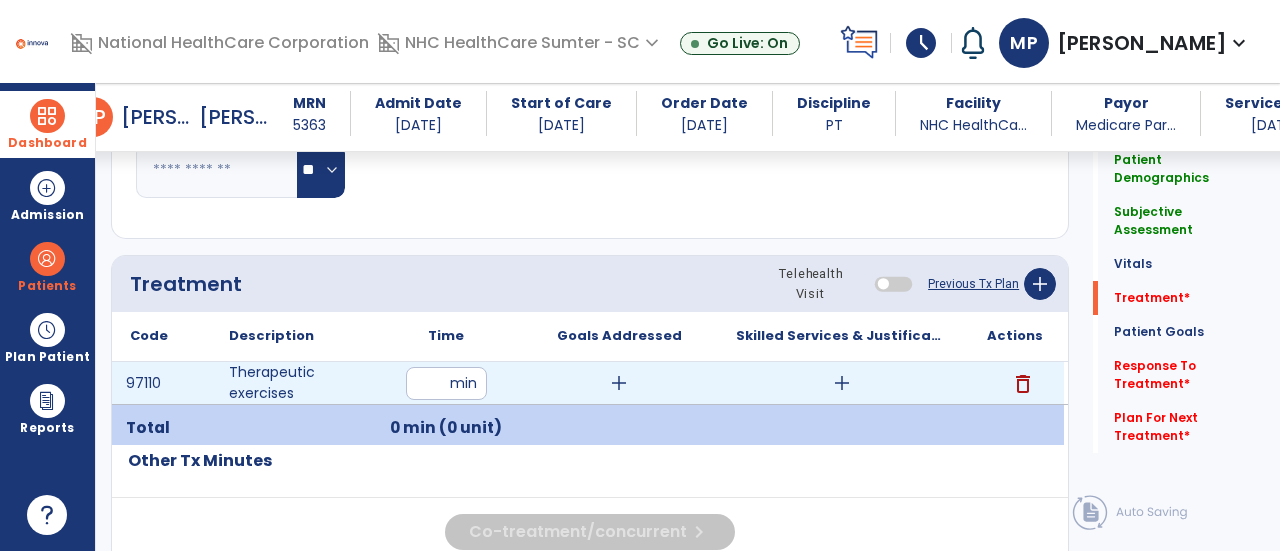click at bounding box center [446, 383] 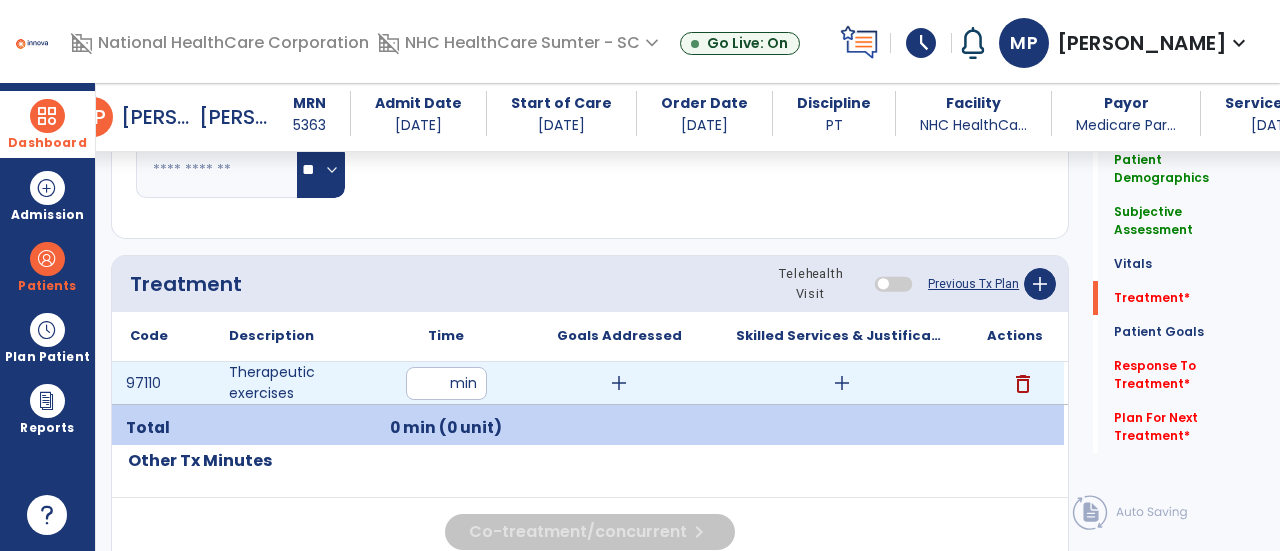 type on "**" 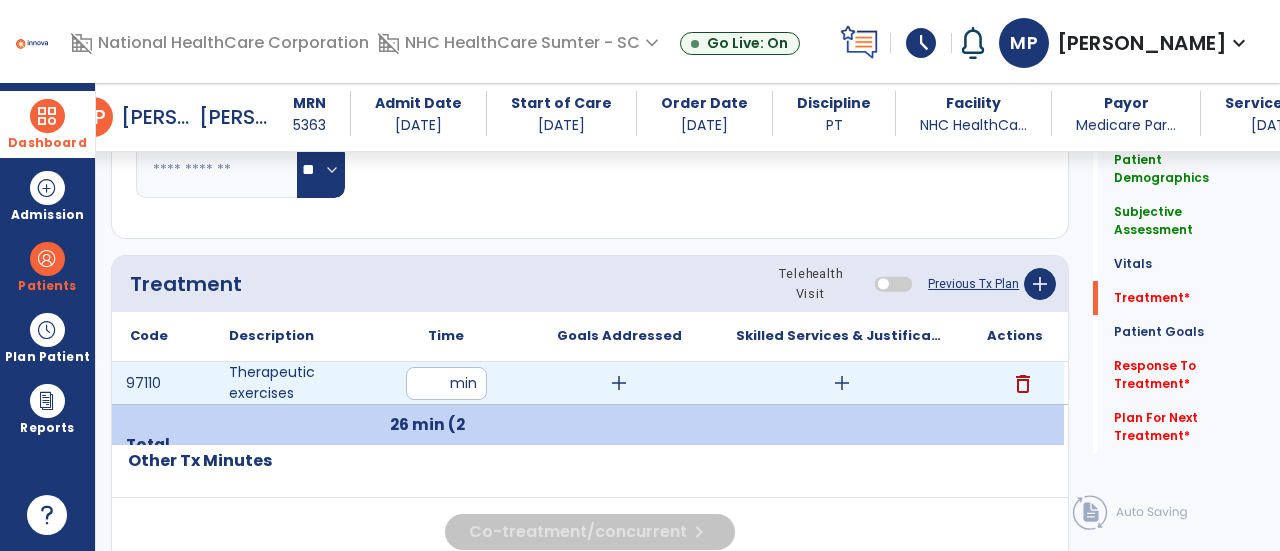 click on "add" at bounding box center (842, 383) 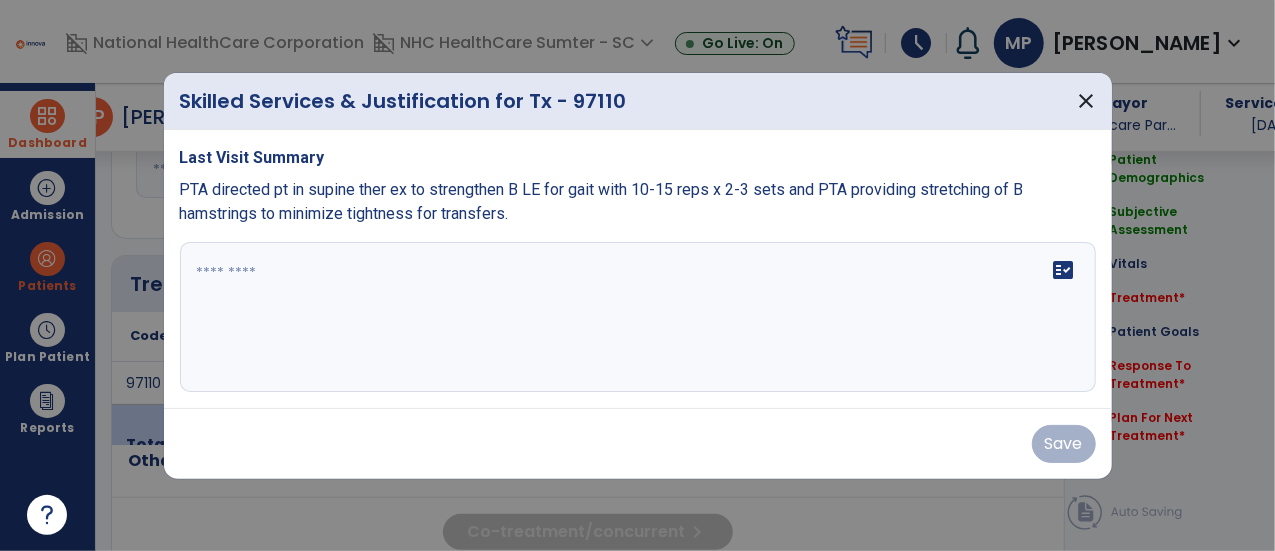 scroll, scrollTop: 994, scrollLeft: 0, axis: vertical 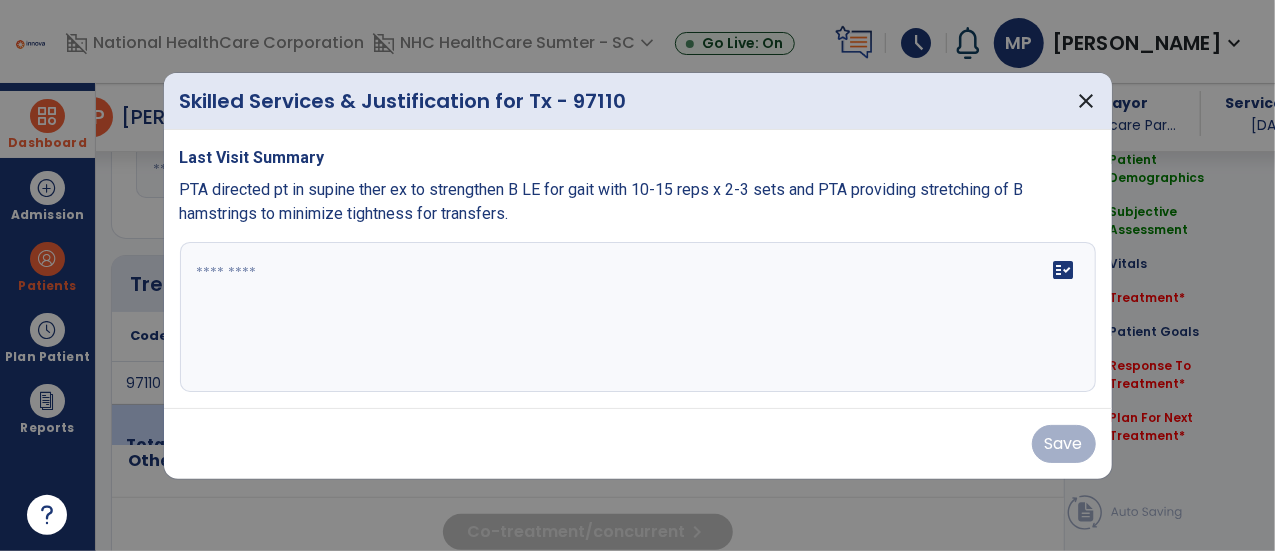 click on "fact_check" at bounding box center (638, 317) 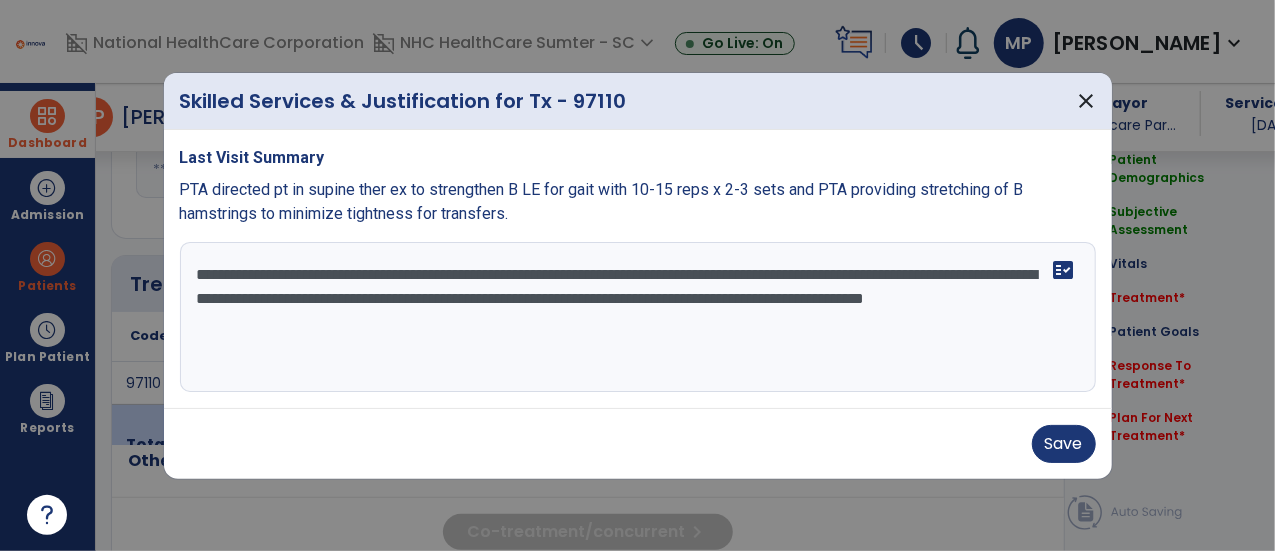 drag, startPoint x: 309, startPoint y: 329, endPoint x: 612, endPoint y: 346, distance: 303.47653 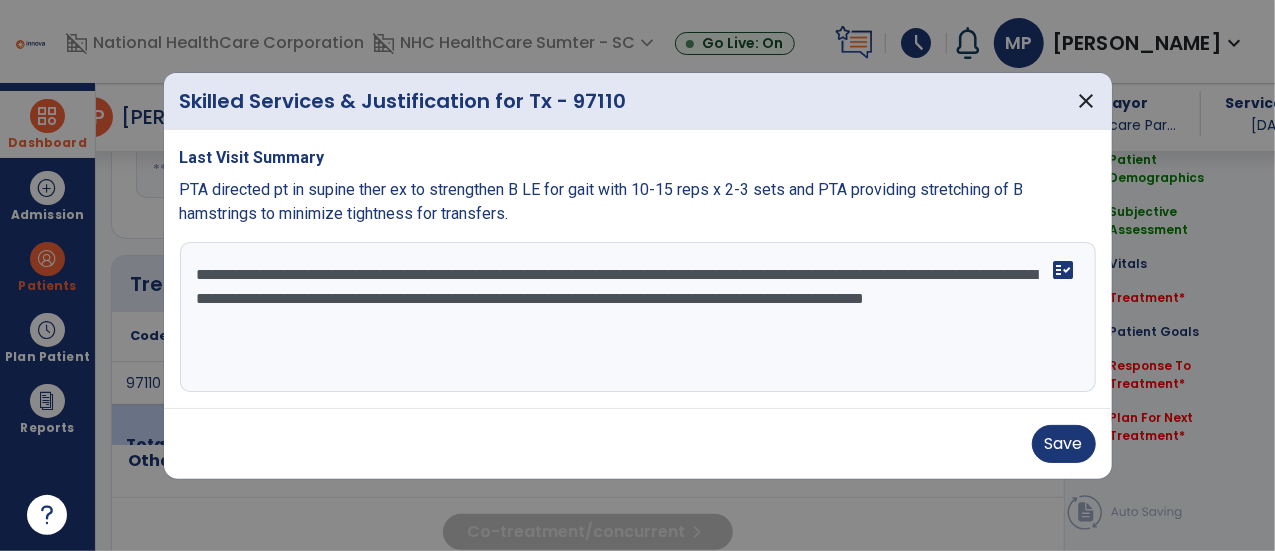 click on "**********" at bounding box center [638, 317] 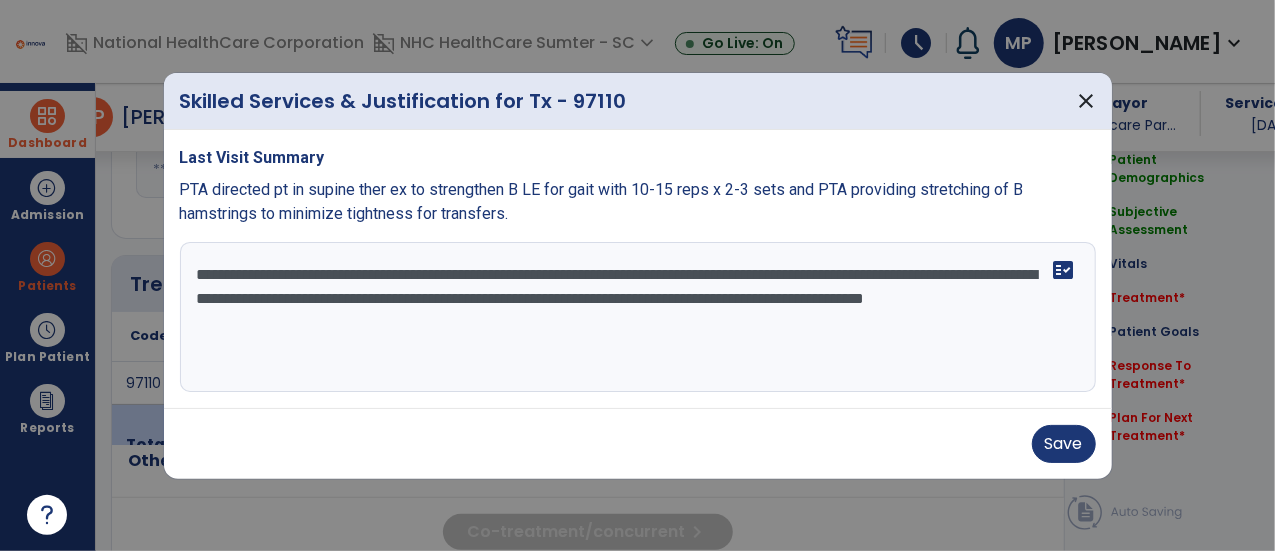 click on "**********" at bounding box center (638, 317) 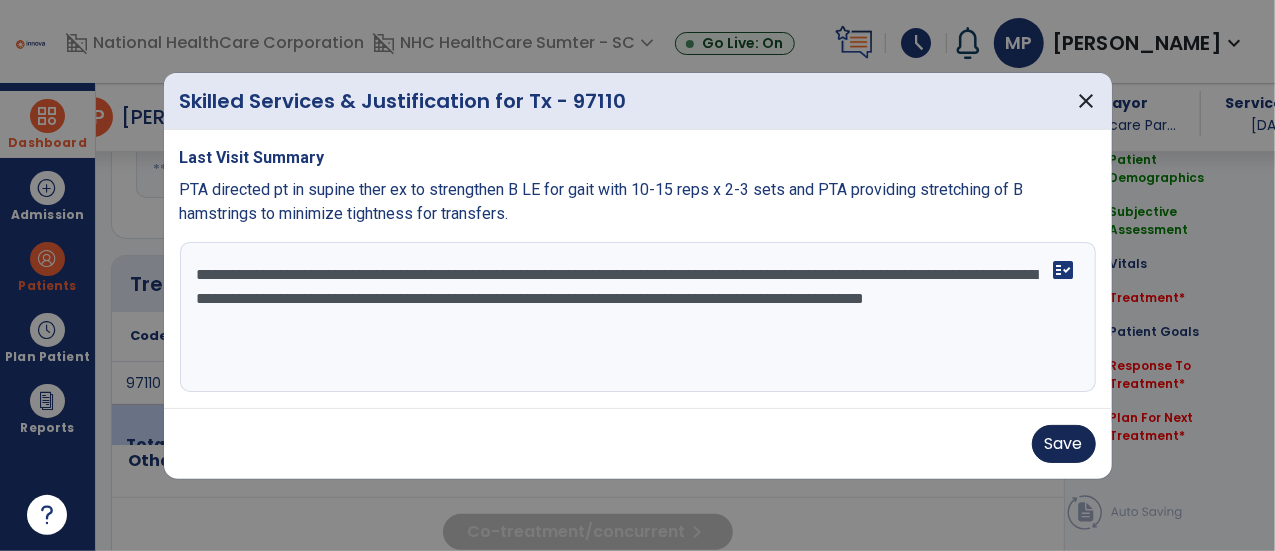 type on "**********" 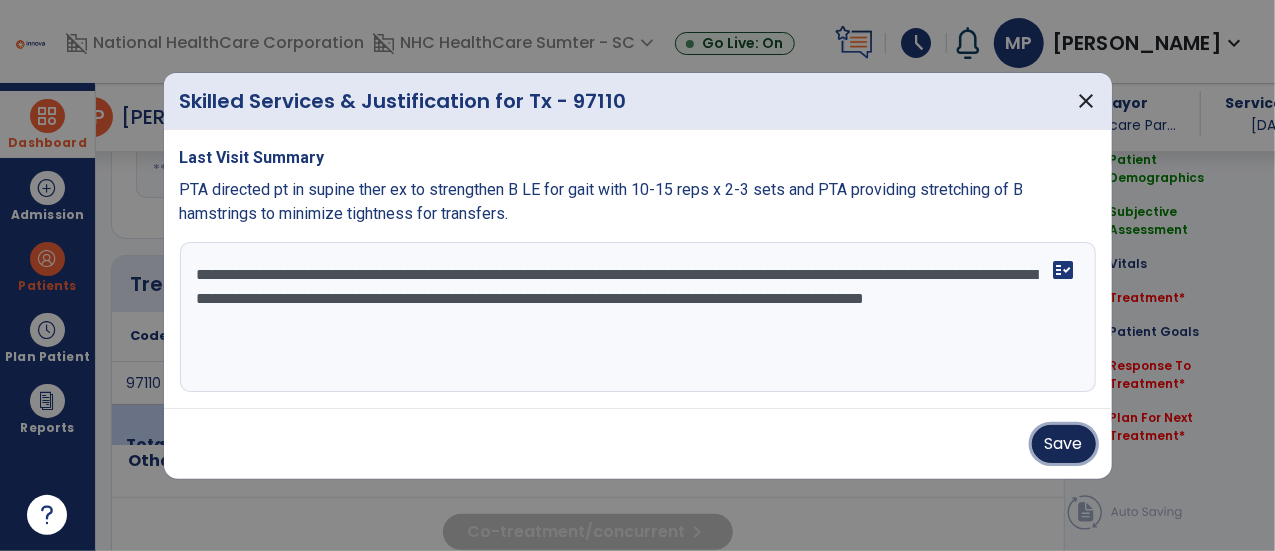 click on "Save" at bounding box center (1064, 444) 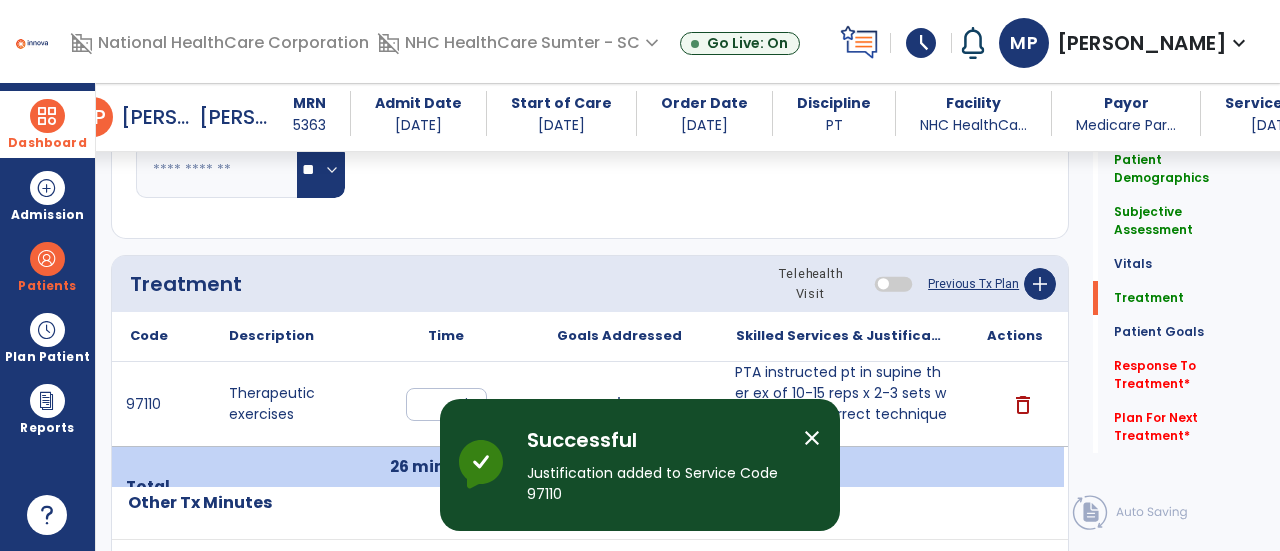 click on "close" at bounding box center [820, 465] 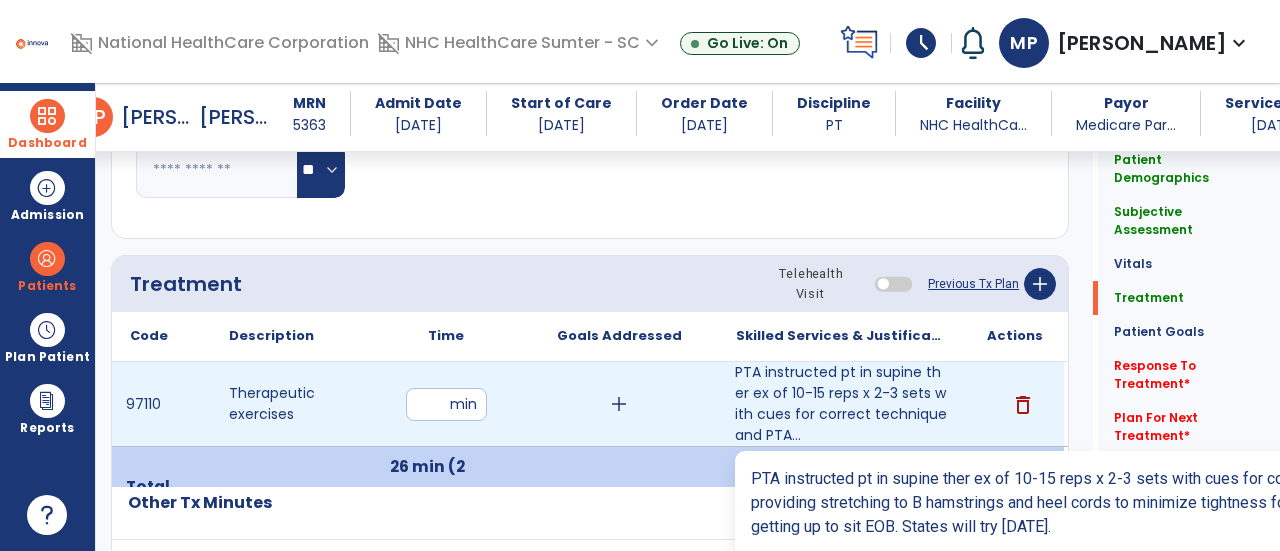 click on "PTA instructed pt in supine ther ex of 10-15 reps x 2-3 sets with cues for correct technique and PTA..." at bounding box center (841, 404) 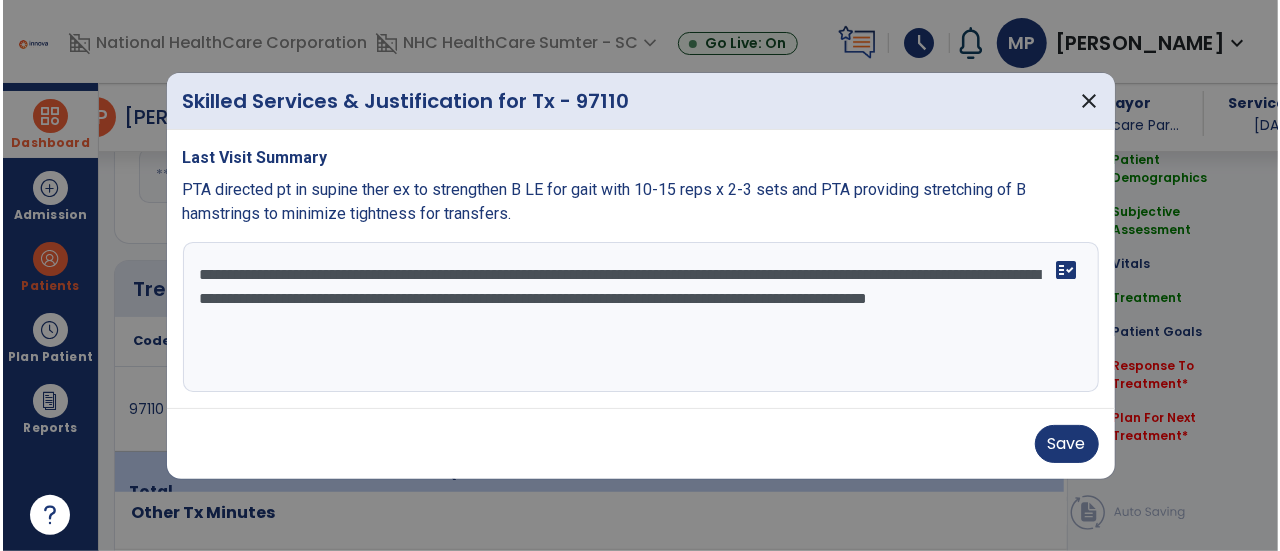 scroll, scrollTop: 994, scrollLeft: 0, axis: vertical 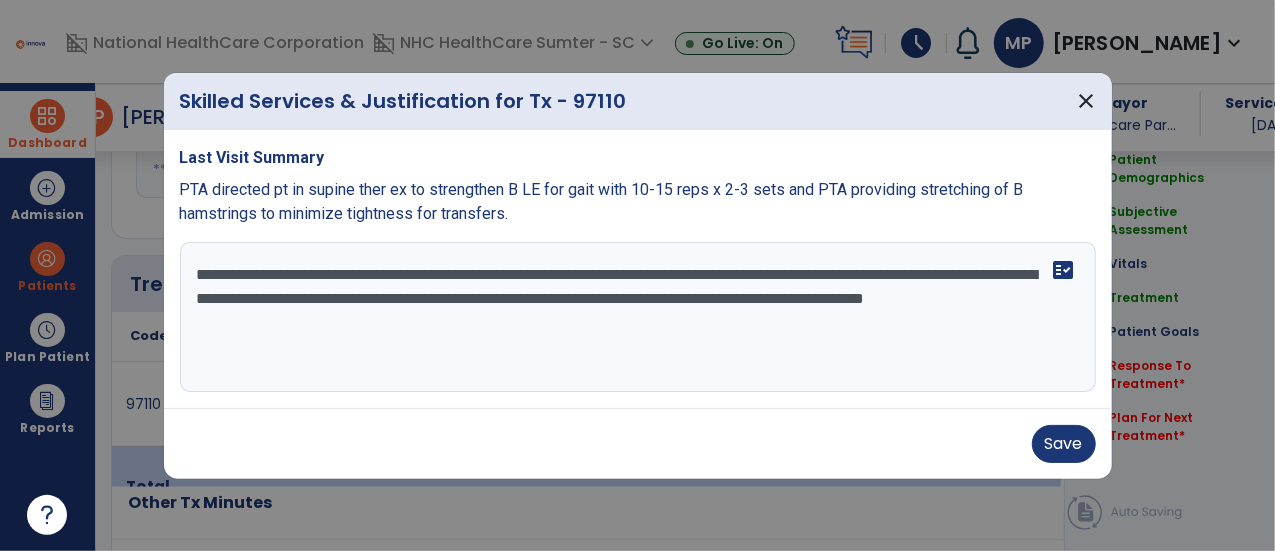drag, startPoint x: 308, startPoint y: 321, endPoint x: 597, endPoint y: 424, distance: 306.80612 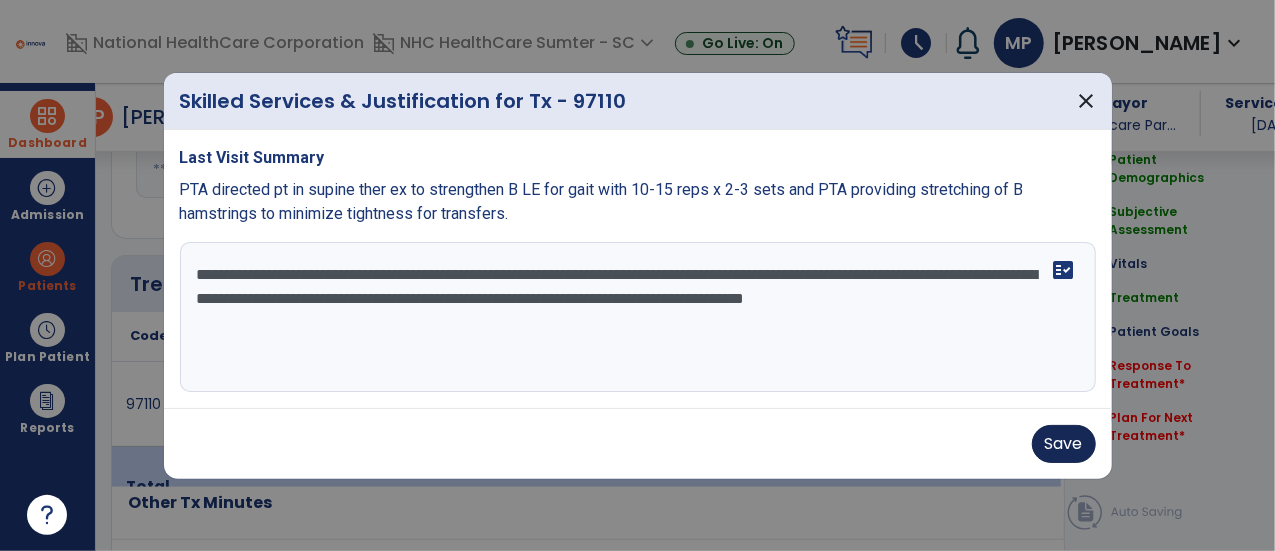 type on "**********" 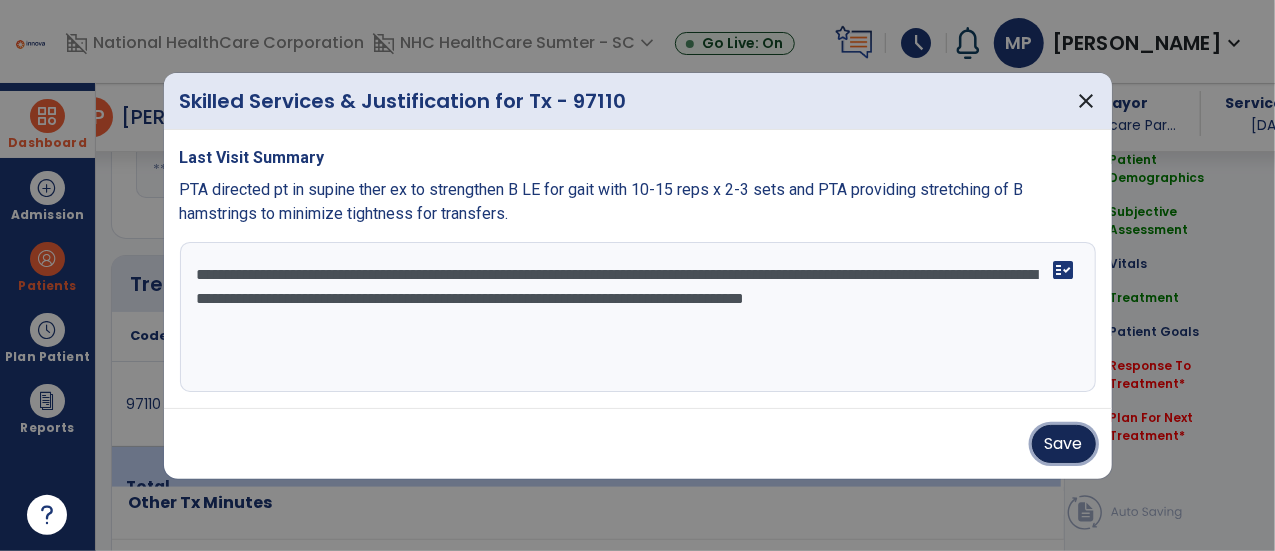 click on "Save" at bounding box center (1064, 444) 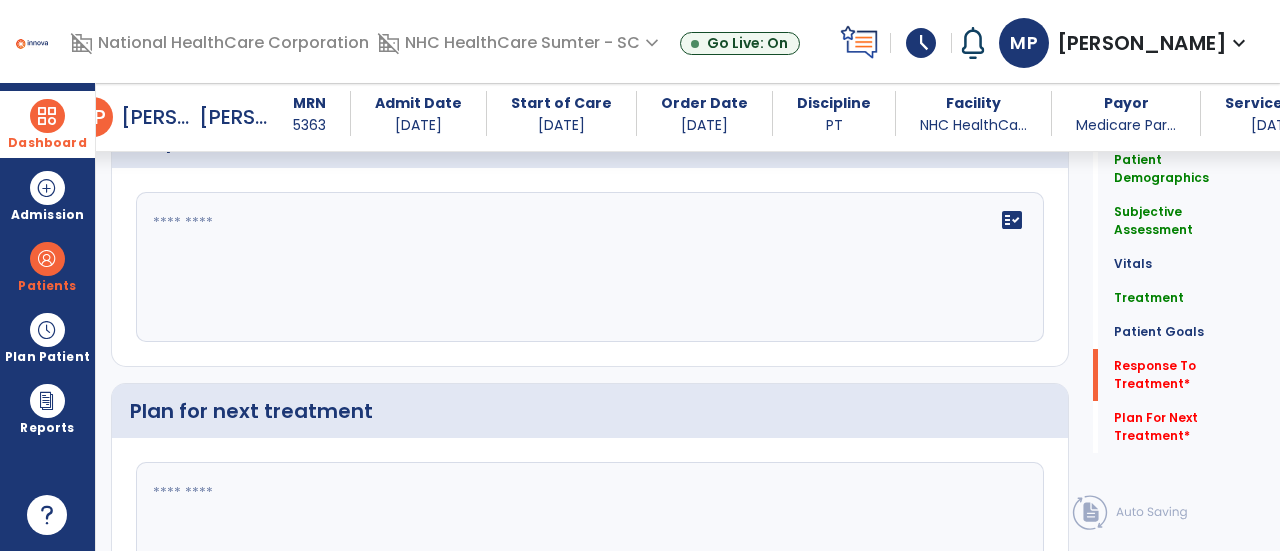 scroll, scrollTop: 3141, scrollLeft: 0, axis: vertical 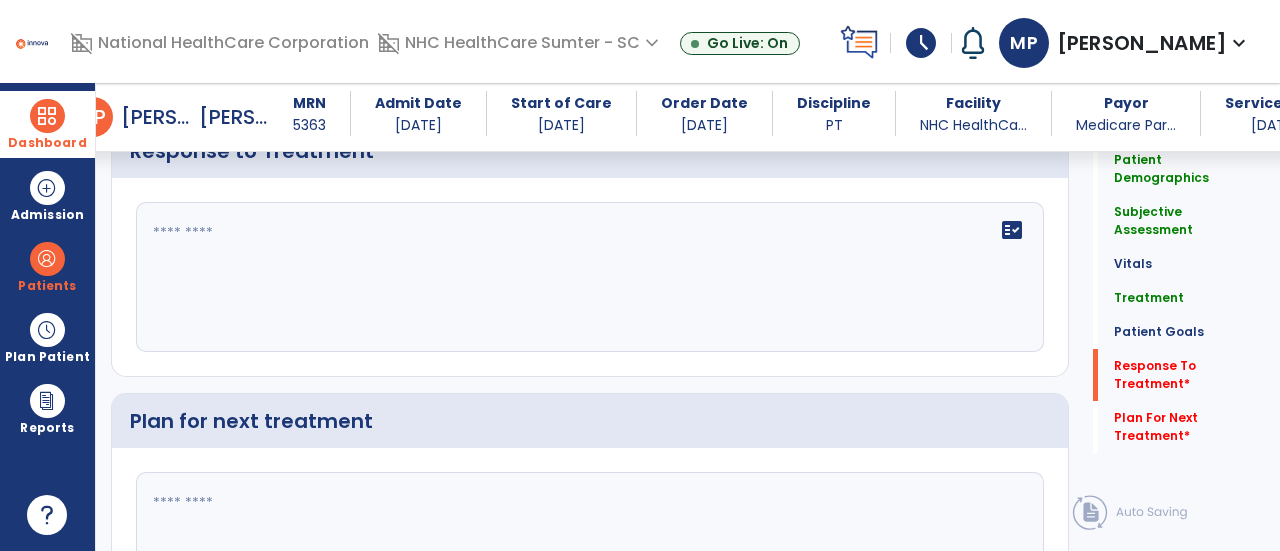 click on "fact_check" 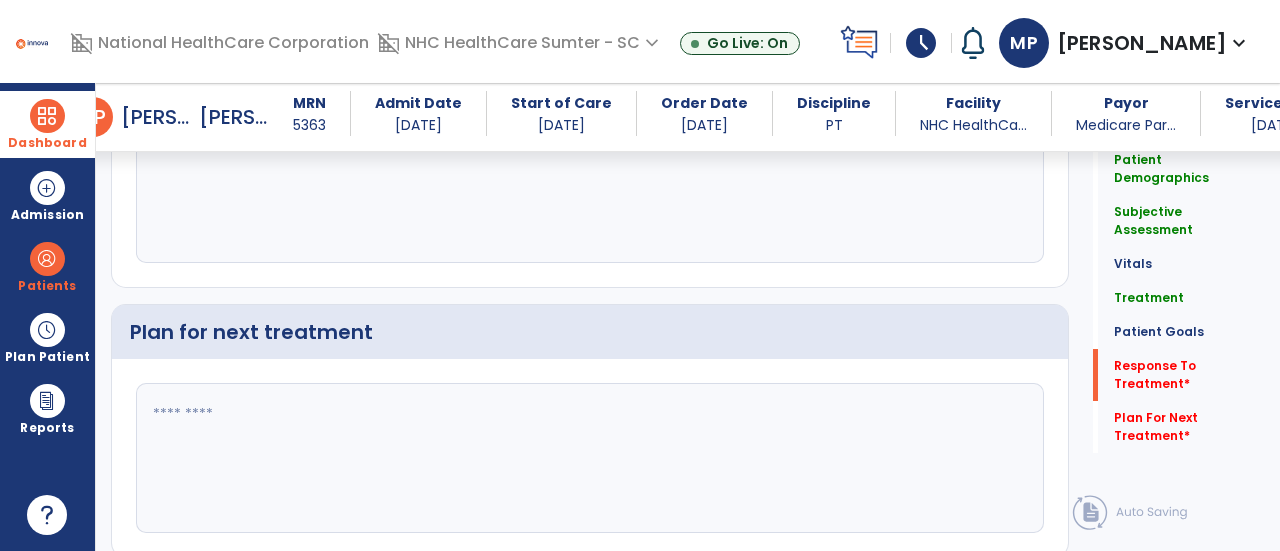 scroll, scrollTop: 3231, scrollLeft: 0, axis: vertical 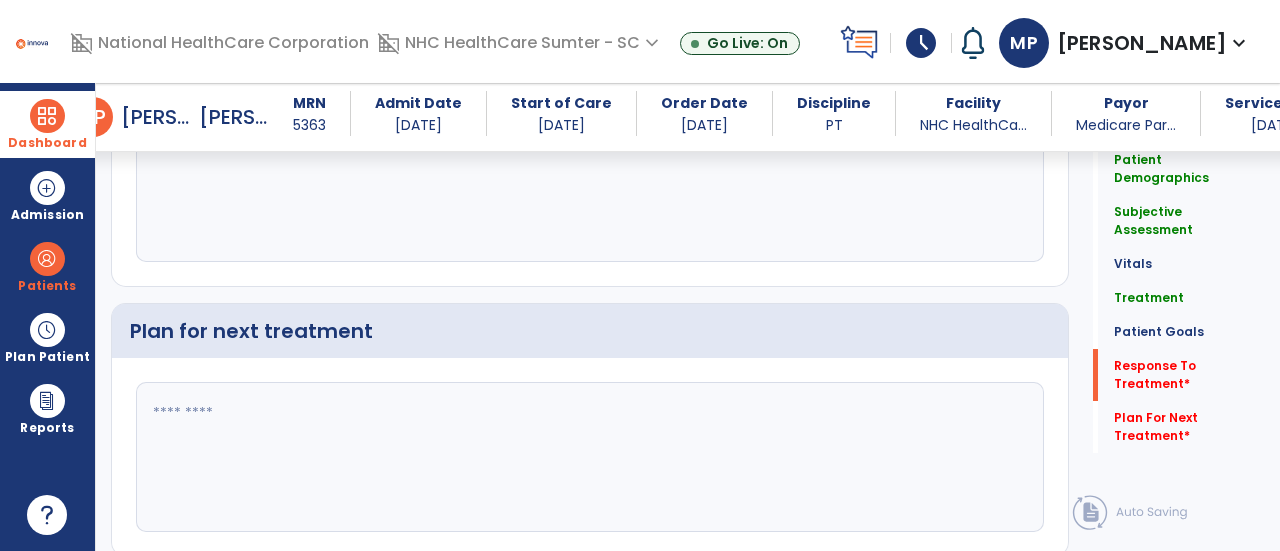 type on "**********" 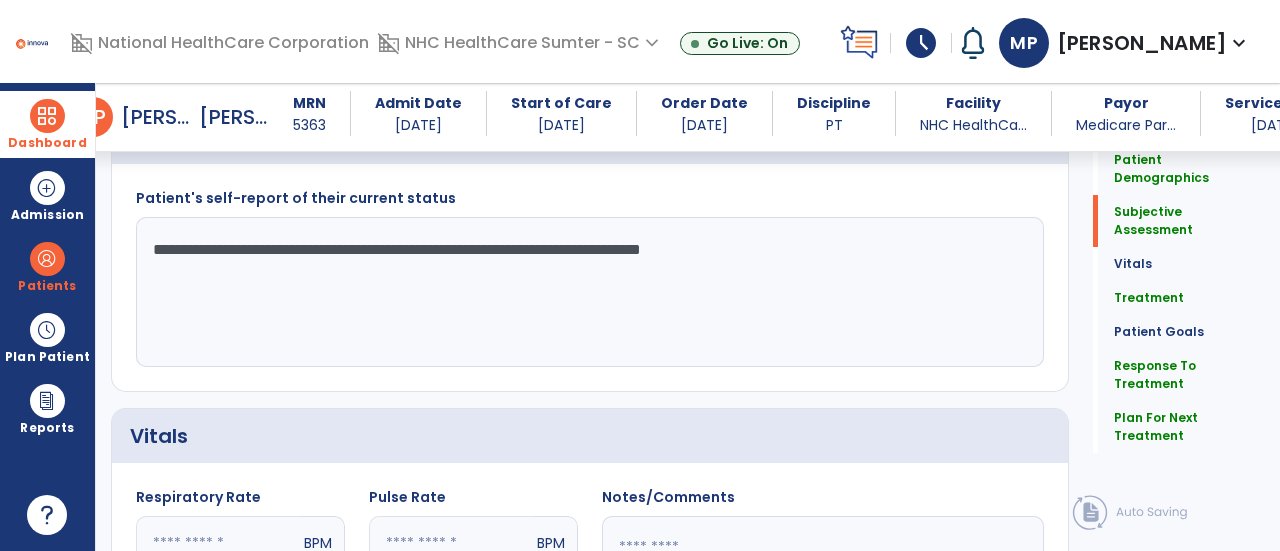 scroll, scrollTop: 421, scrollLeft: 0, axis: vertical 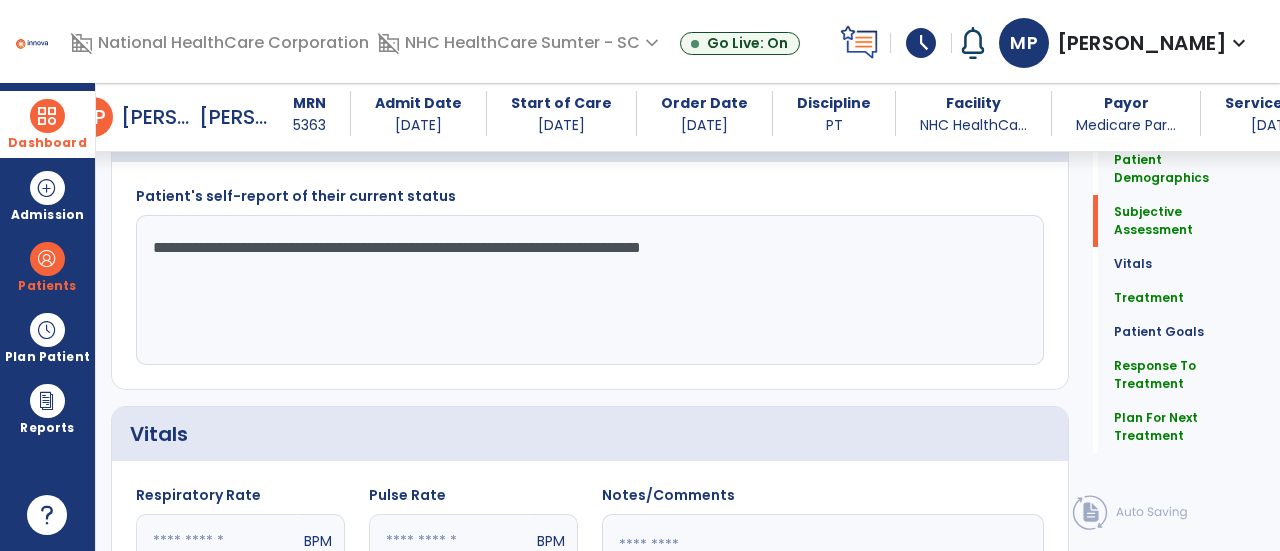 type on "**********" 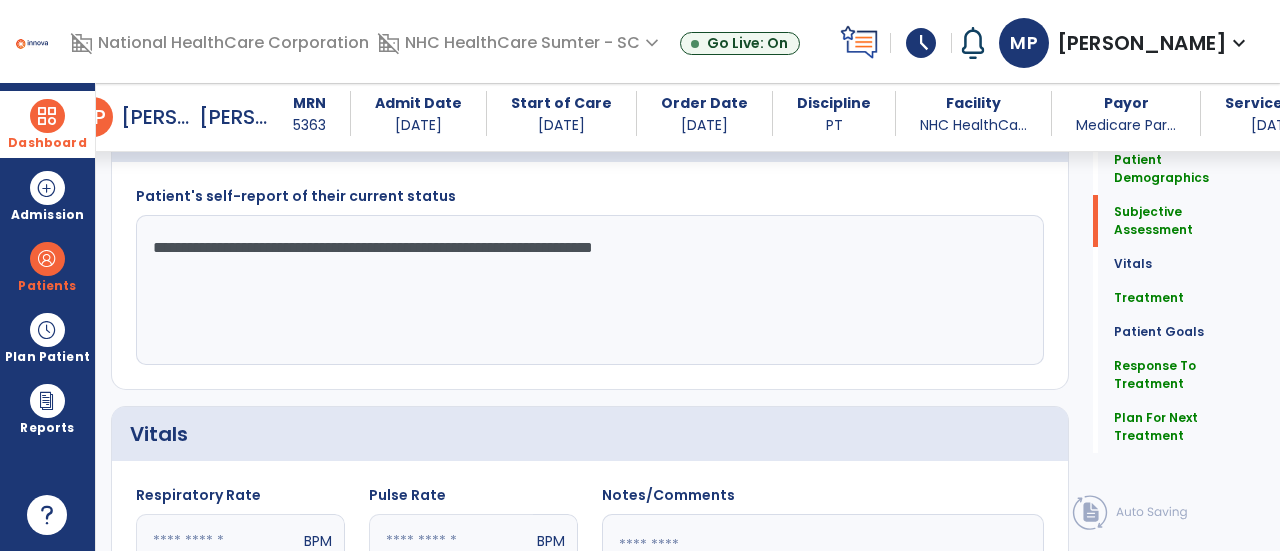 click on "**********" 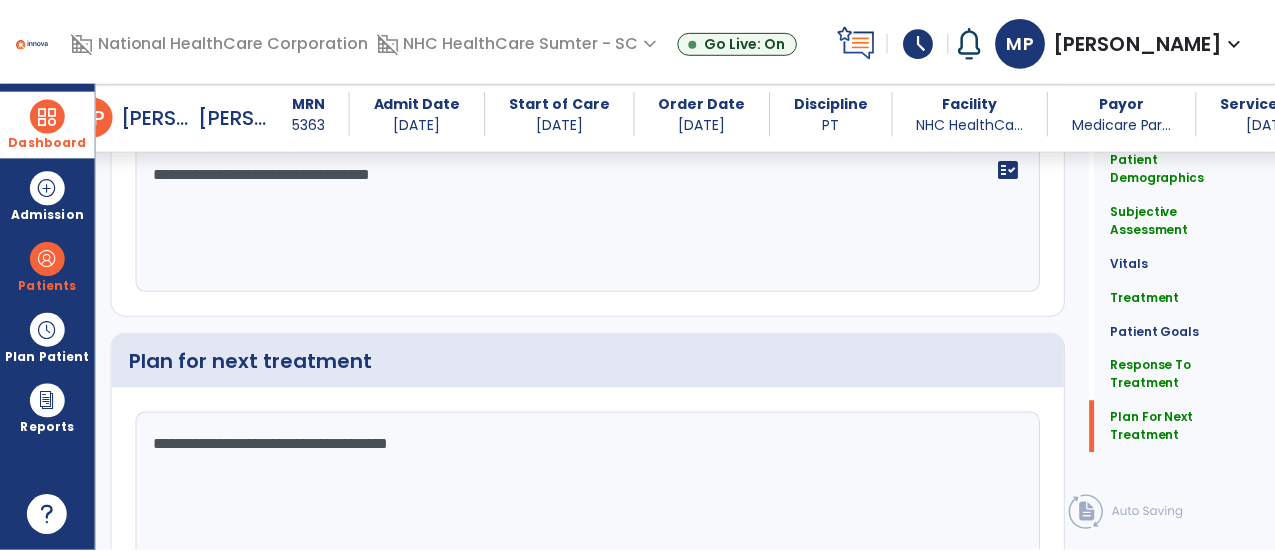 scroll, scrollTop: 3291, scrollLeft: 0, axis: vertical 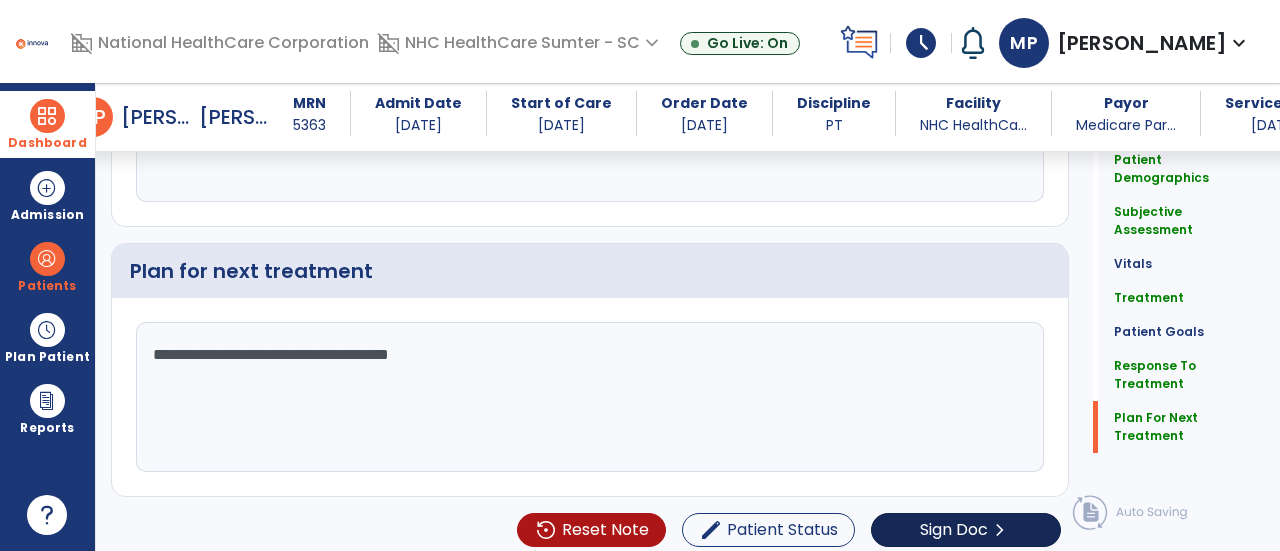 type on "**********" 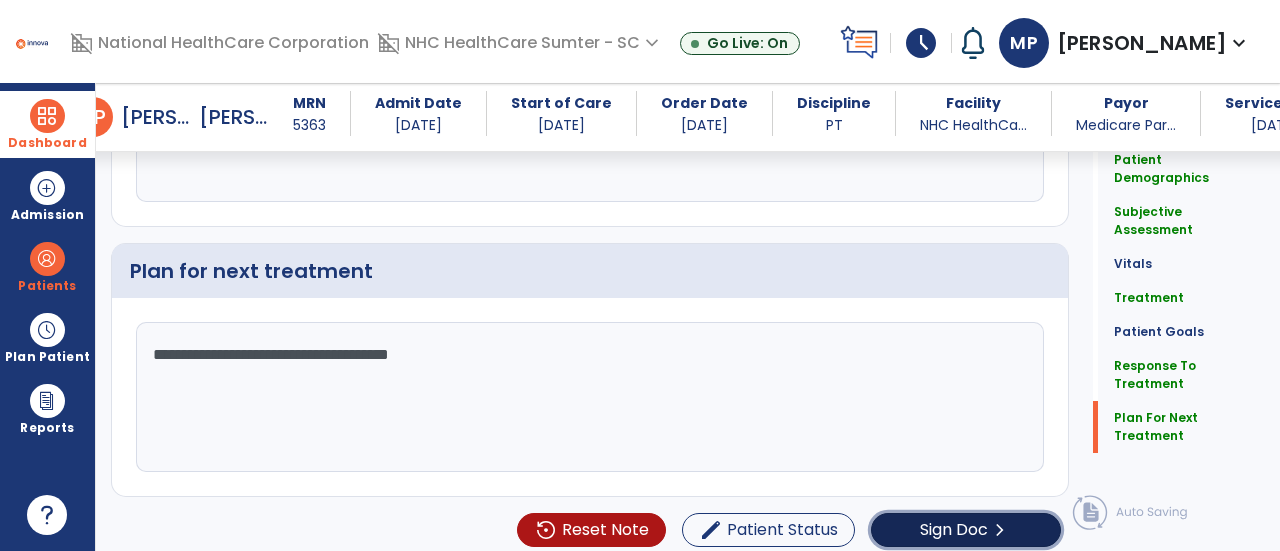 click on "Sign Doc" 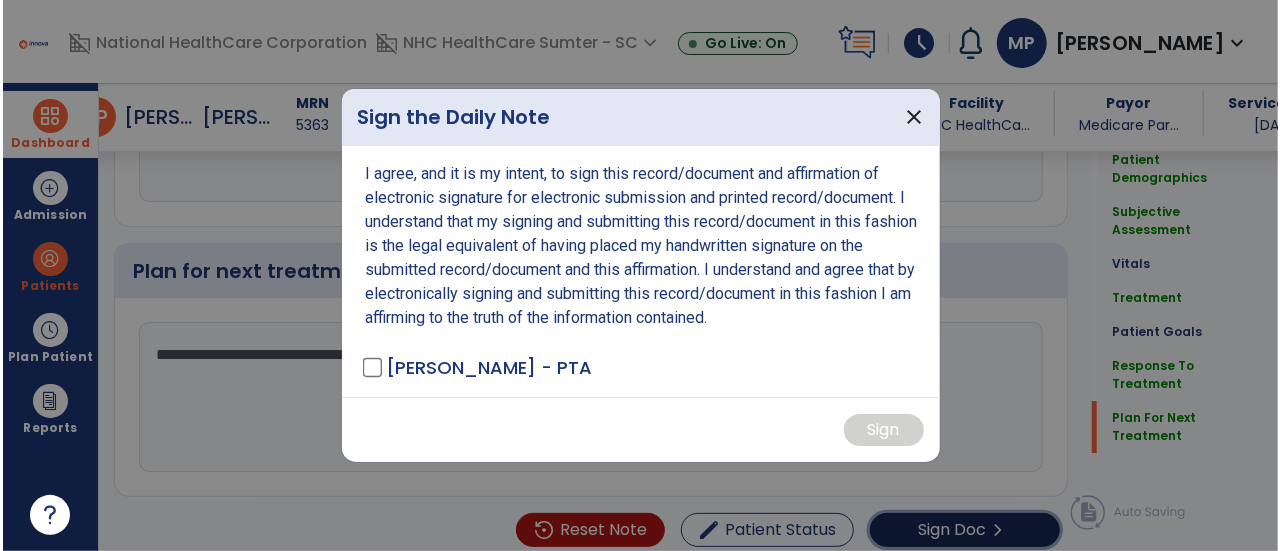 scroll, scrollTop: 3291, scrollLeft: 0, axis: vertical 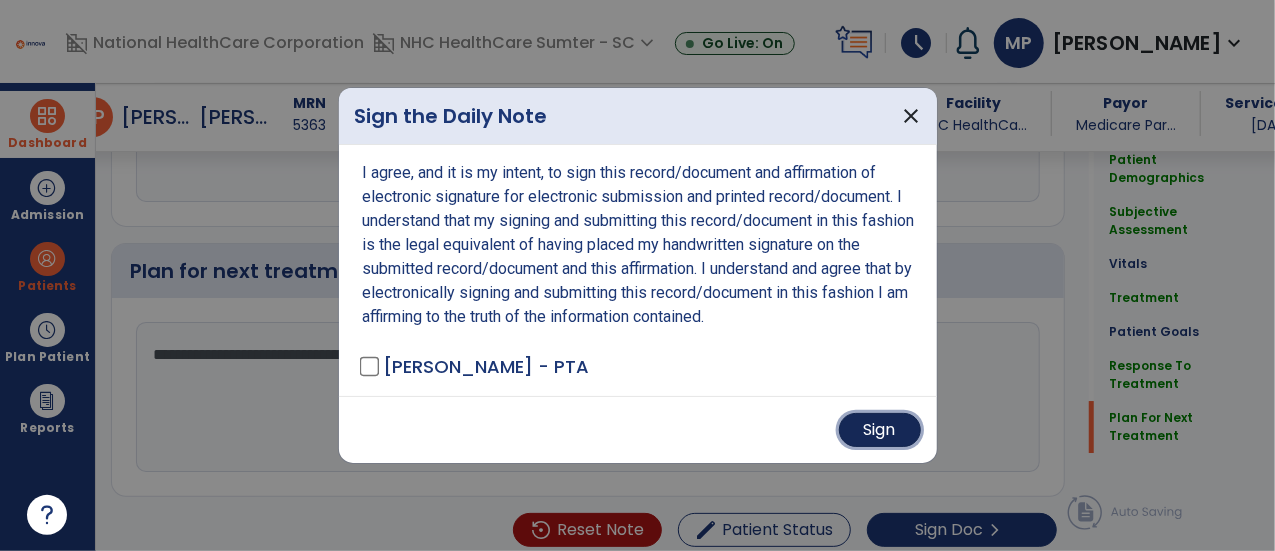 click on "Sign" at bounding box center [880, 430] 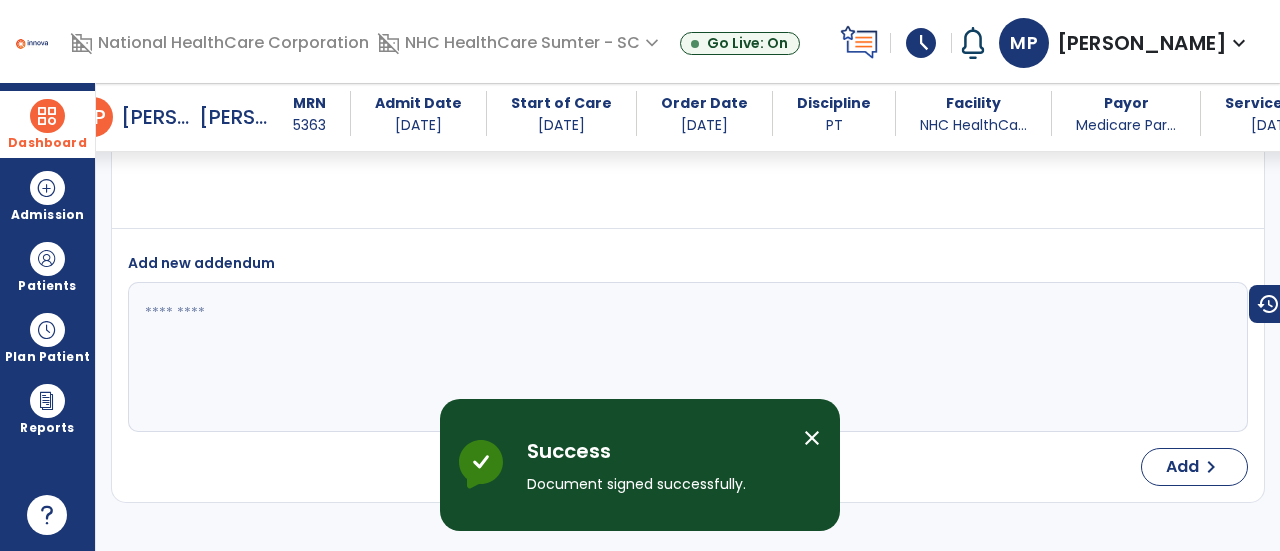 scroll, scrollTop: 4728, scrollLeft: 0, axis: vertical 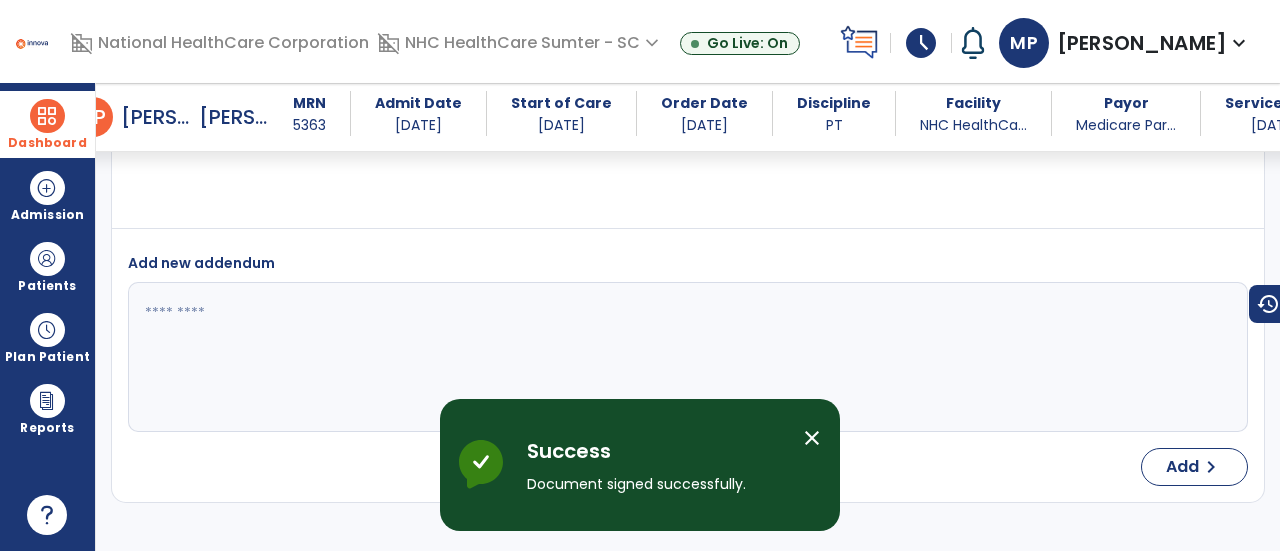 click at bounding box center (47, 116) 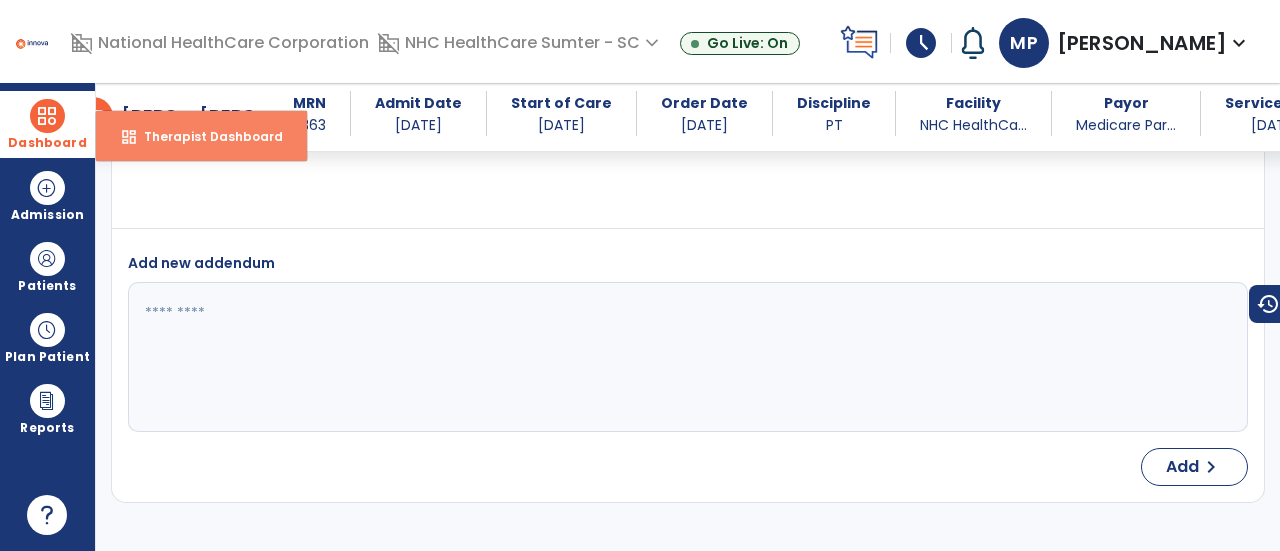 click on "dashboard  Therapist Dashboard" at bounding box center (201, 136) 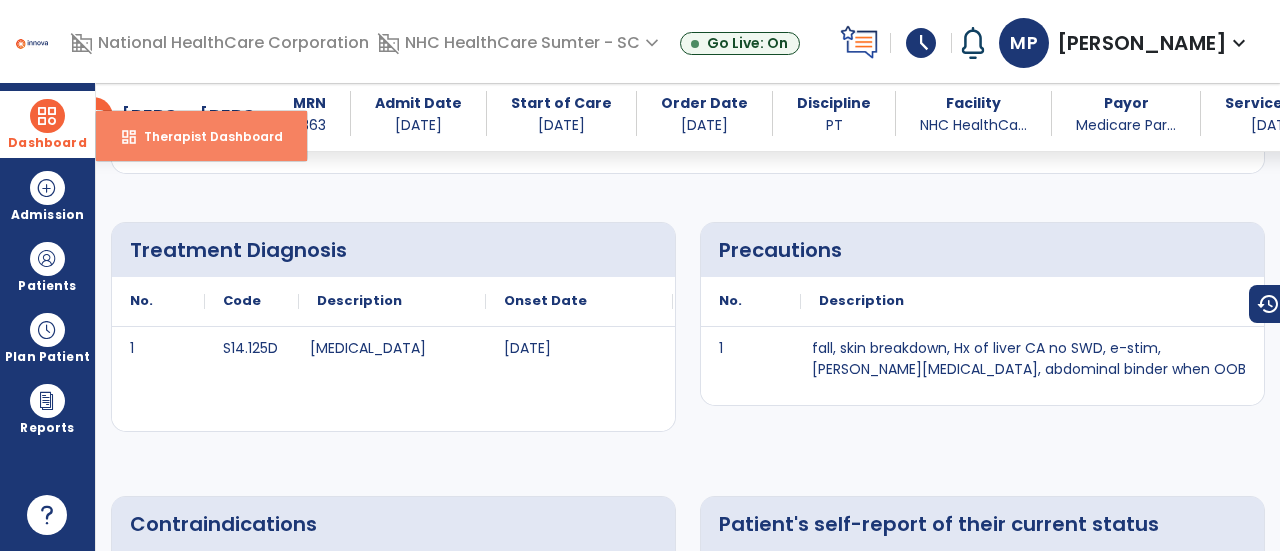 select on "****" 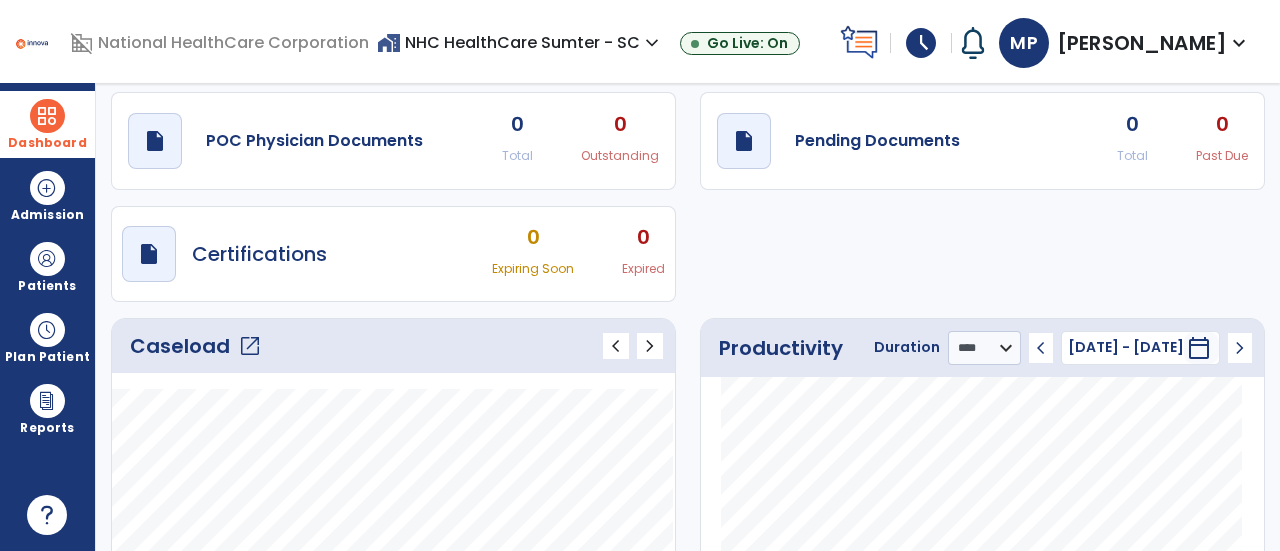scroll, scrollTop: 0, scrollLeft: 0, axis: both 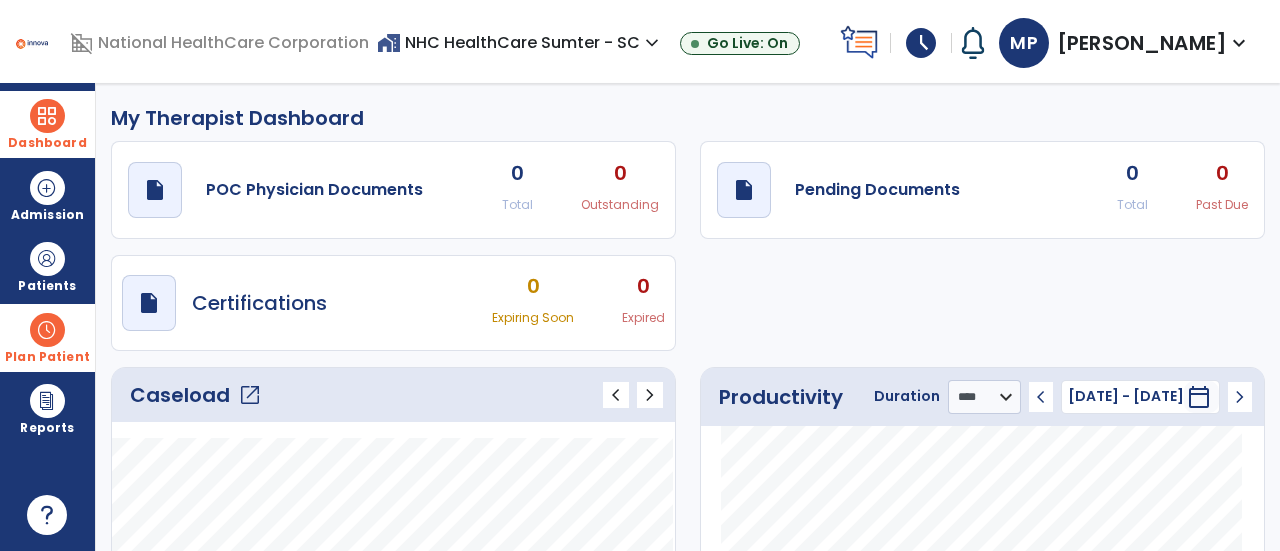 click on "Plan Patient" at bounding box center (47, 286) 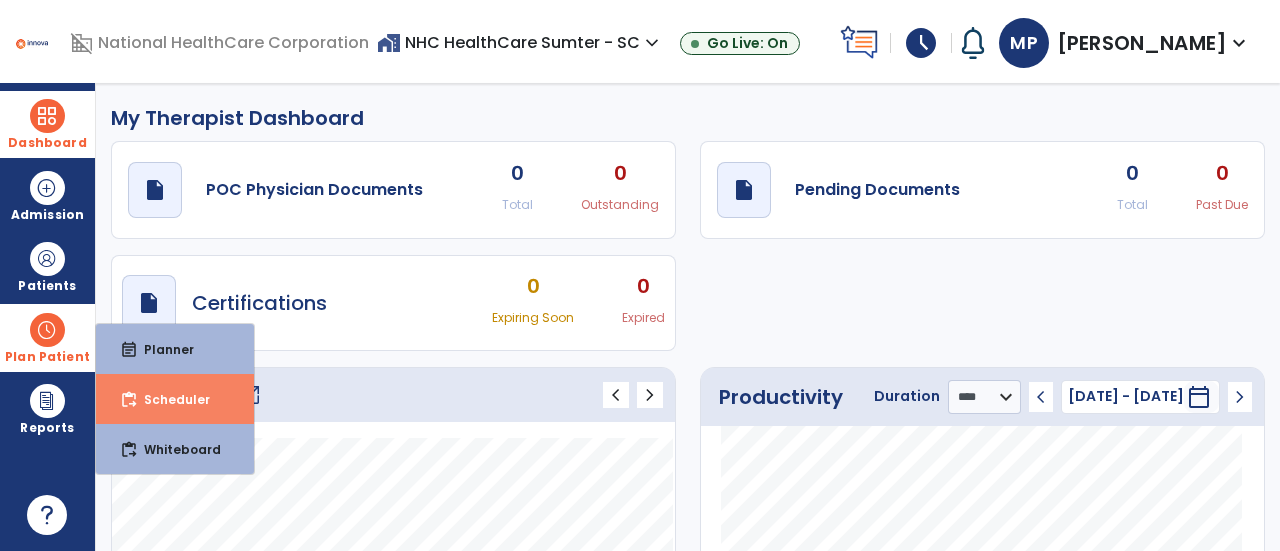 click on "Scheduler" at bounding box center [169, 399] 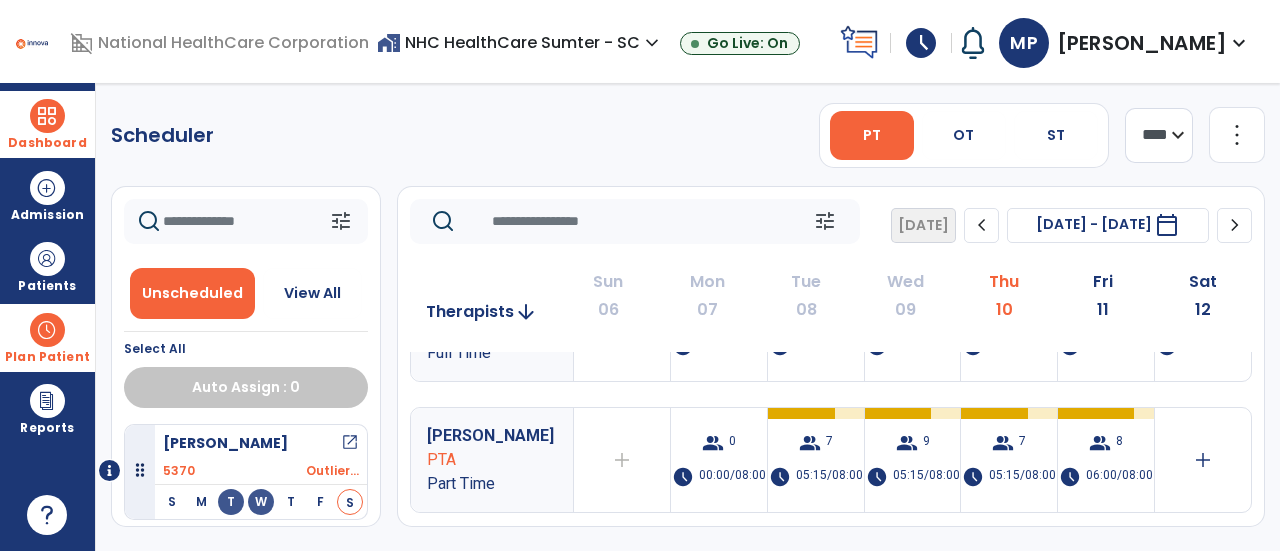 scroll, scrollTop: 342, scrollLeft: 0, axis: vertical 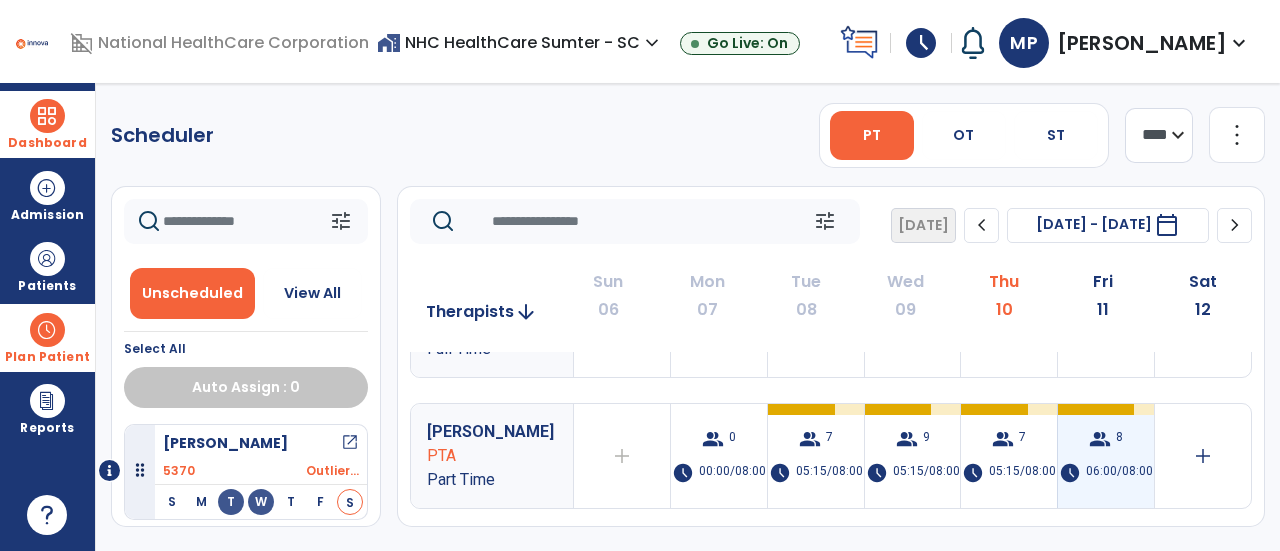 click on "group" at bounding box center (1100, 439) 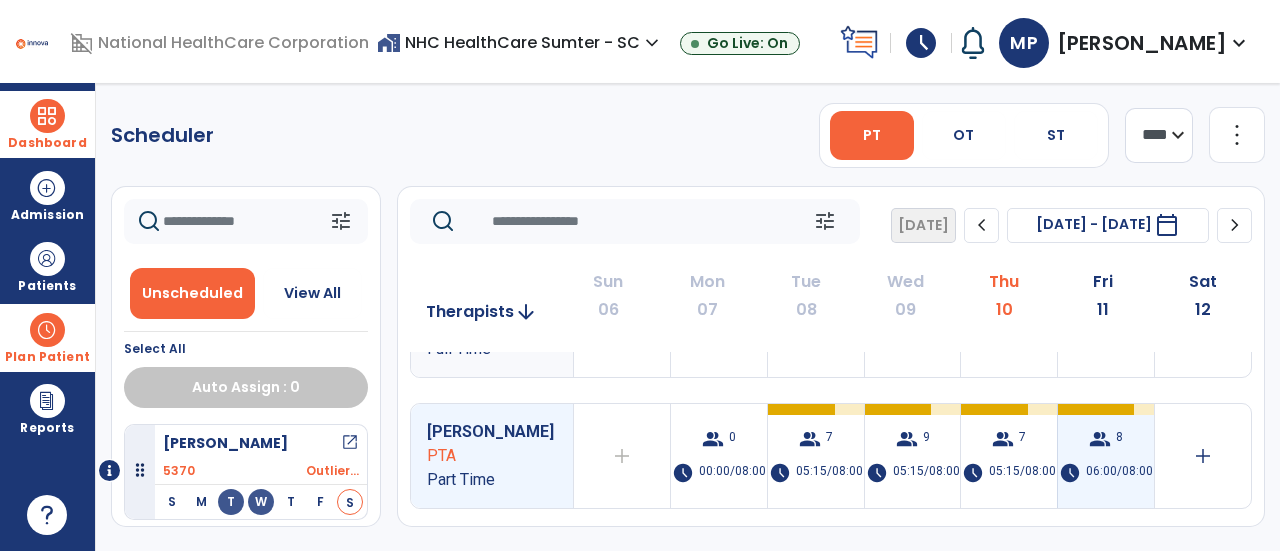 click on "group" at bounding box center (1100, 439) 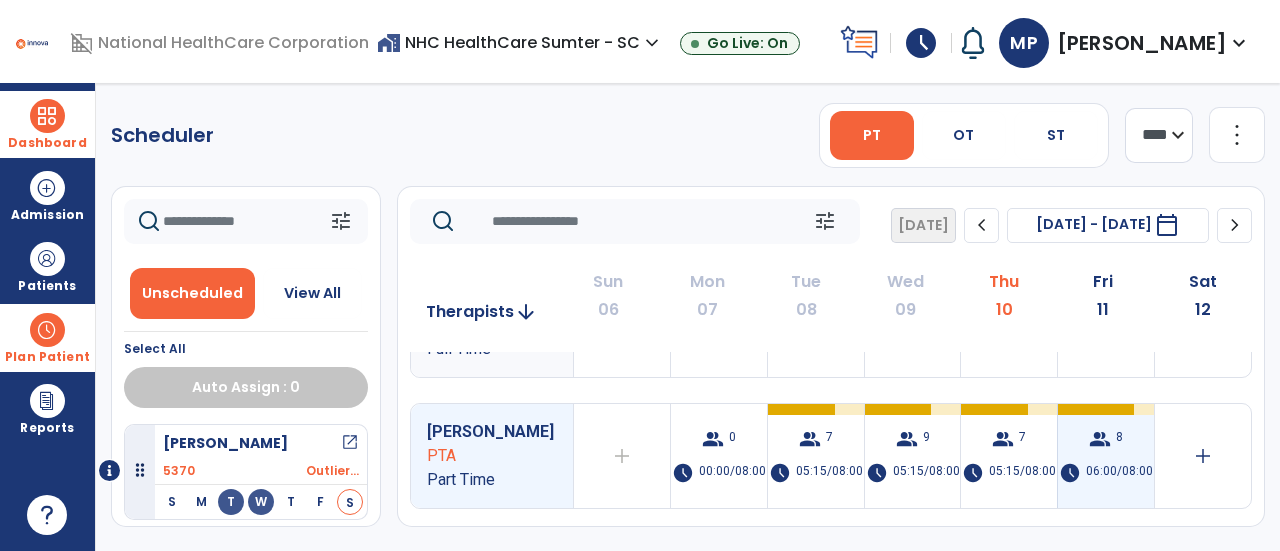 click on "group" at bounding box center (1100, 439) 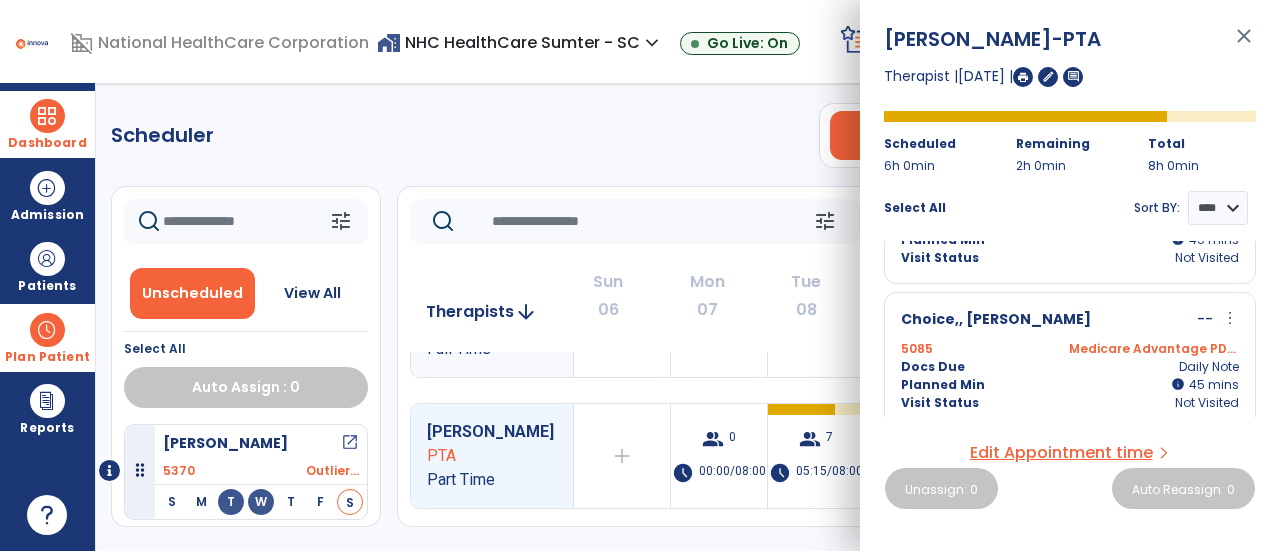 scroll, scrollTop: 0, scrollLeft: 0, axis: both 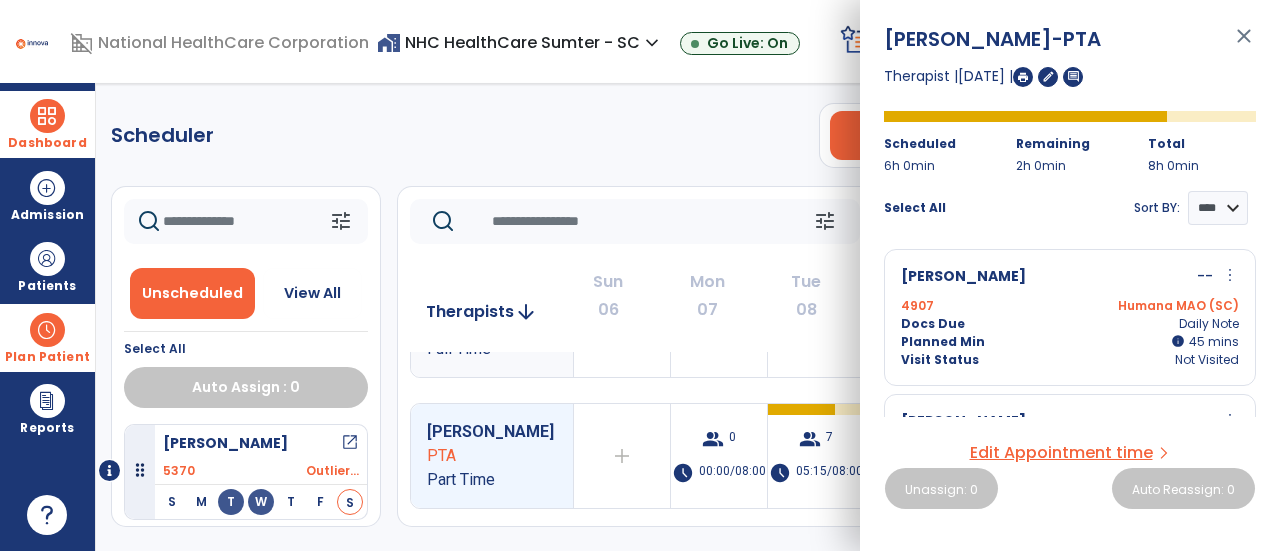 click on "close" at bounding box center [1244, 45] 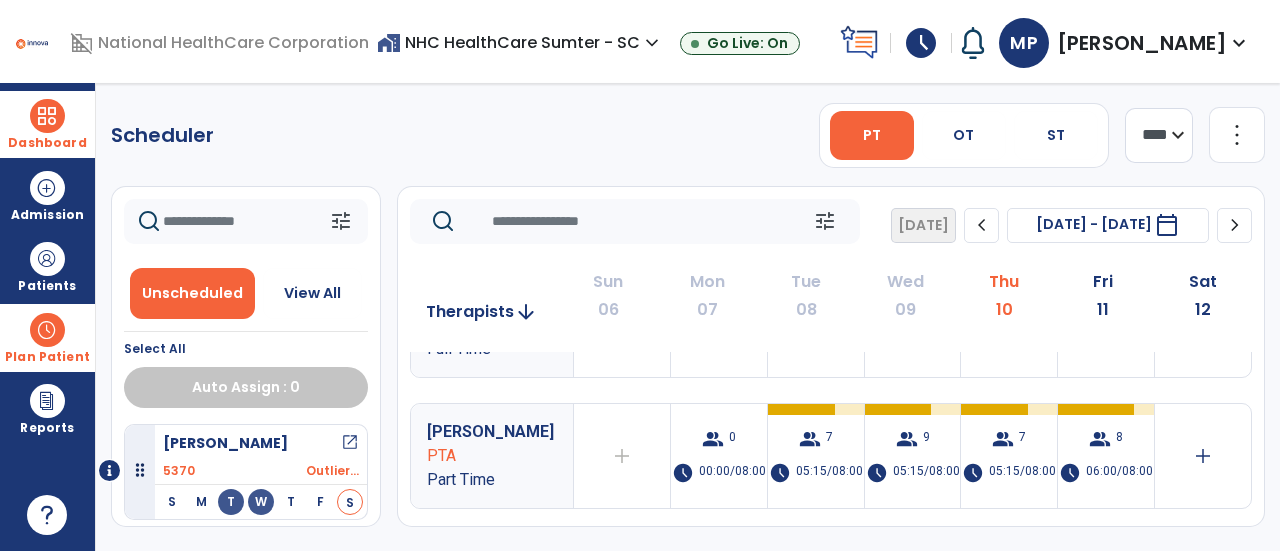 click on "schedule" at bounding box center (921, 43) 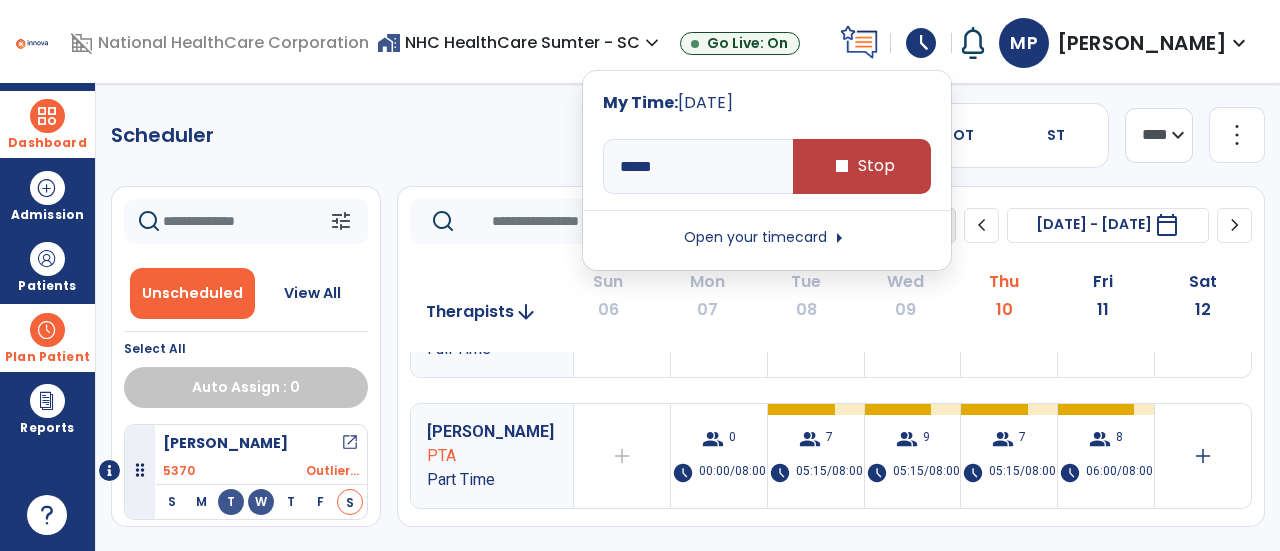 click on "tune   [DATE]  chevron_left [DATE] - [DATE]  *********  calendar_today  chevron_right" 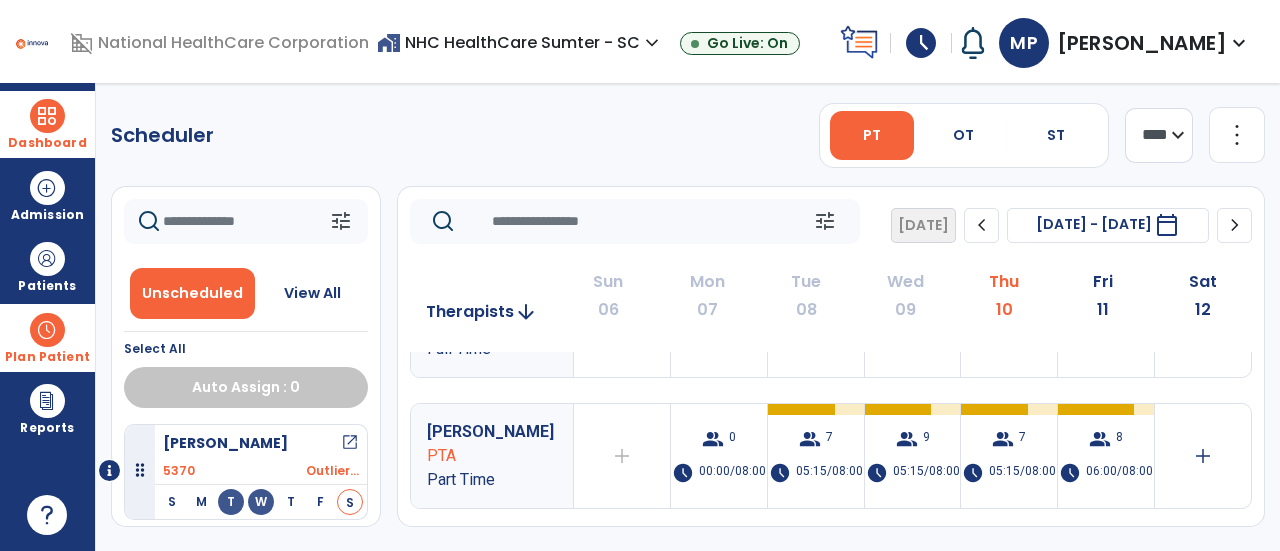 click at bounding box center (47, 116) 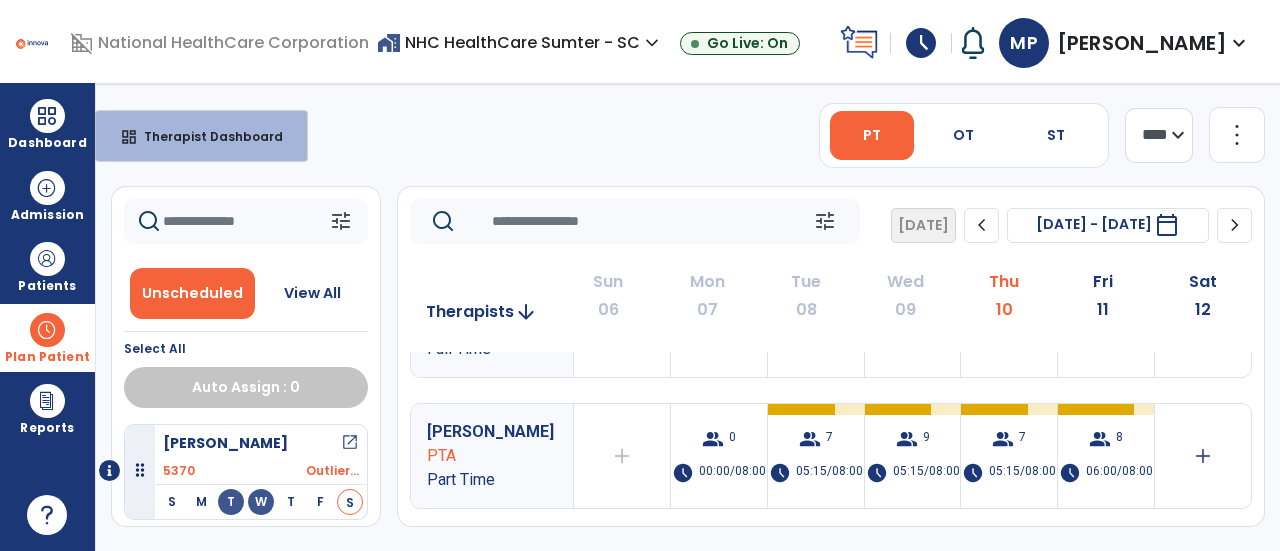 click on "schedule" at bounding box center (921, 43) 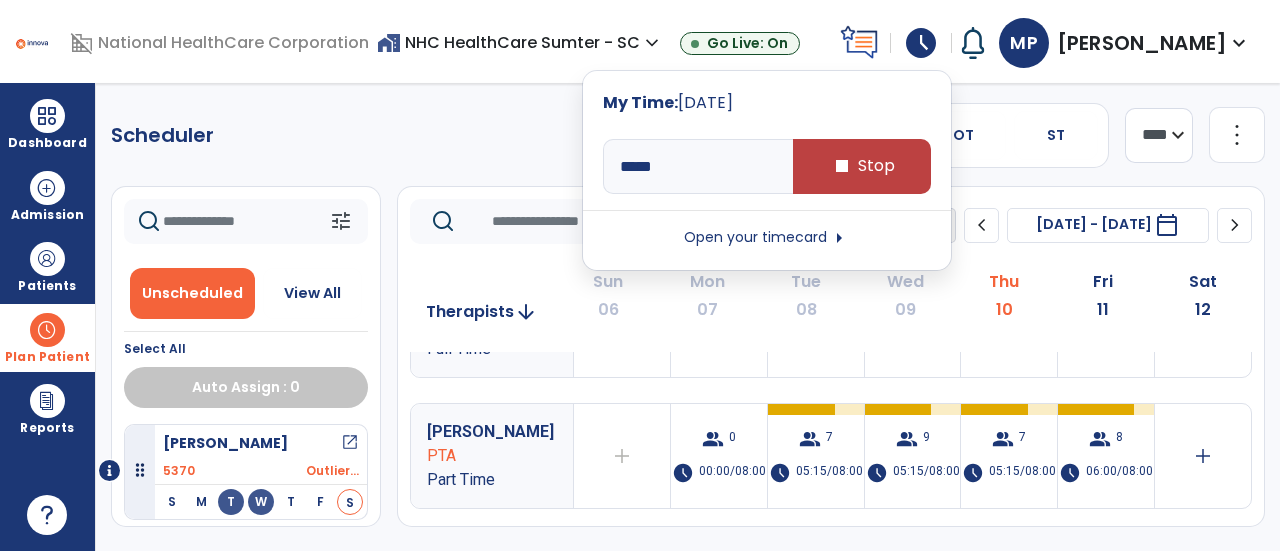 click on "Scheduler   PT   OT   ST  **** *** more_vert  Manage Labor   View All Therapists   Print" 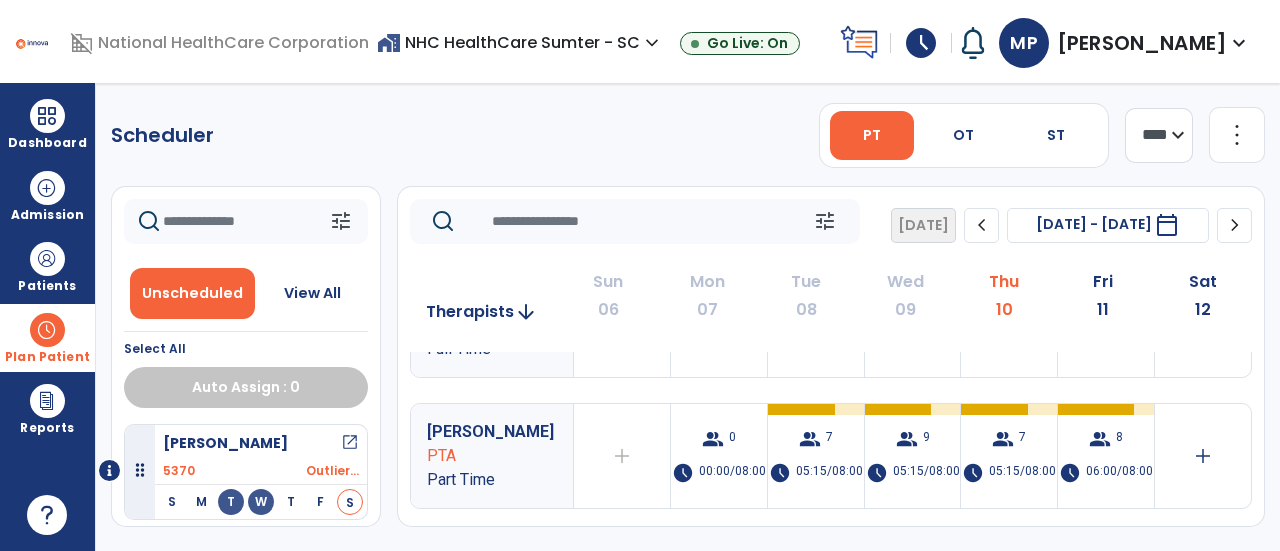 click on "schedule" at bounding box center (921, 43) 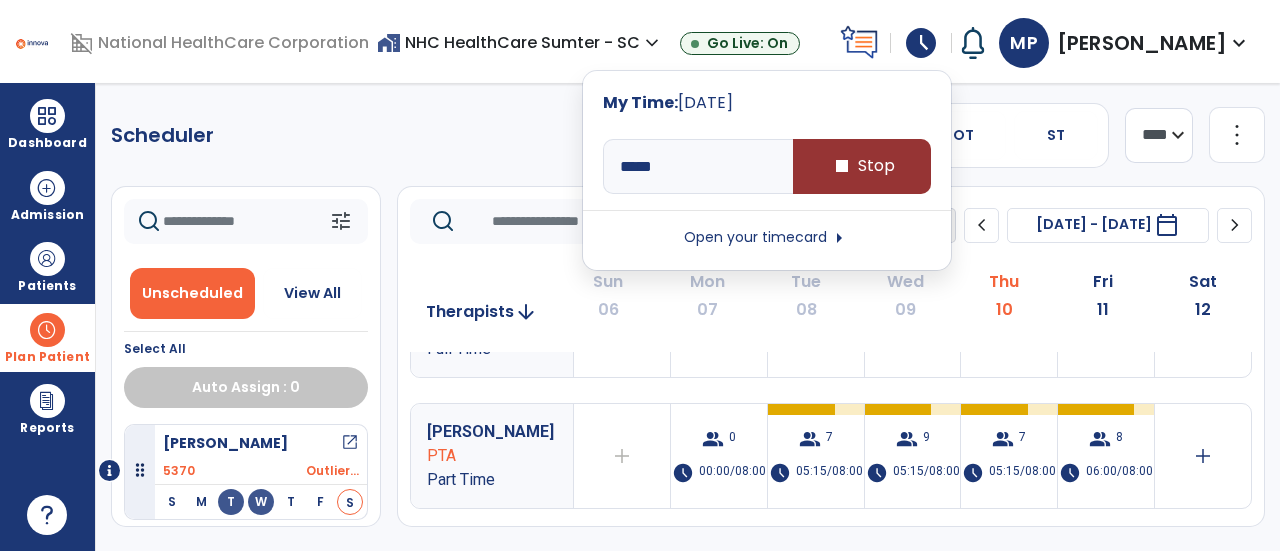 click on "stop  Stop" at bounding box center [862, 166] 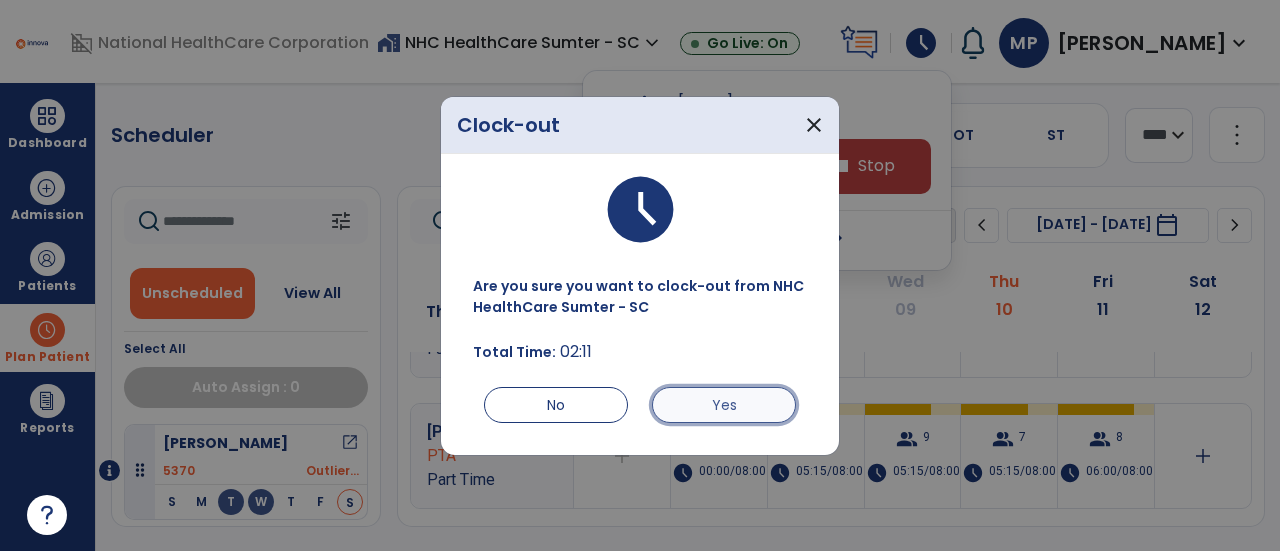 click on "Yes" at bounding box center (724, 405) 